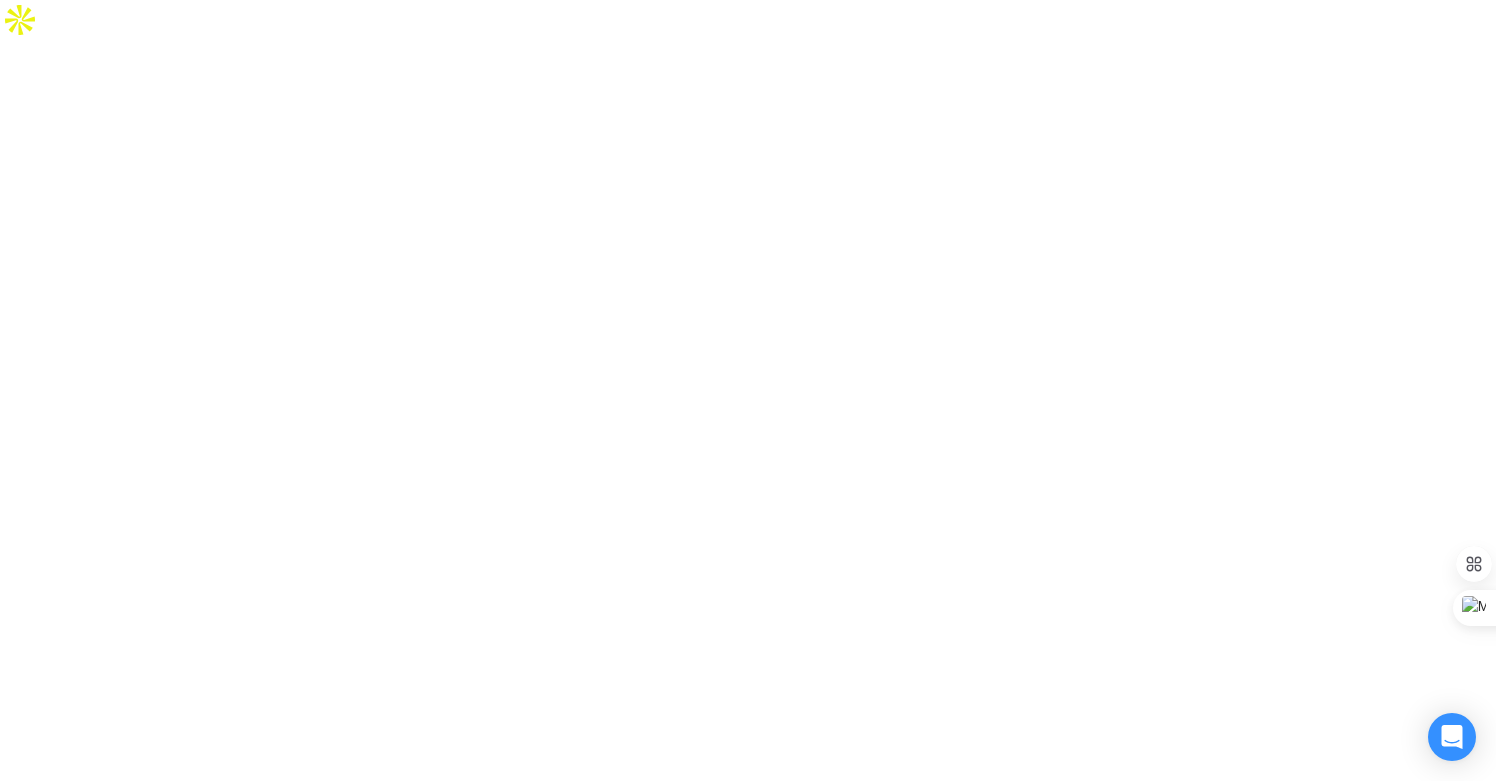 scroll, scrollTop: 0, scrollLeft: 0, axis: both 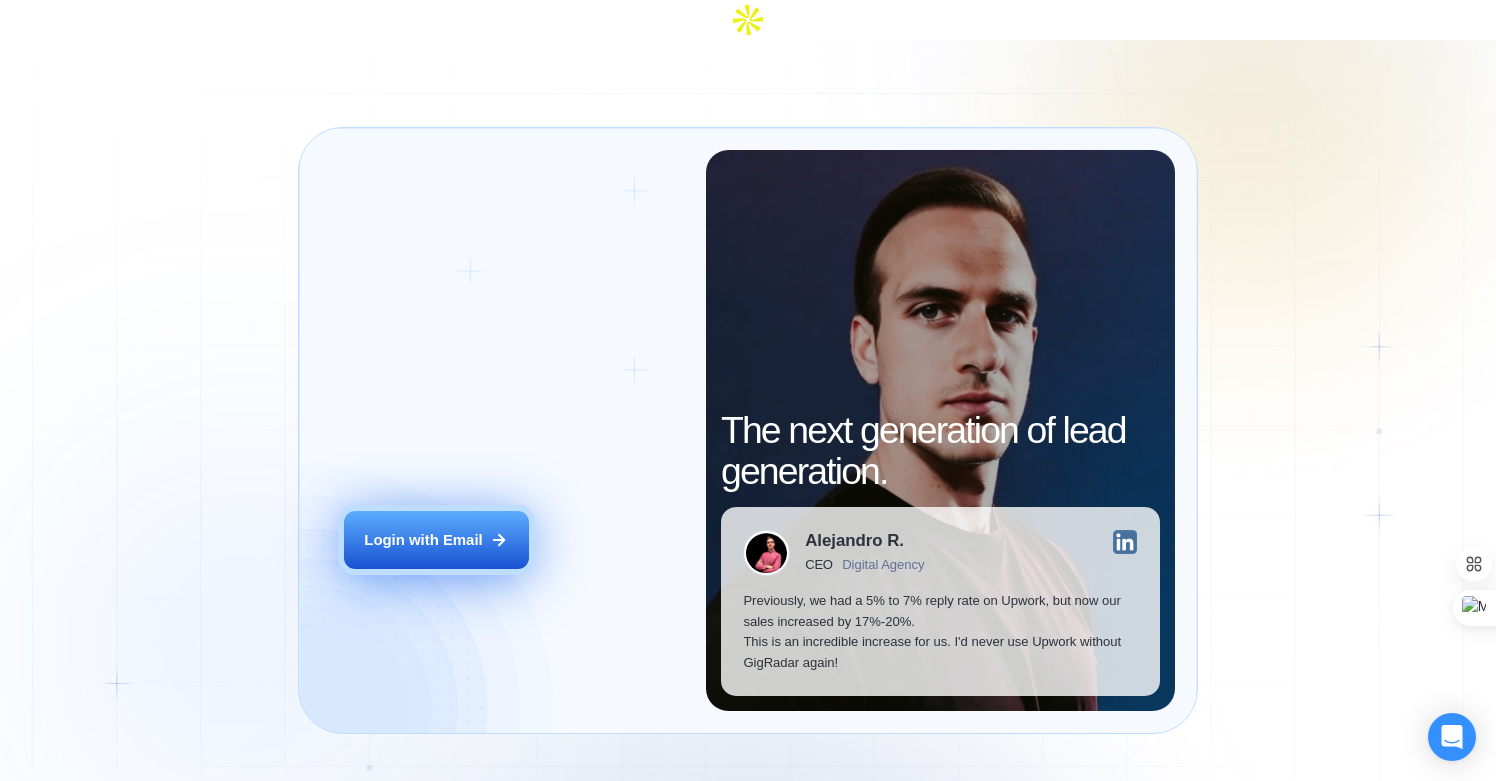 click on "Login with Email" at bounding box center [436, 540] 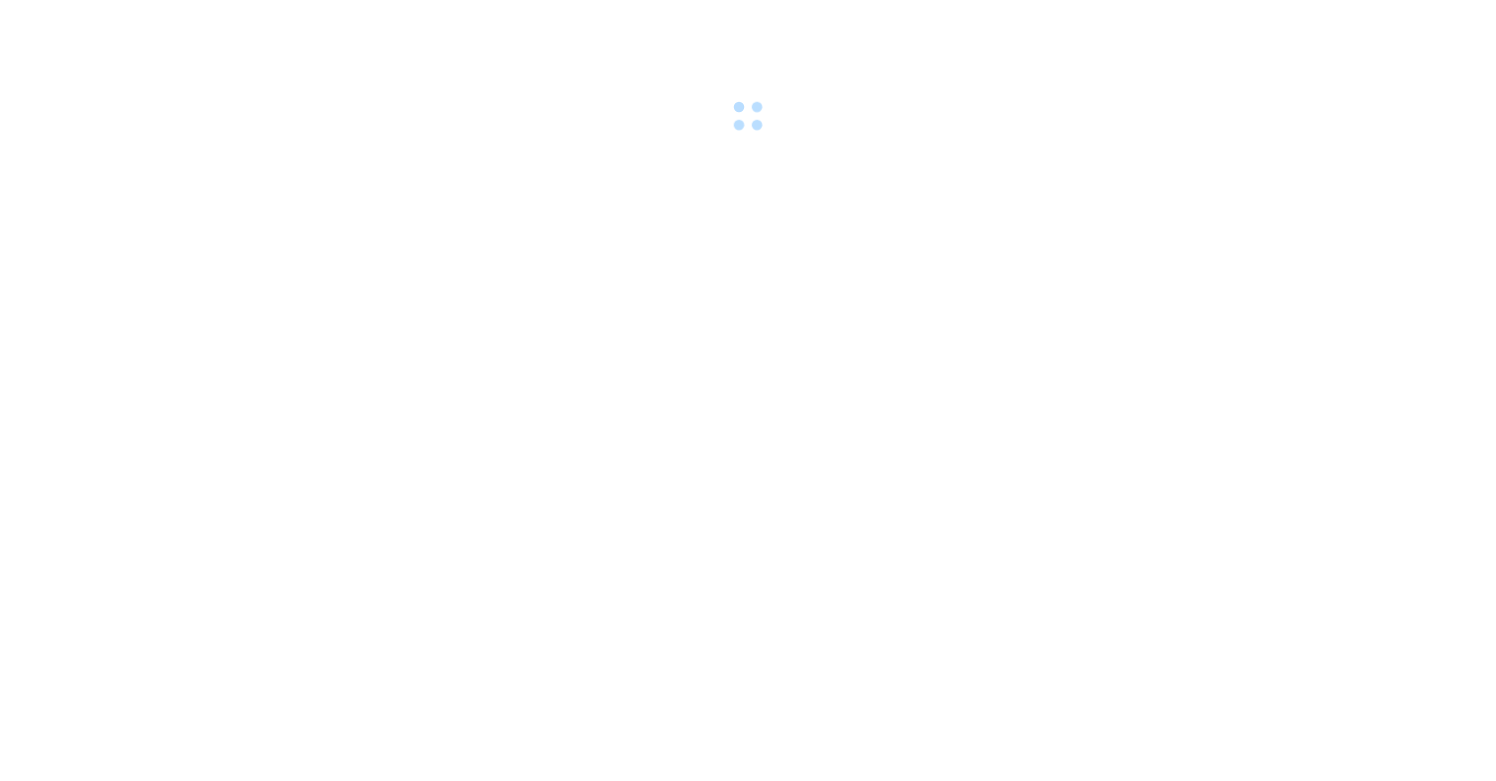scroll, scrollTop: 0, scrollLeft: 0, axis: both 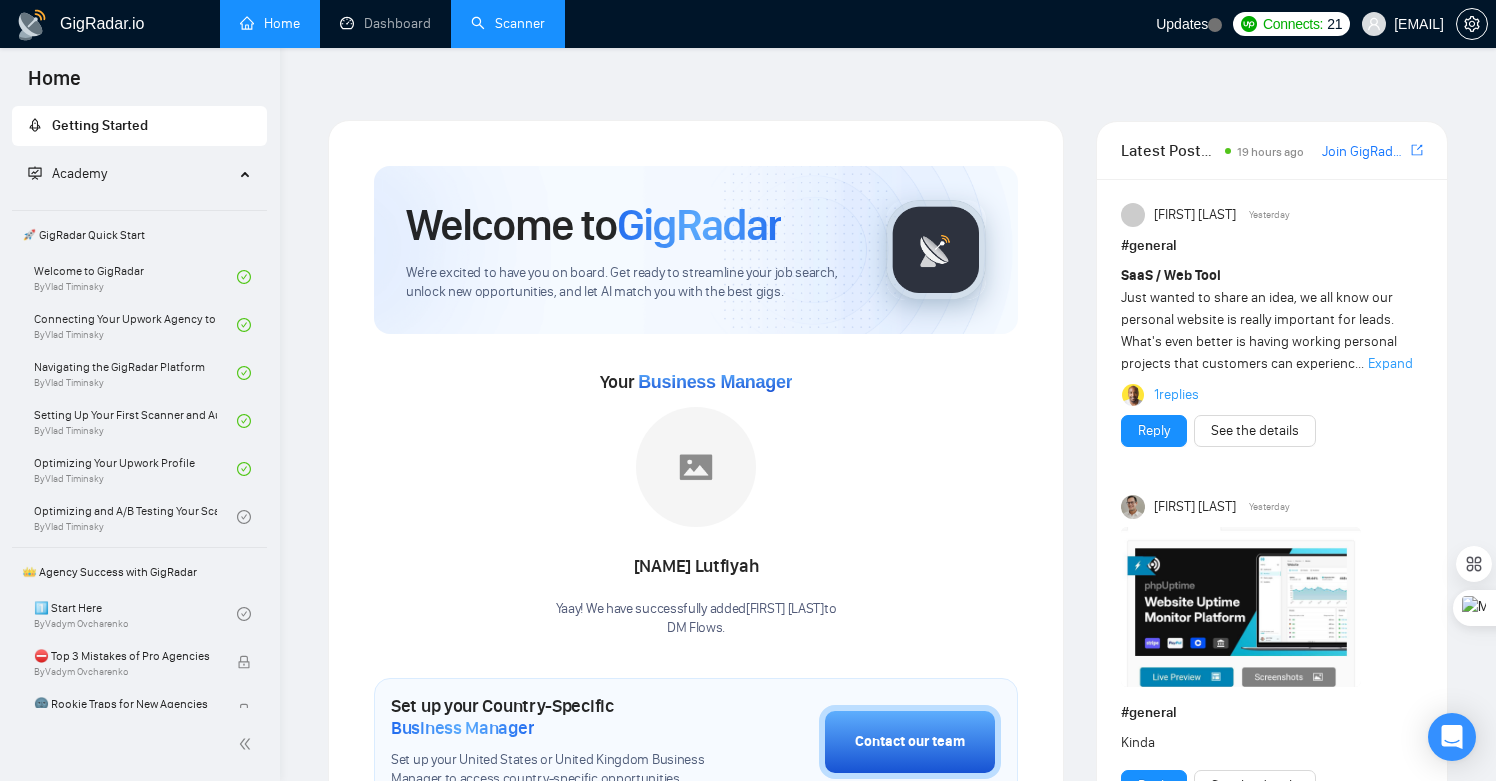 click on "Scanner" at bounding box center [508, 23] 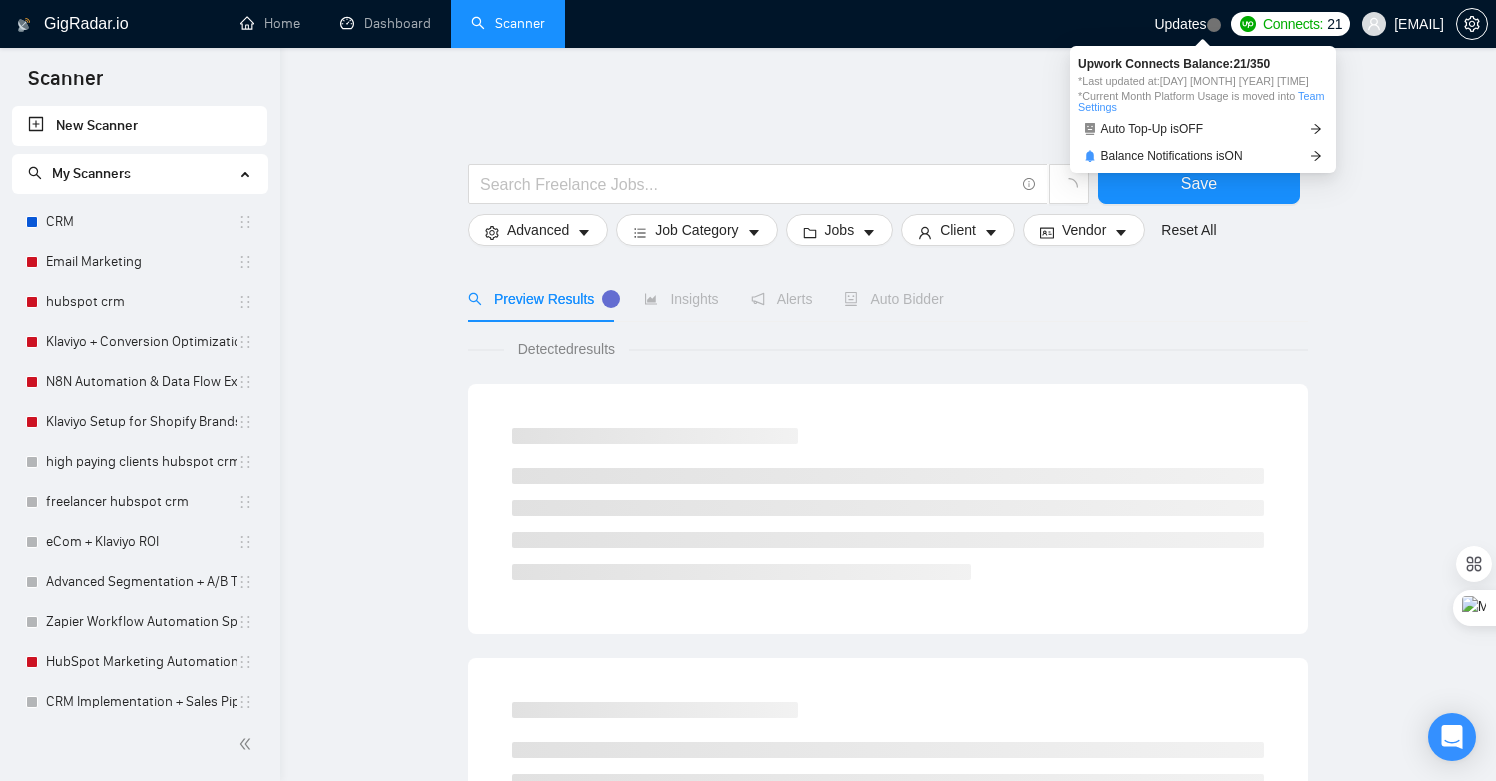 click on "Connects: 21 [EMAIL]" at bounding box center [1321, 24] 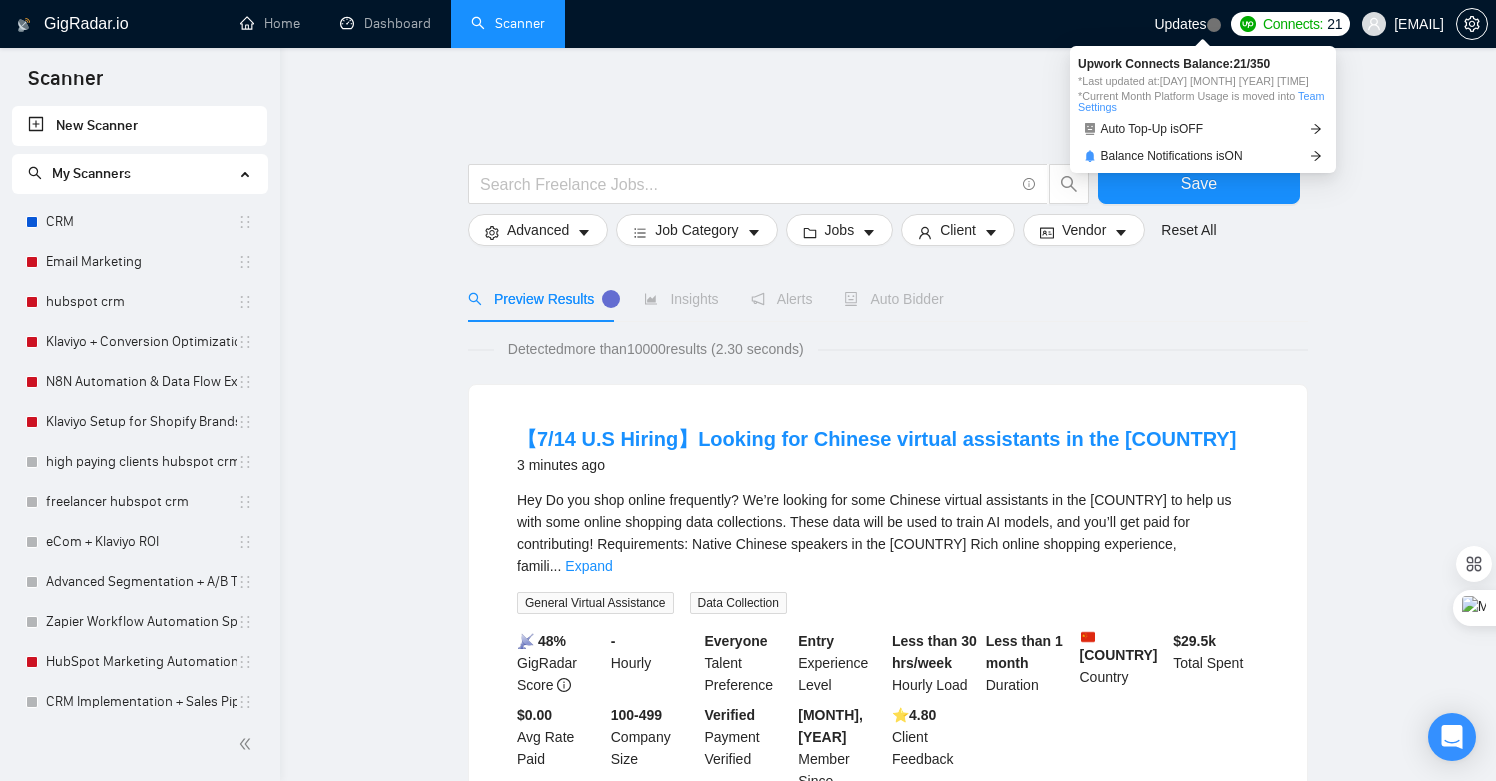 click on "Connects:" at bounding box center (1293, 24) 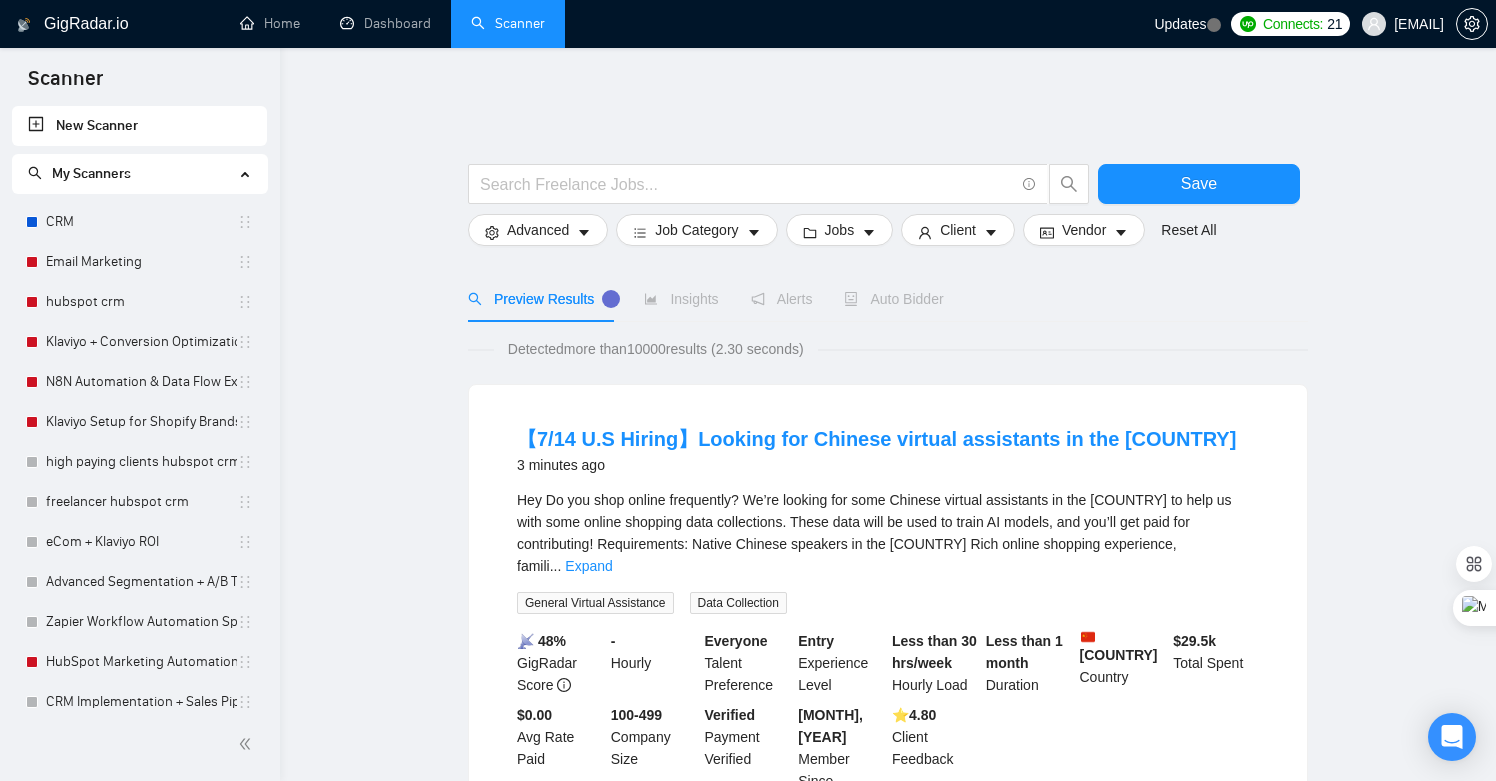 click on "Save Advanced   Job Category   Jobs   Client   Vendor   Reset All Preview Results Insights Alerts Auto Bidder Detected  more than   10000  results   (2.30 seconds) 【7/14 U.S Hiring】Looking for Chinese virtual assistants in the U.S.A 3 minutes ago Hey
Do you shop online frequently? We’re looking for some Chinese virtual assistants in the U.S.A to help us with some online shopping data collections.
These data will be used to train AI models, and you’ll get paid for contributing!
Requirements:
Native Chinese speakers in the U.S.A
Rich online shopping experience, famili ... Expand General Virtual Assistance Data Collection 📡   48% GigRadar Score   - Hourly Everyone Talent Preference Entry Experience Level Less than 30 hrs/week Hourly Load Less than 1 month Duration   [COUNTRY] Country $ 29.5k Total Spent $0.00 Avg Rate Paid 100-499 Company Size Verified Payment Verified [MONTH], [YEAR] Member Since ⭐️  4.80 Client Feedback Shopify Ecommerce Affiliate Marketing Management 4 minutes ago ... Expand Shopify" at bounding box center (888, 1426) 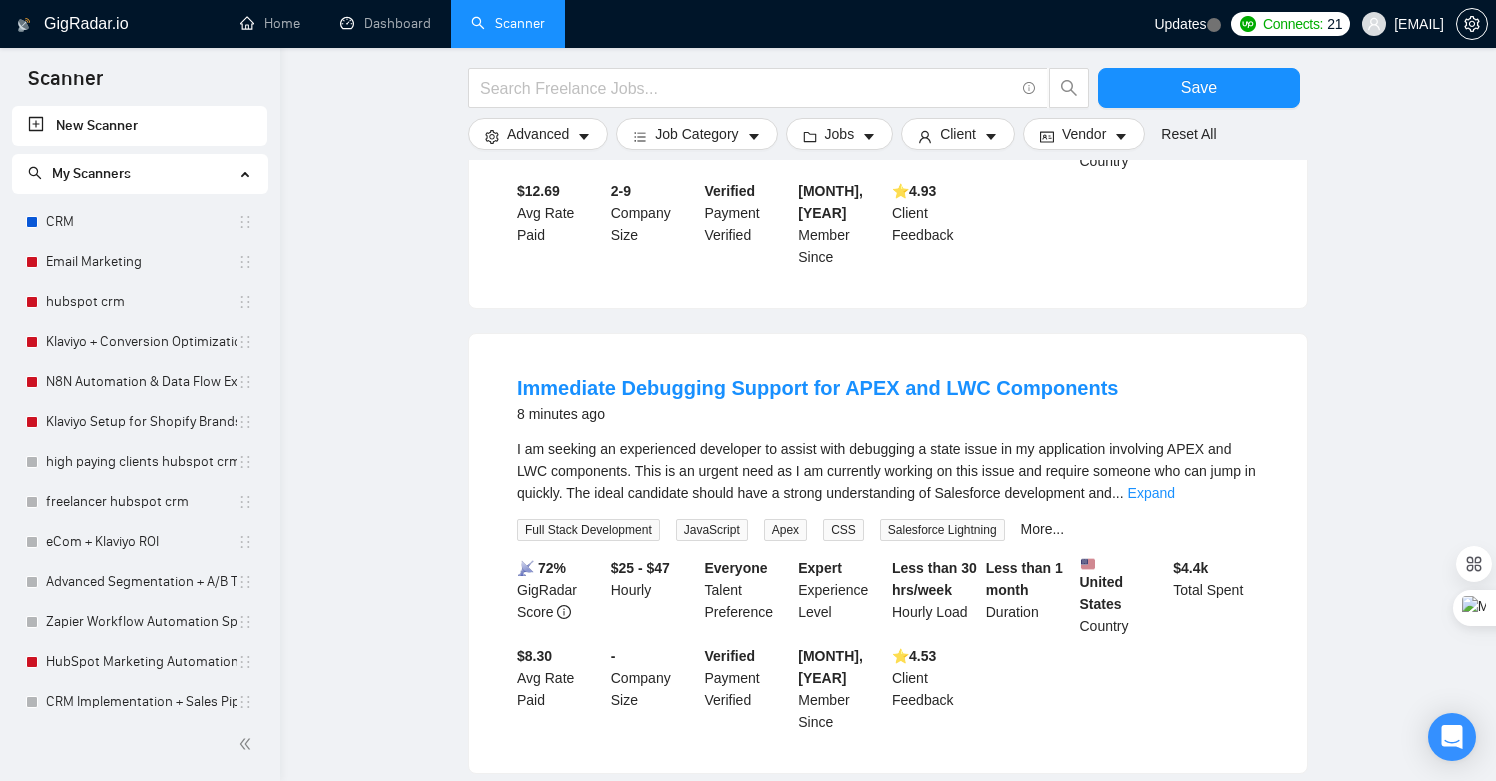 scroll, scrollTop: 1982, scrollLeft: 0, axis: vertical 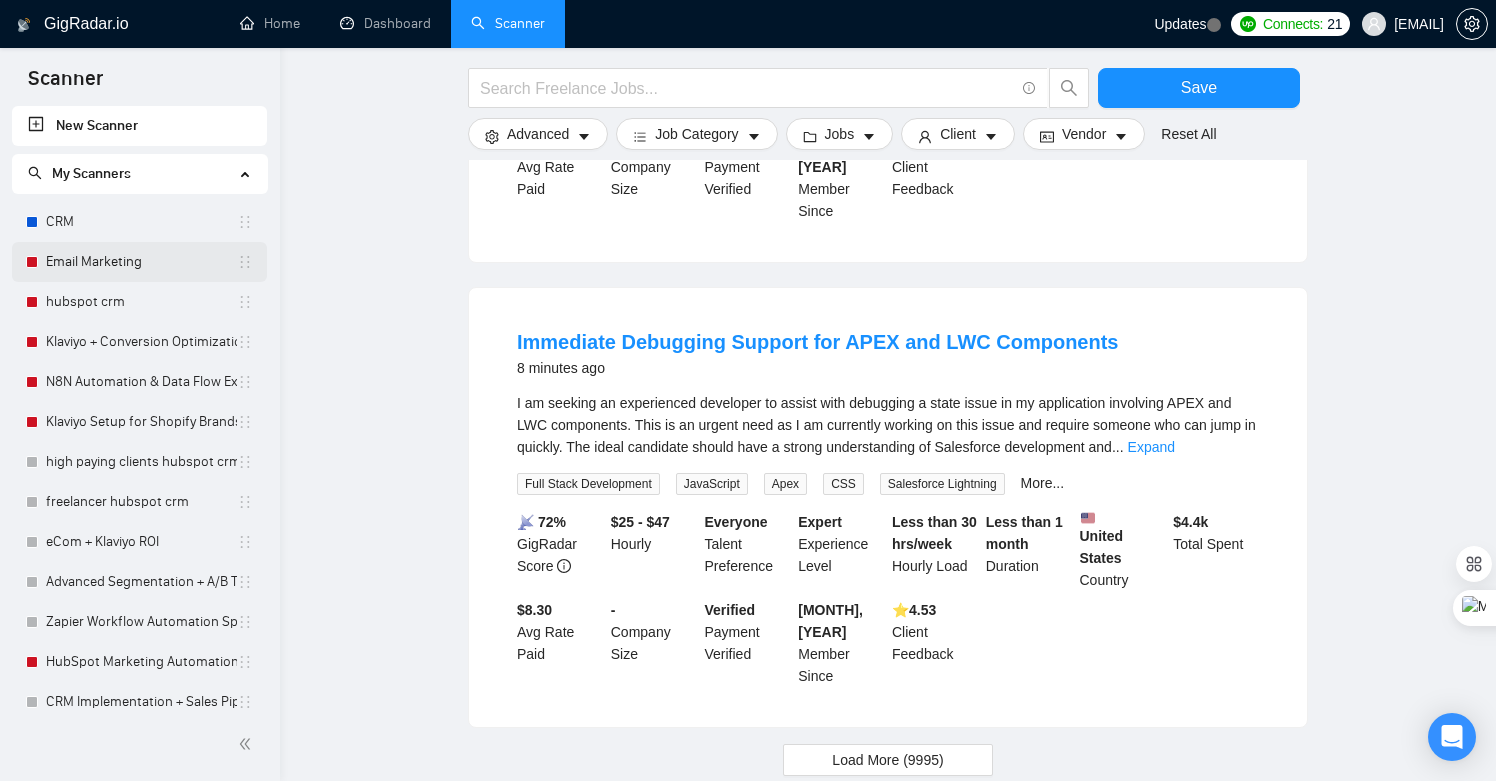 click on "Email Marketing" at bounding box center [141, 262] 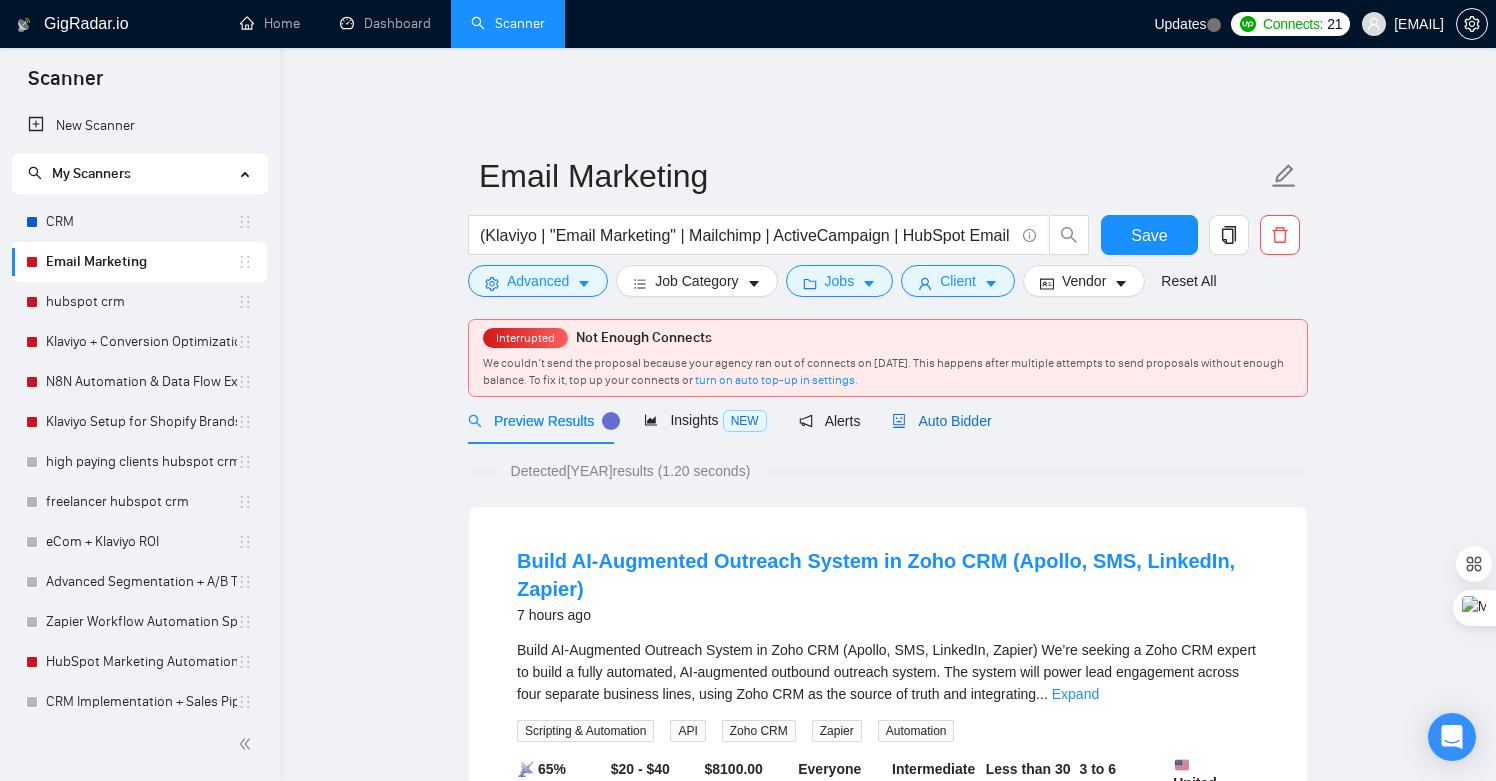 click on "Auto Bidder" at bounding box center [941, 421] 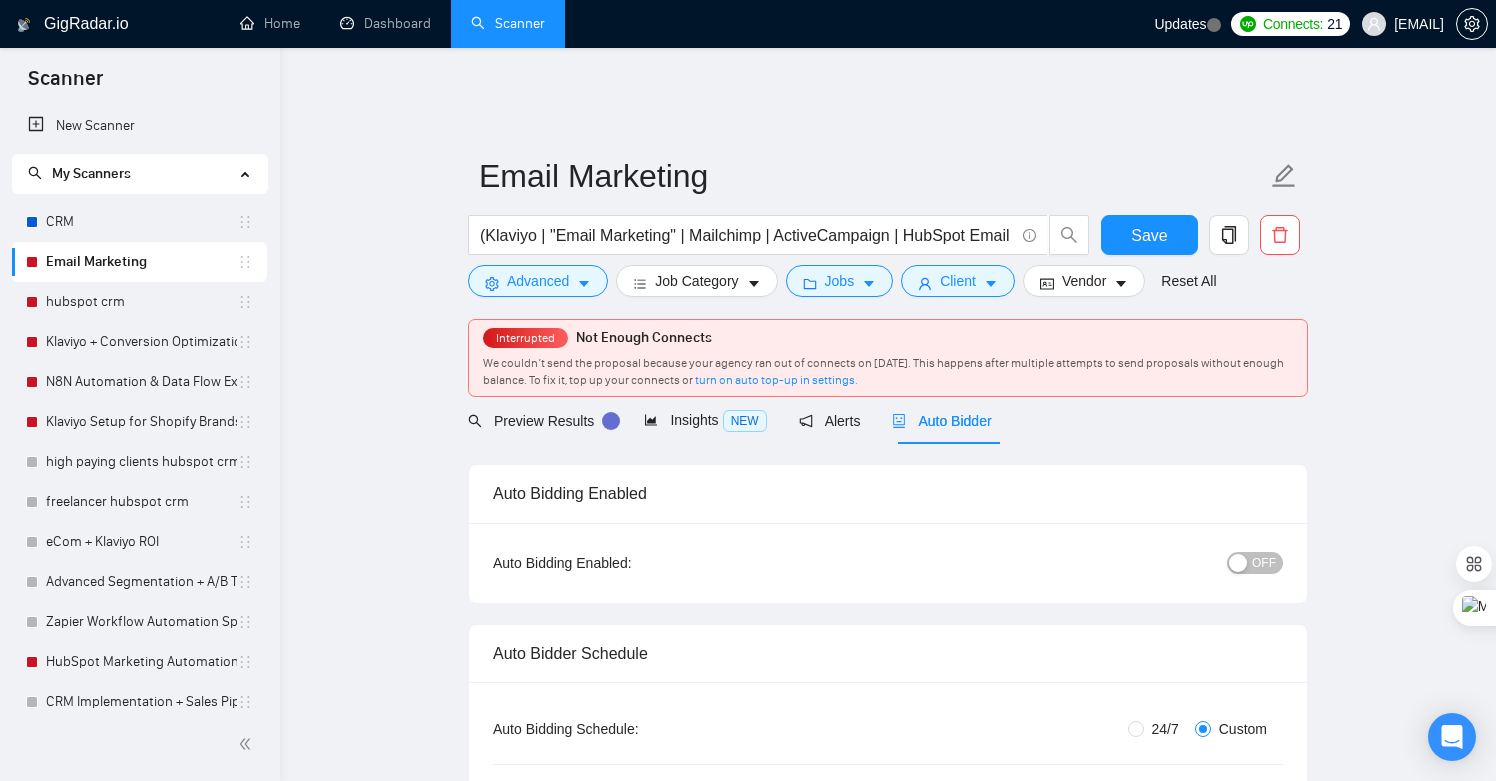 click on "OFF" at bounding box center [1255, 563] 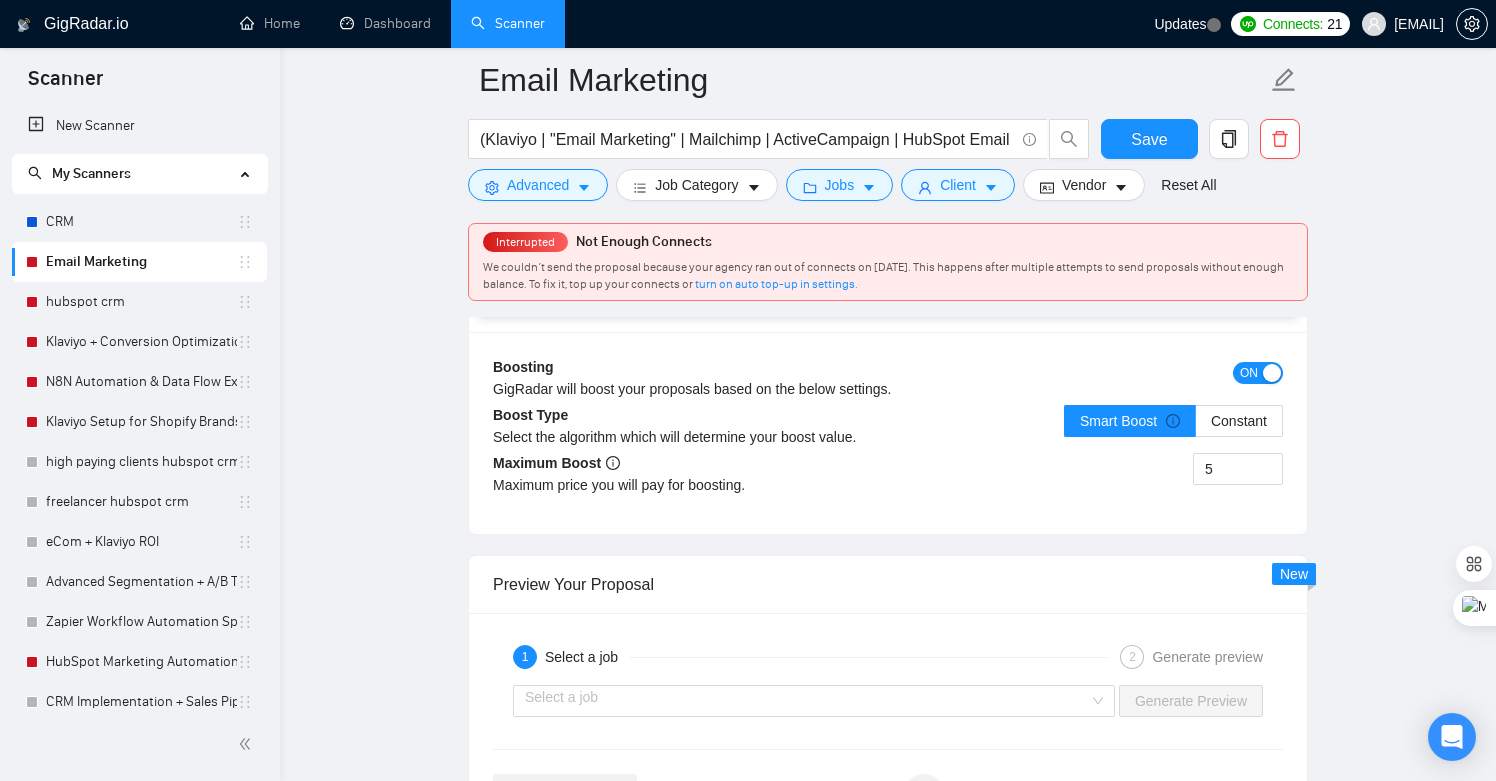 scroll, scrollTop: 3419, scrollLeft: 0, axis: vertical 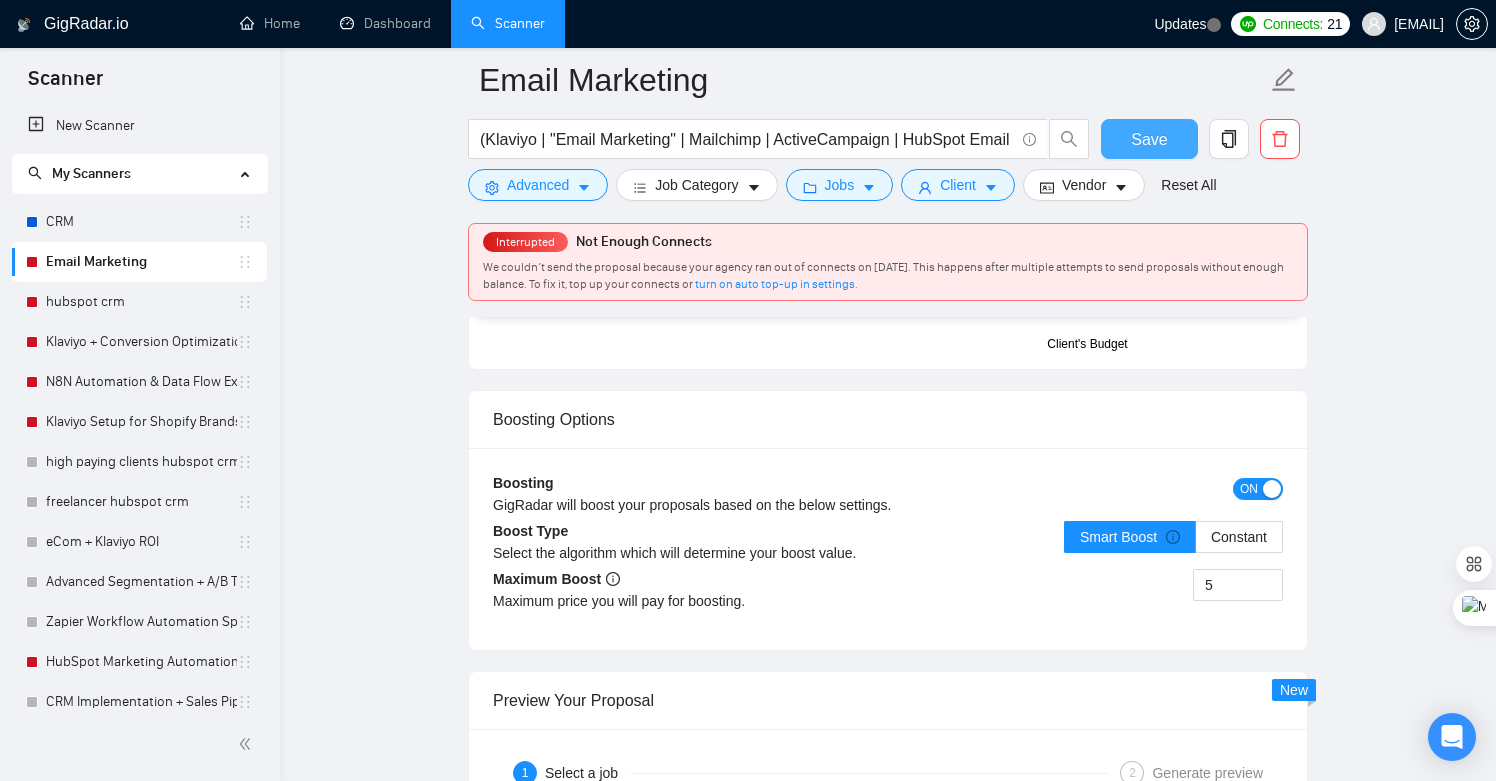 click on "Save" at bounding box center (1149, 139) 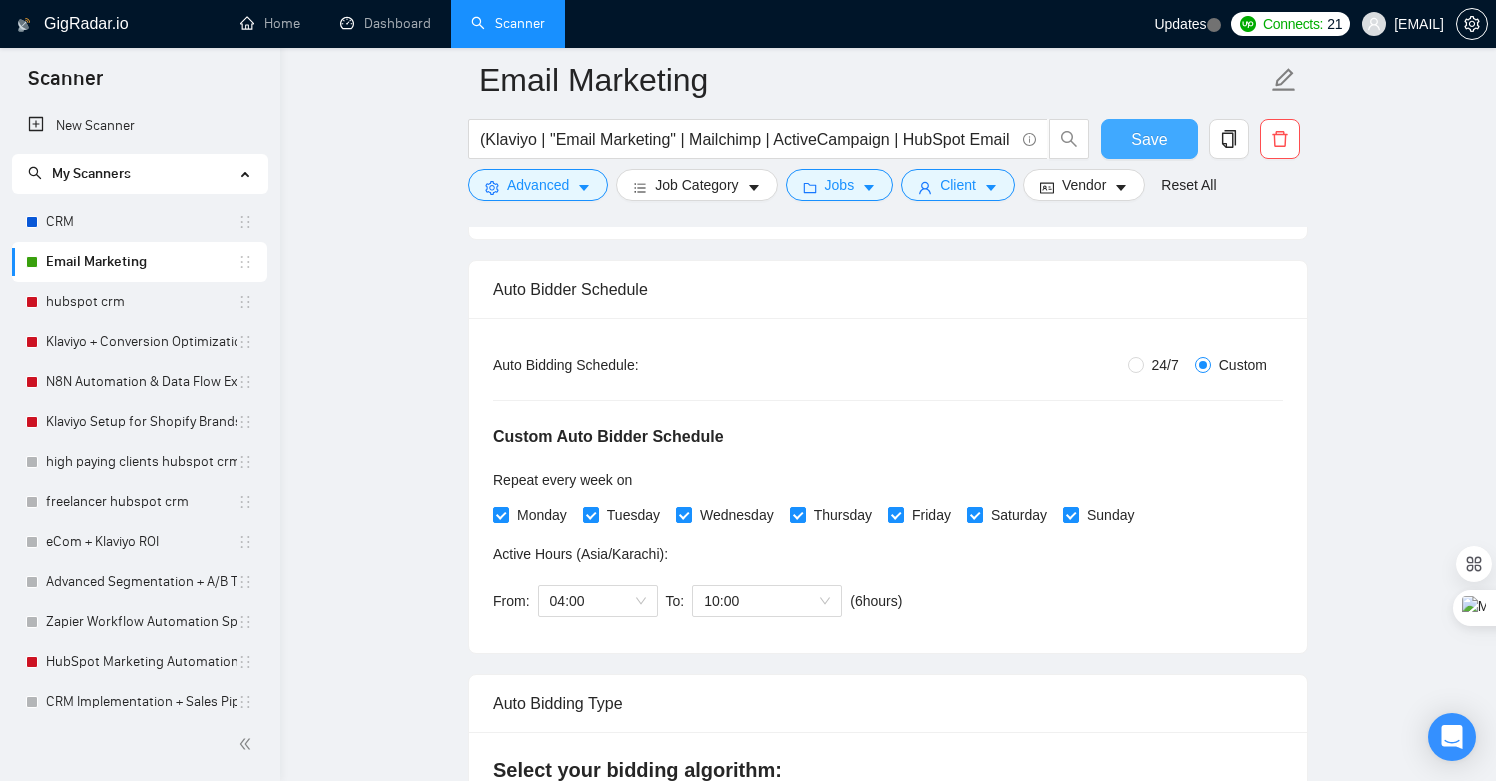 scroll, scrollTop: 0, scrollLeft: 0, axis: both 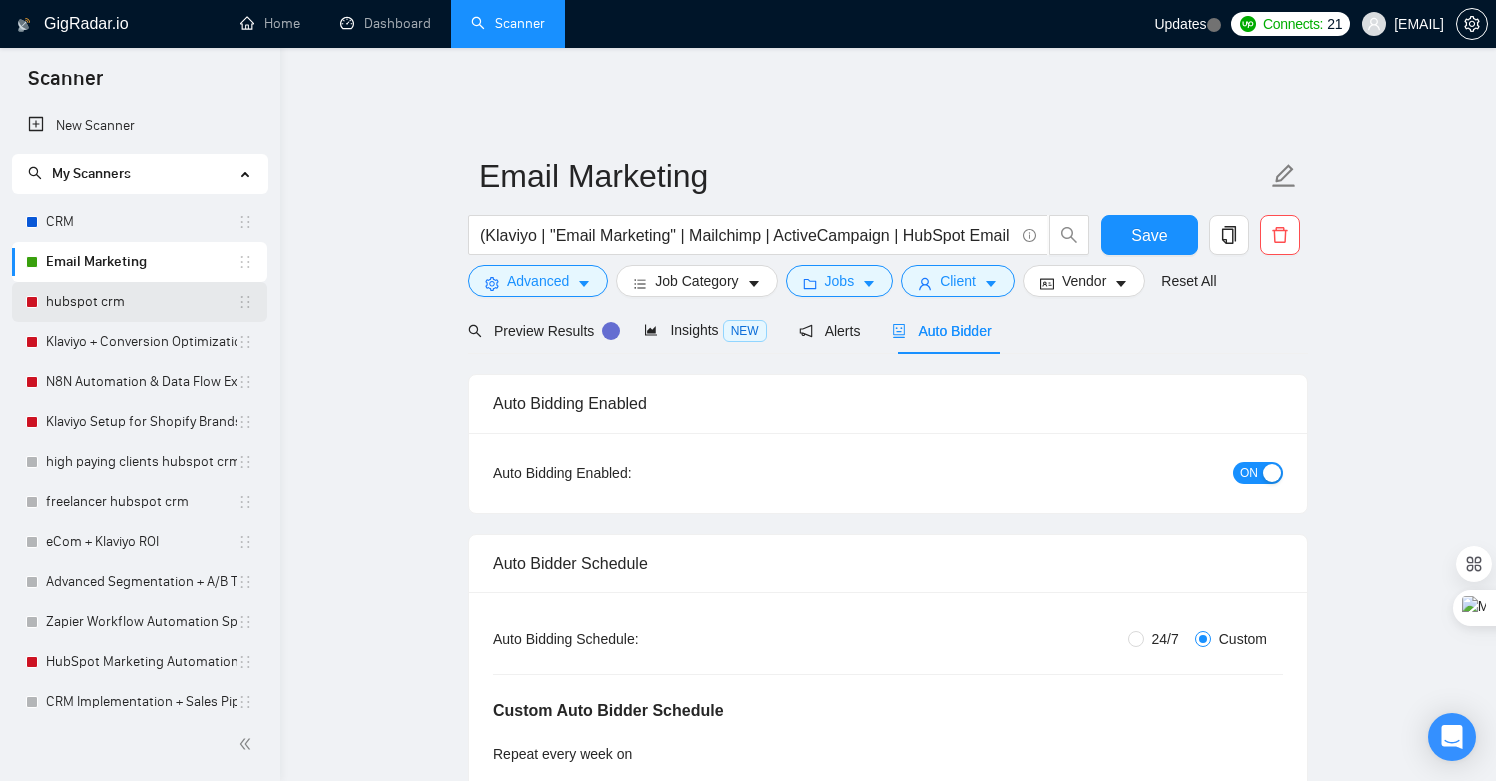 click on "hubspot crm" at bounding box center [141, 302] 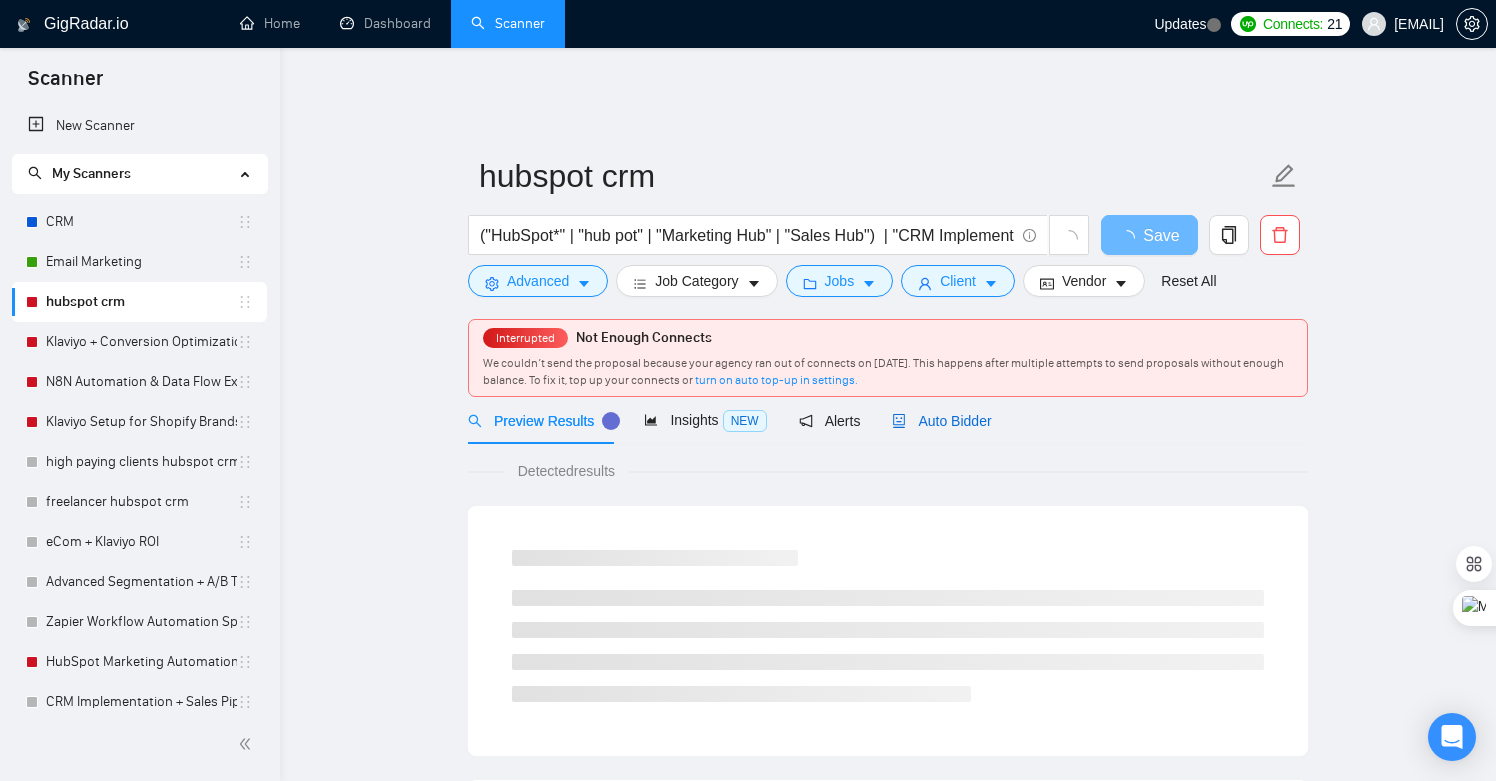 click on "Auto Bidder" at bounding box center (941, 421) 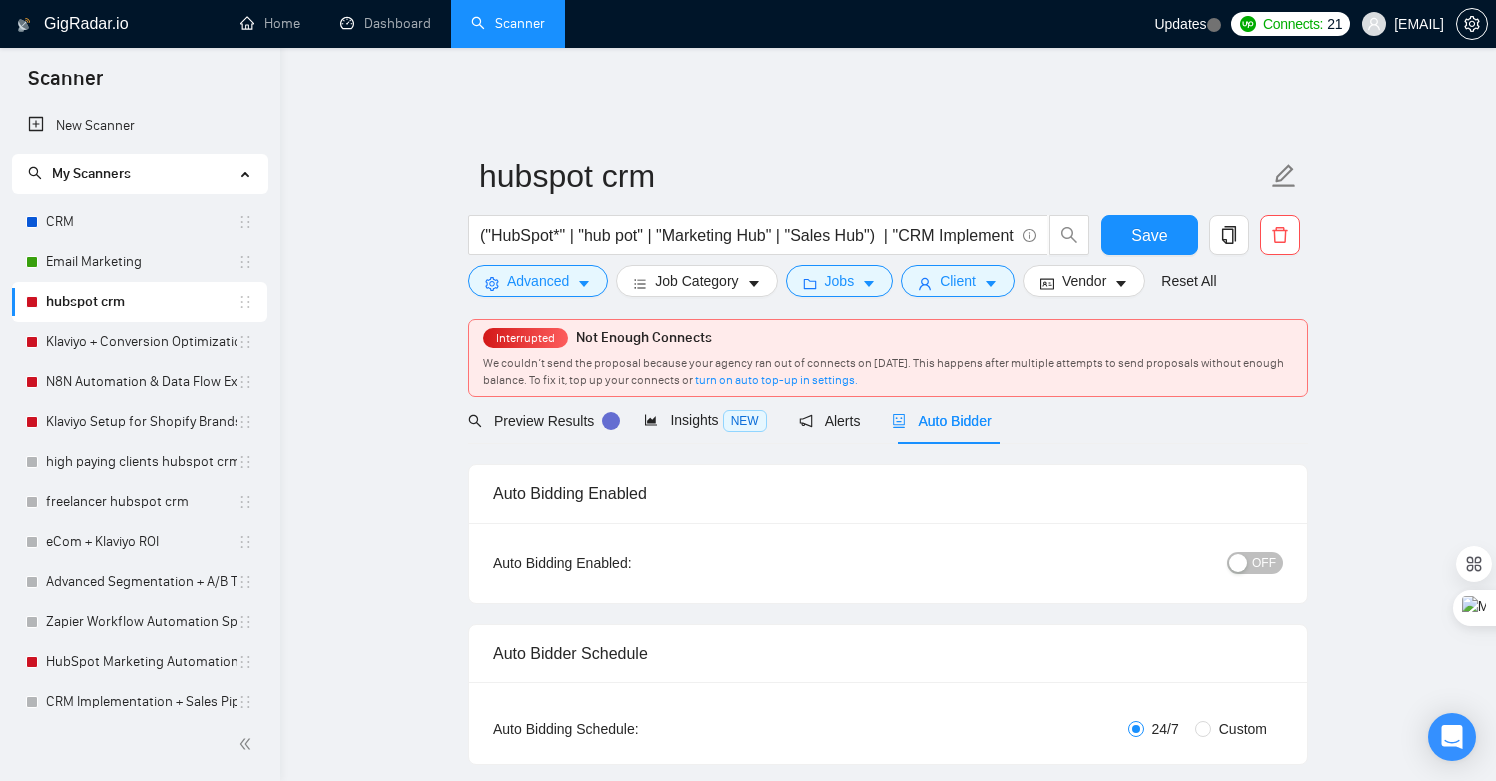click on "OFF" at bounding box center (1255, 563) 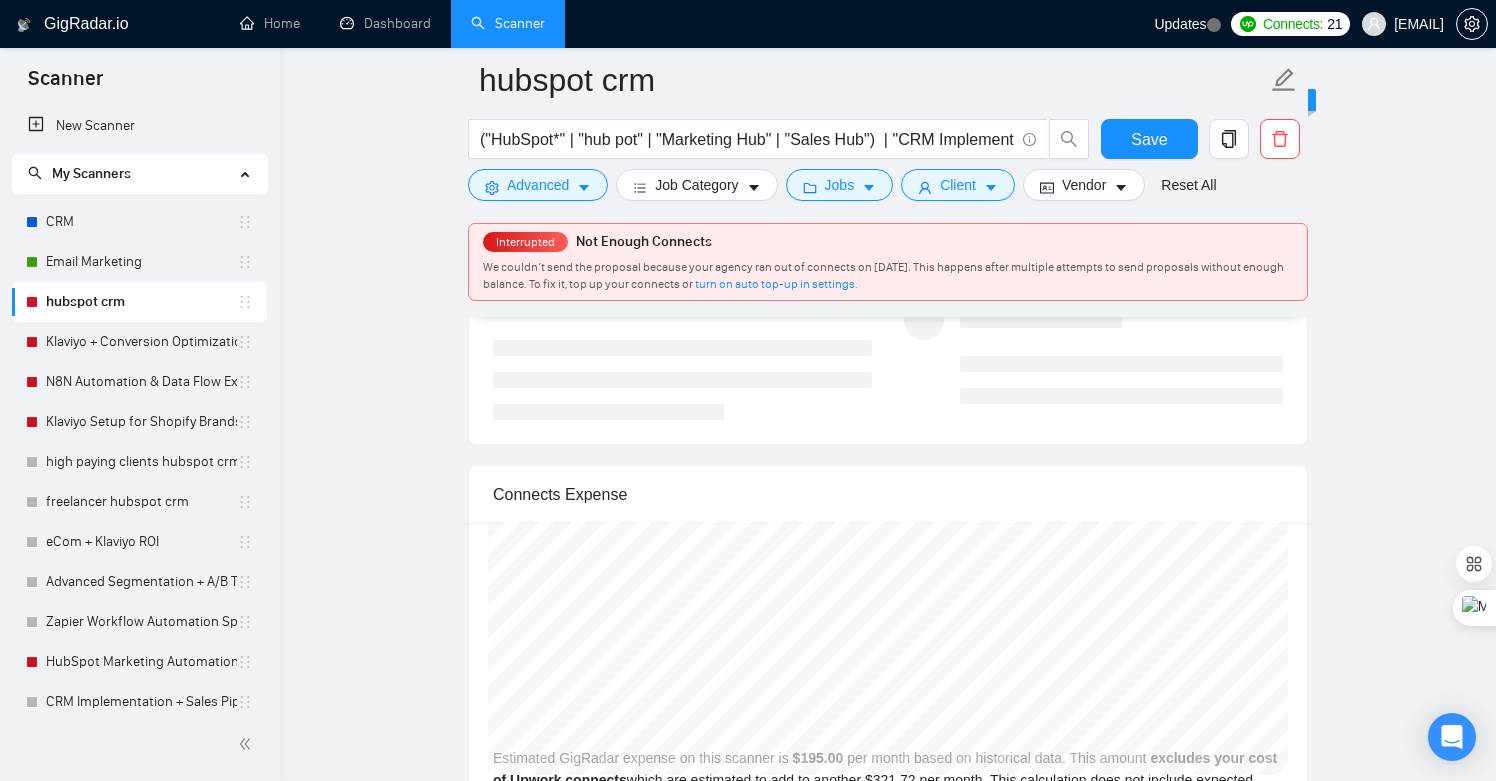scroll, scrollTop: 3726, scrollLeft: 0, axis: vertical 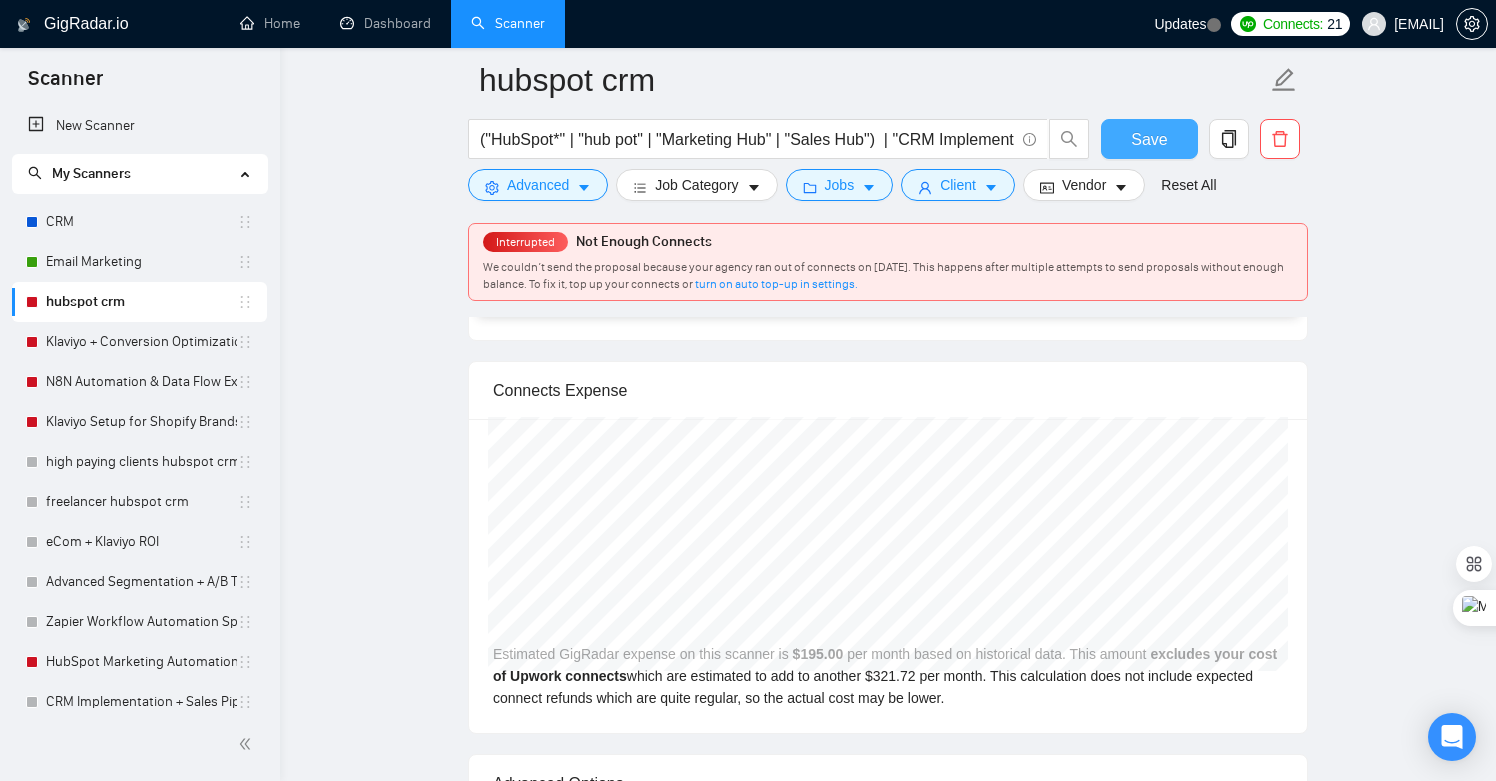 click on "Save" at bounding box center (1149, 139) 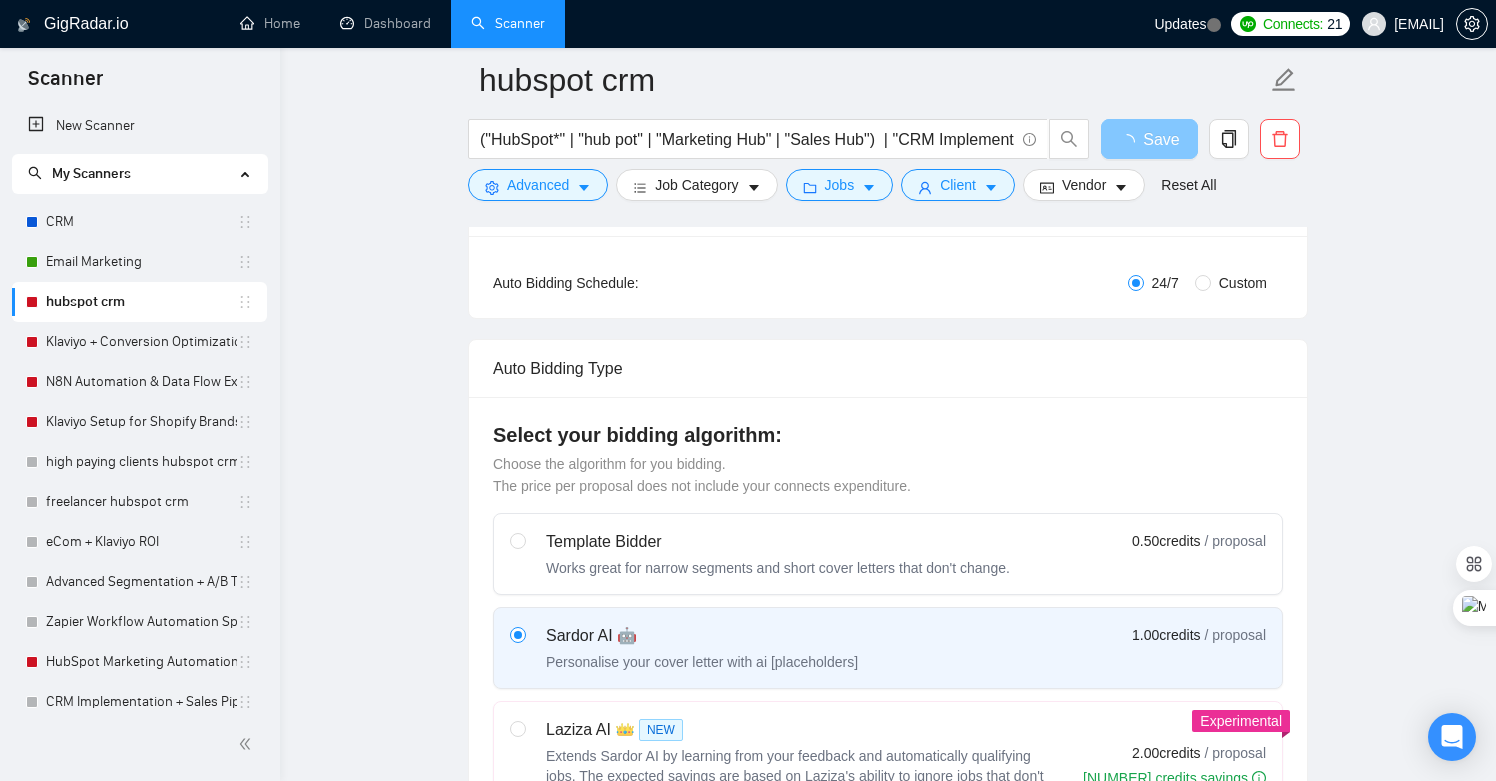 scroll, scrollTop: 347, scrollLeft: 0, axis: vertical 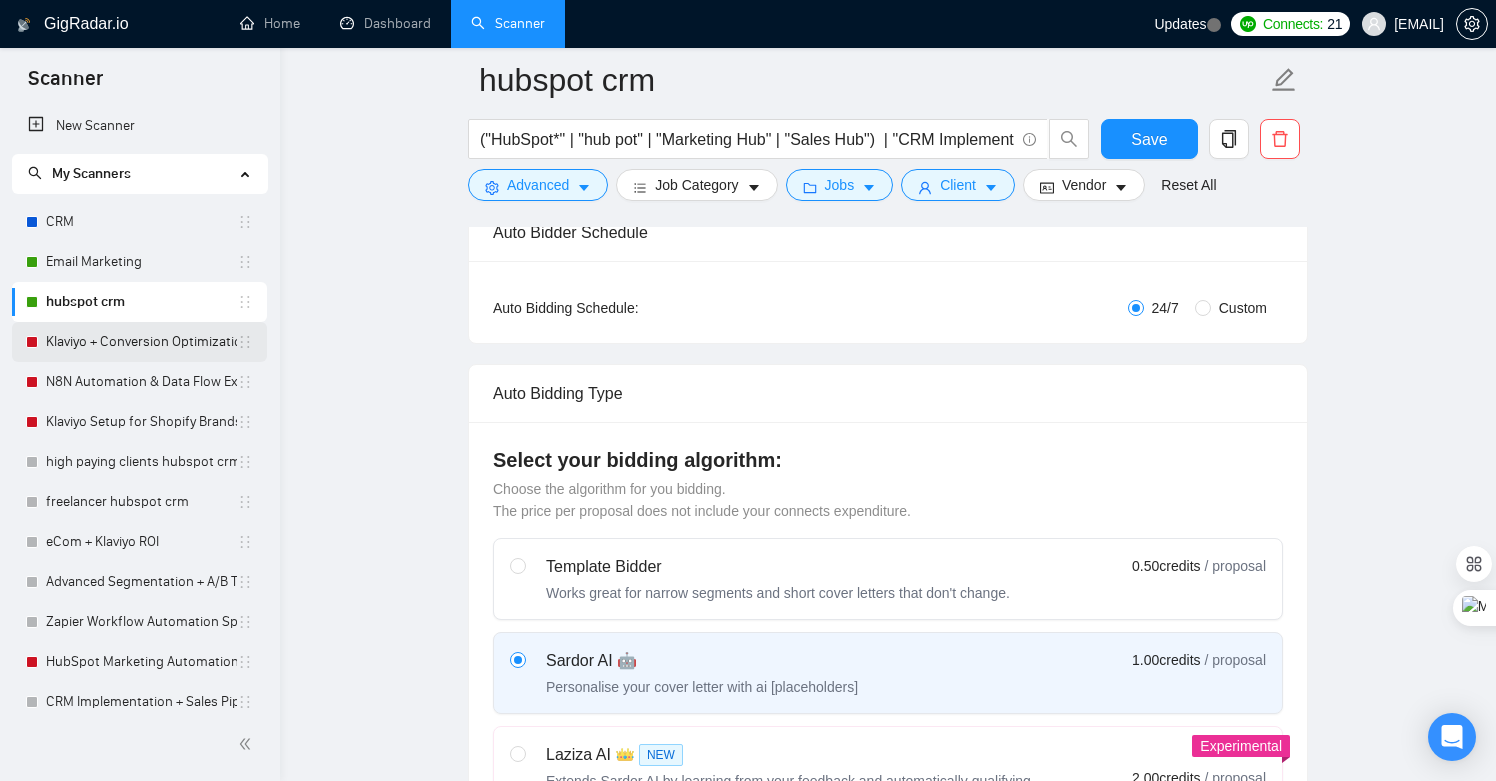 click on "Klaviyo + Conversion Optimization" at bounding box center (141, 342) 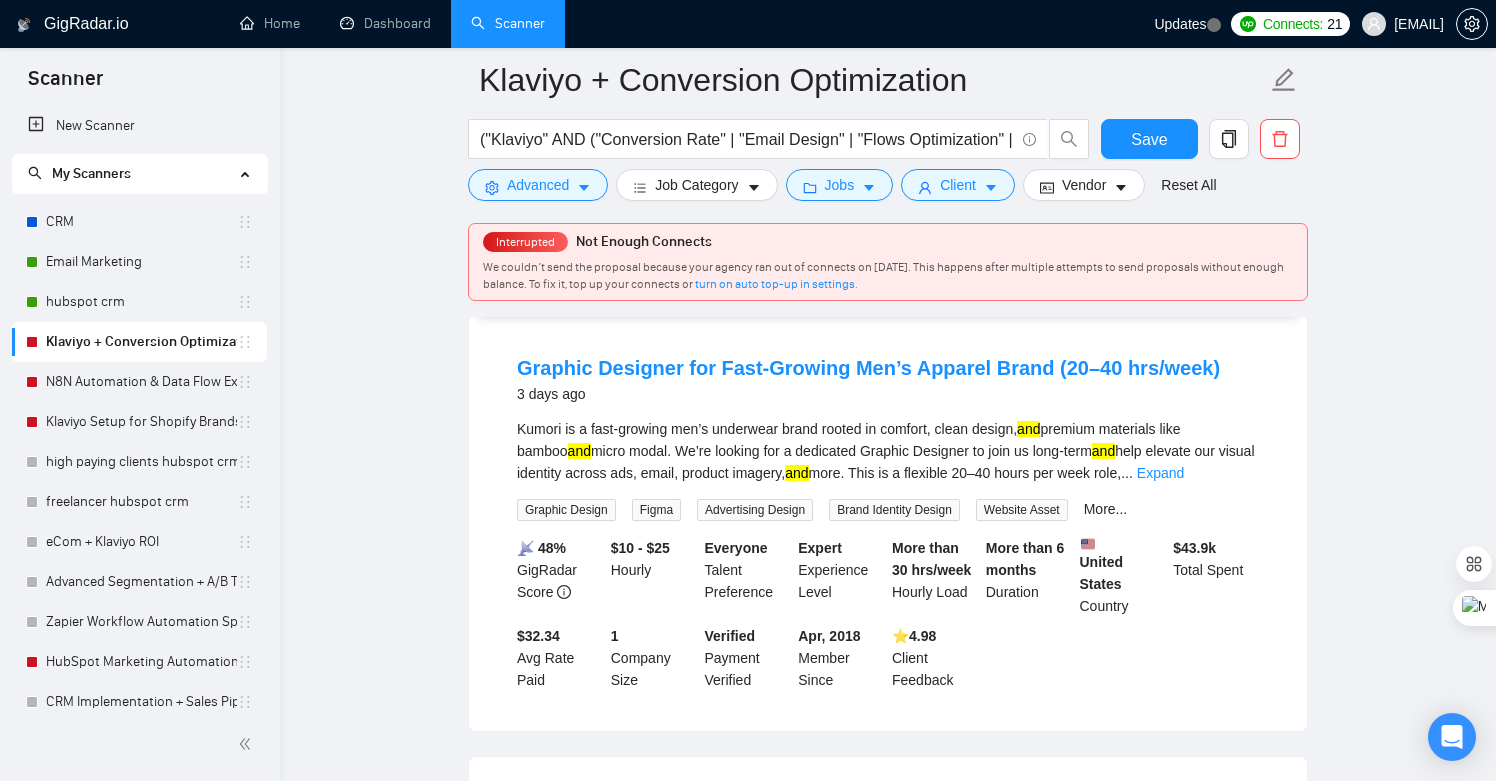 scroll, scrollTop: 0, scrollLeft: 0, axis: both 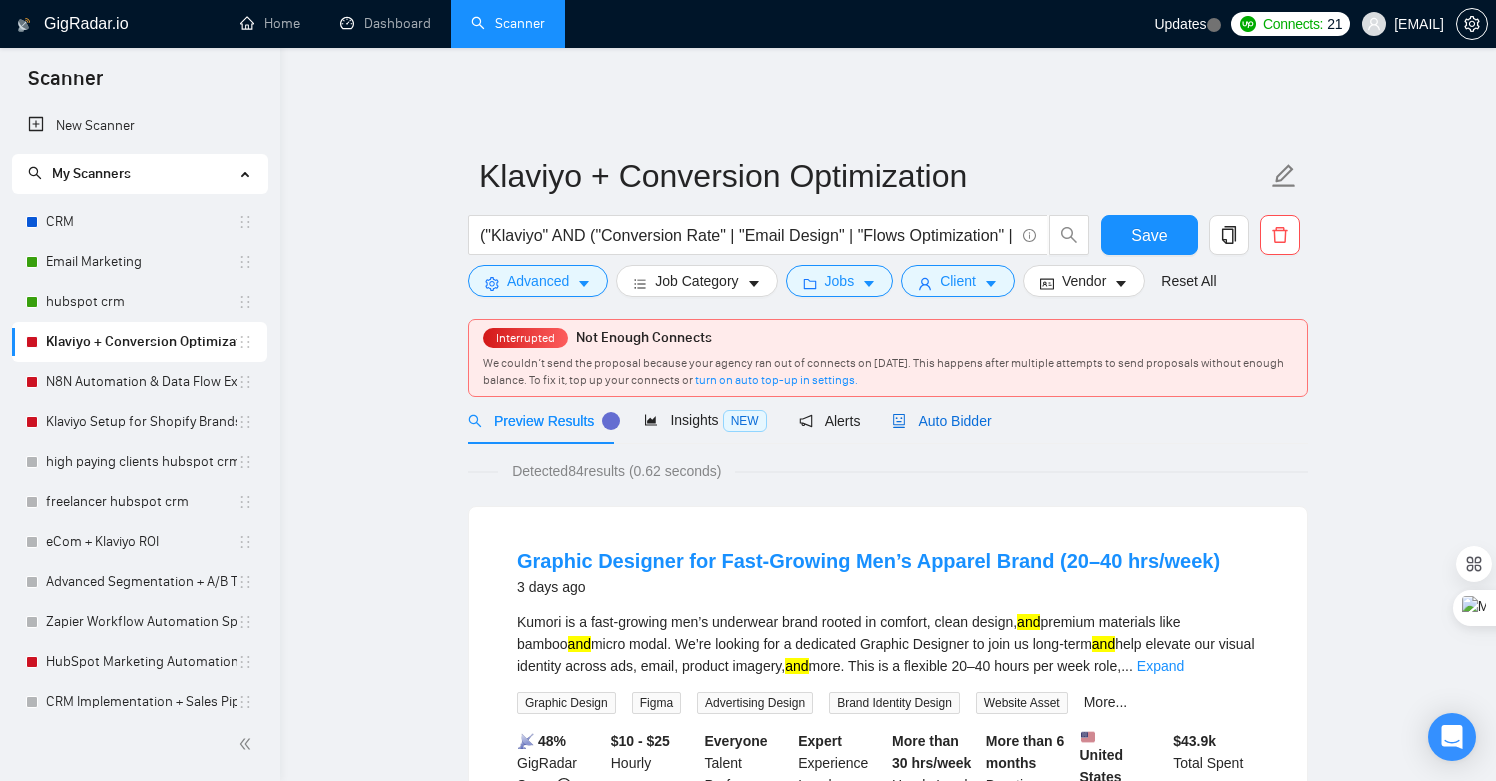 click on "Auto Bidder" at bounding box center [941, 420] 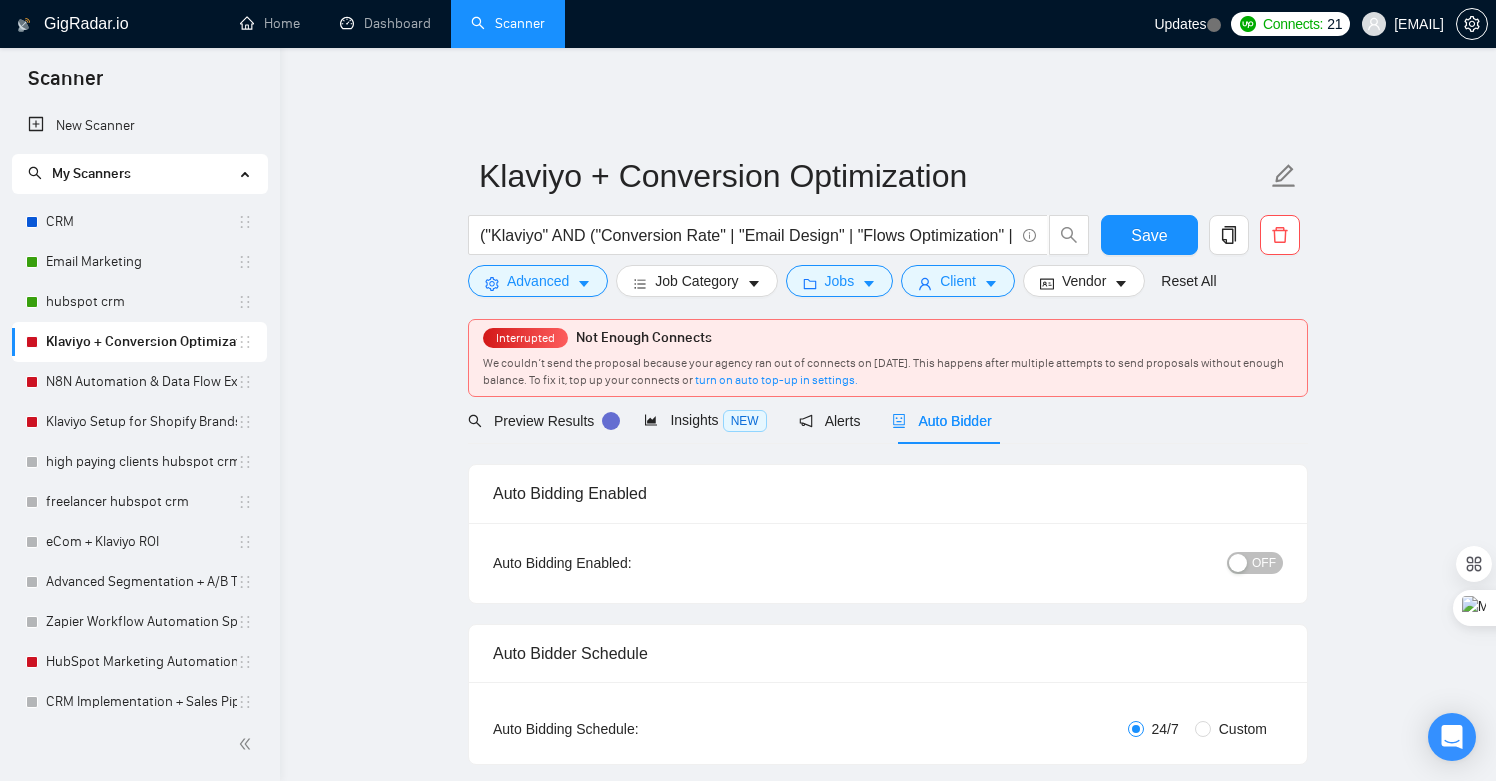 click on "OFF" at bounding box center (1264, 563) 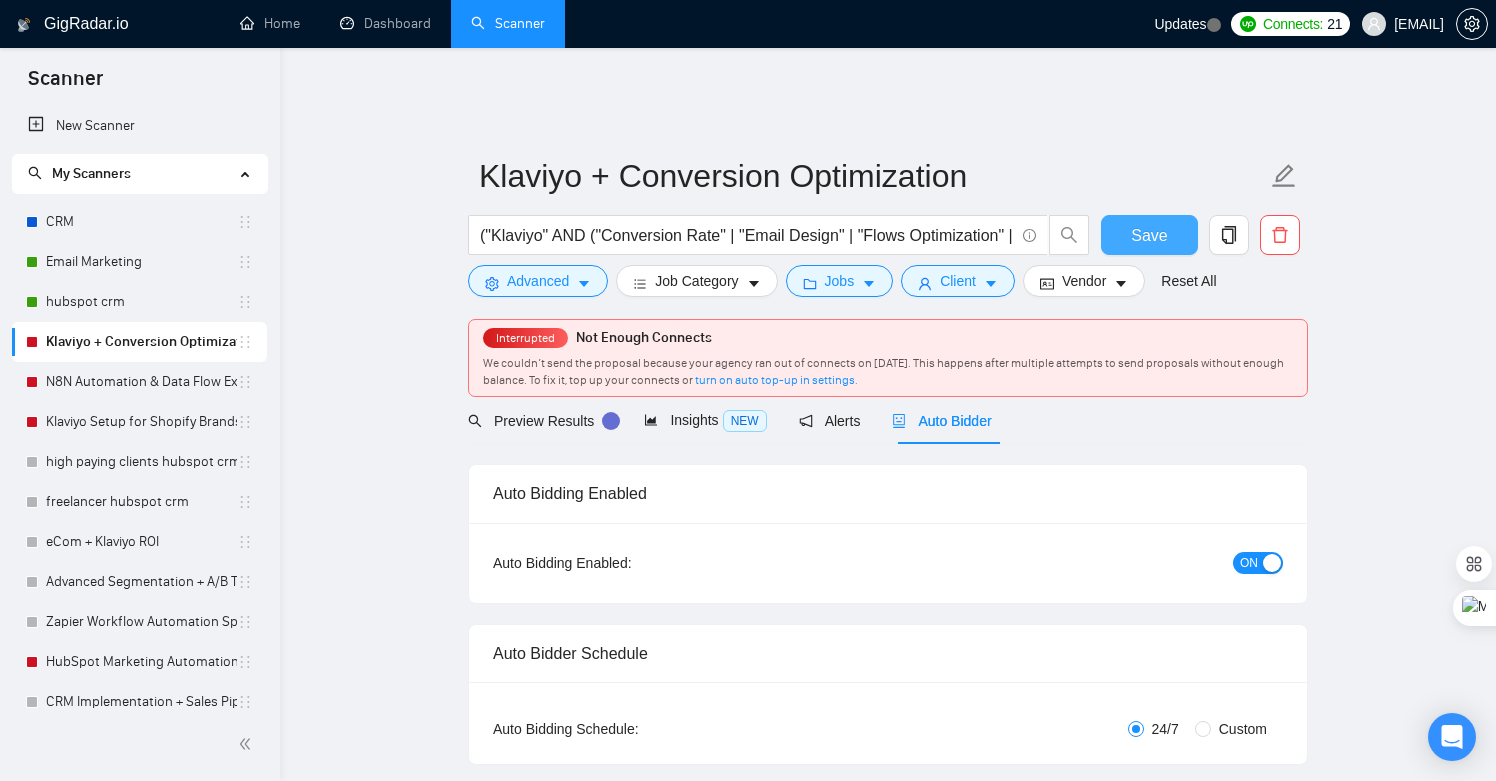 click on "Save" at bounding box center (1149, 235) 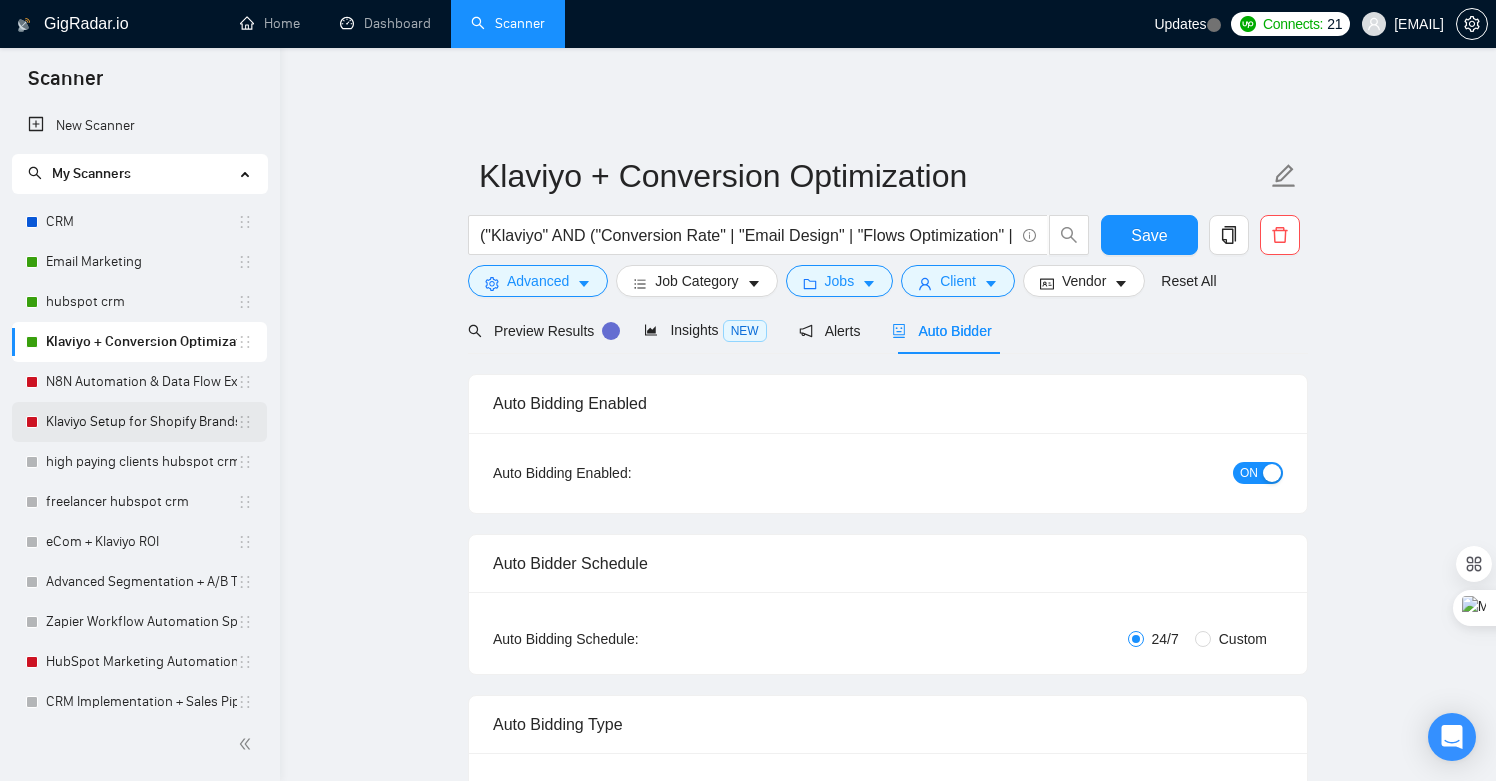 click on "Klaviyo Setup for Shopify Brands" at bounding box center [141, 422] 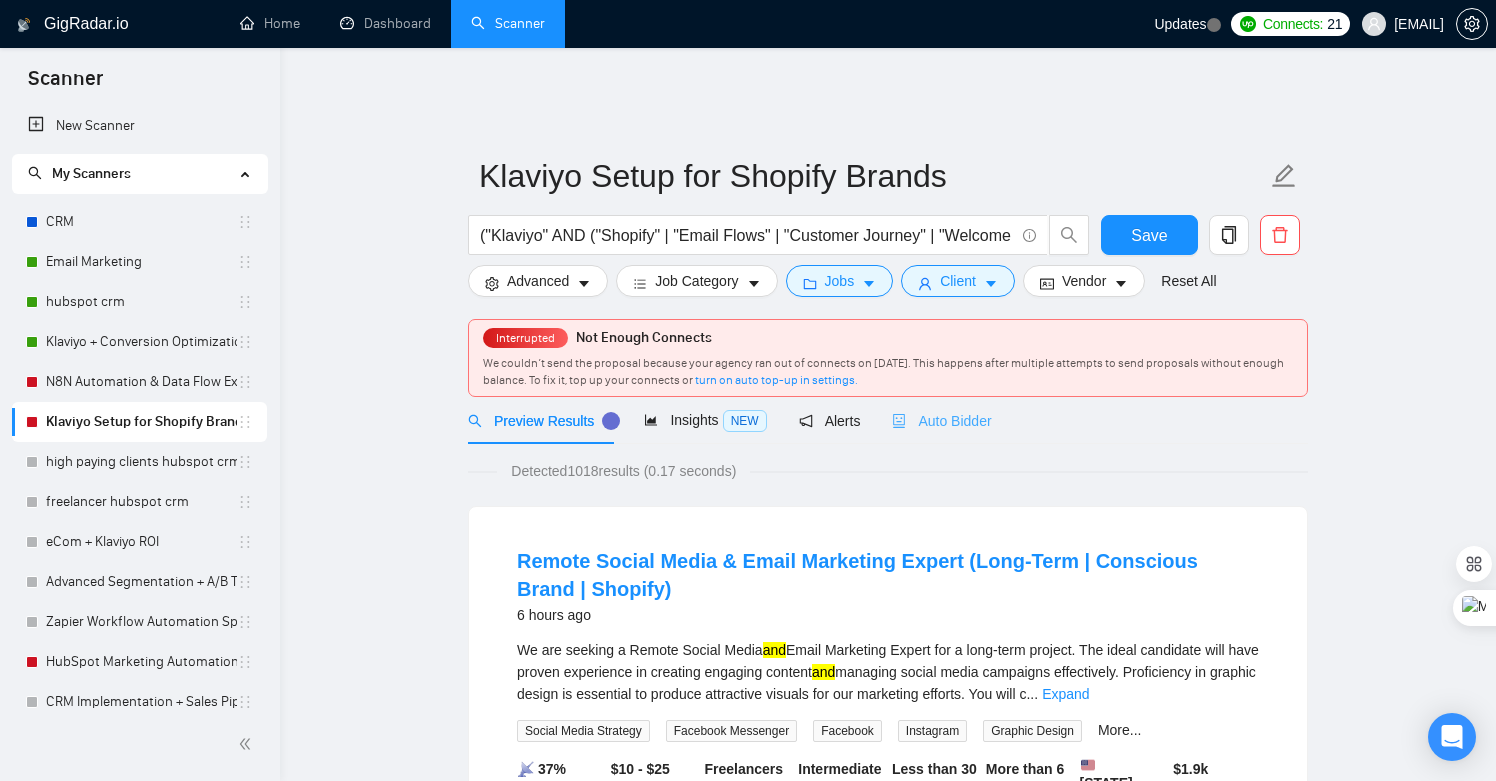 click on "Auto Bidder" at bounding box center (941, 420) 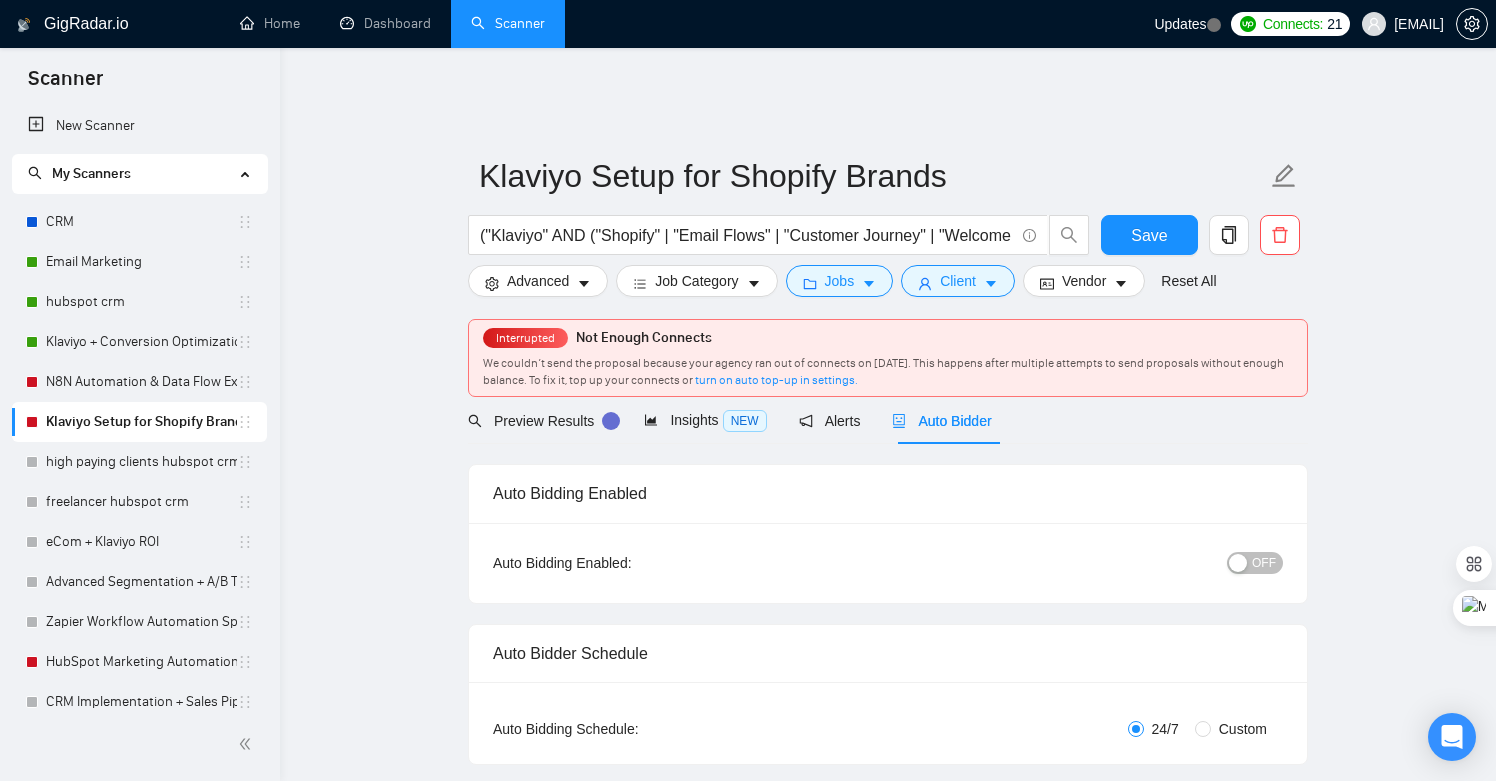 click on "OFF" at bounding box center (1264, 563) 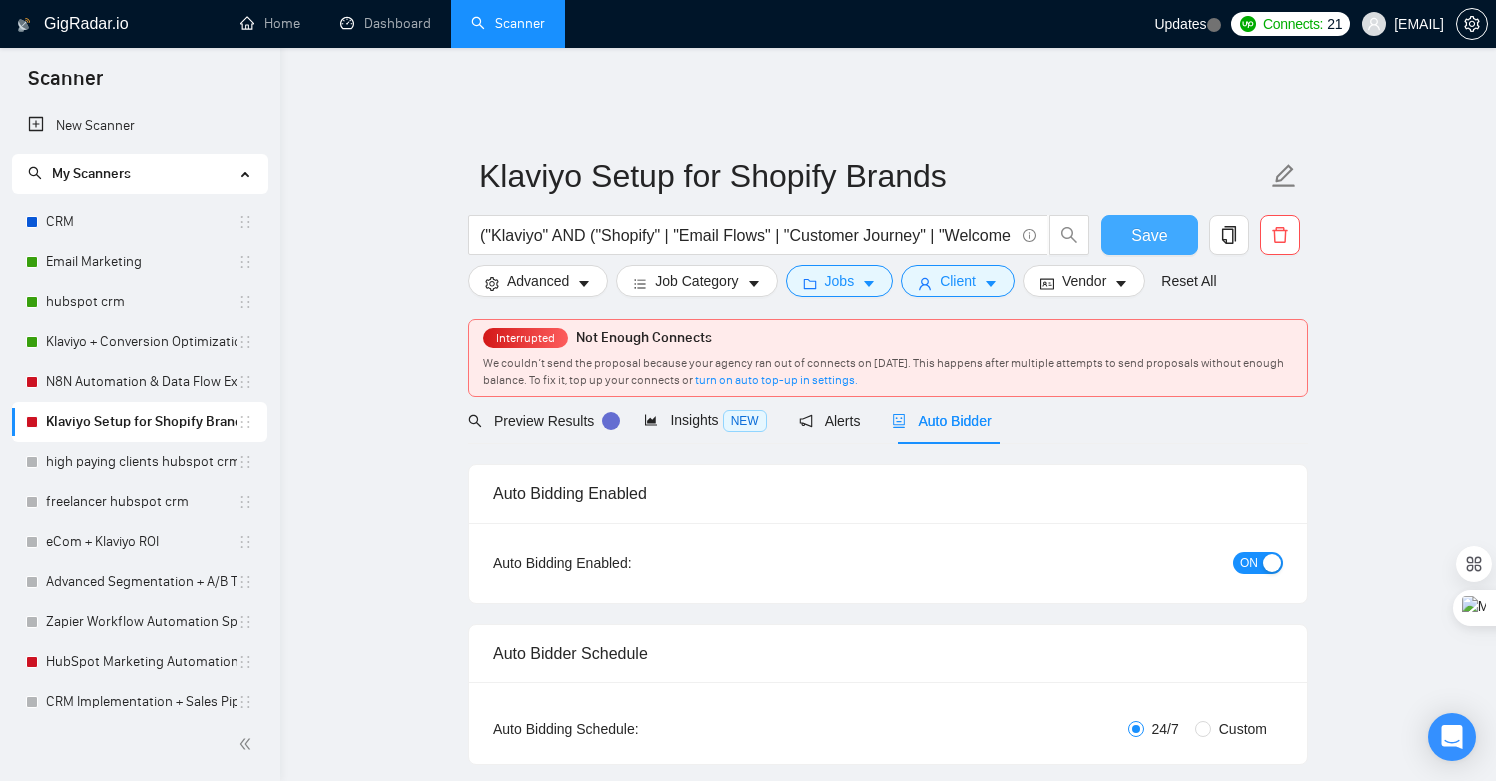 click on "Save" at bounding box center (1149, 235) 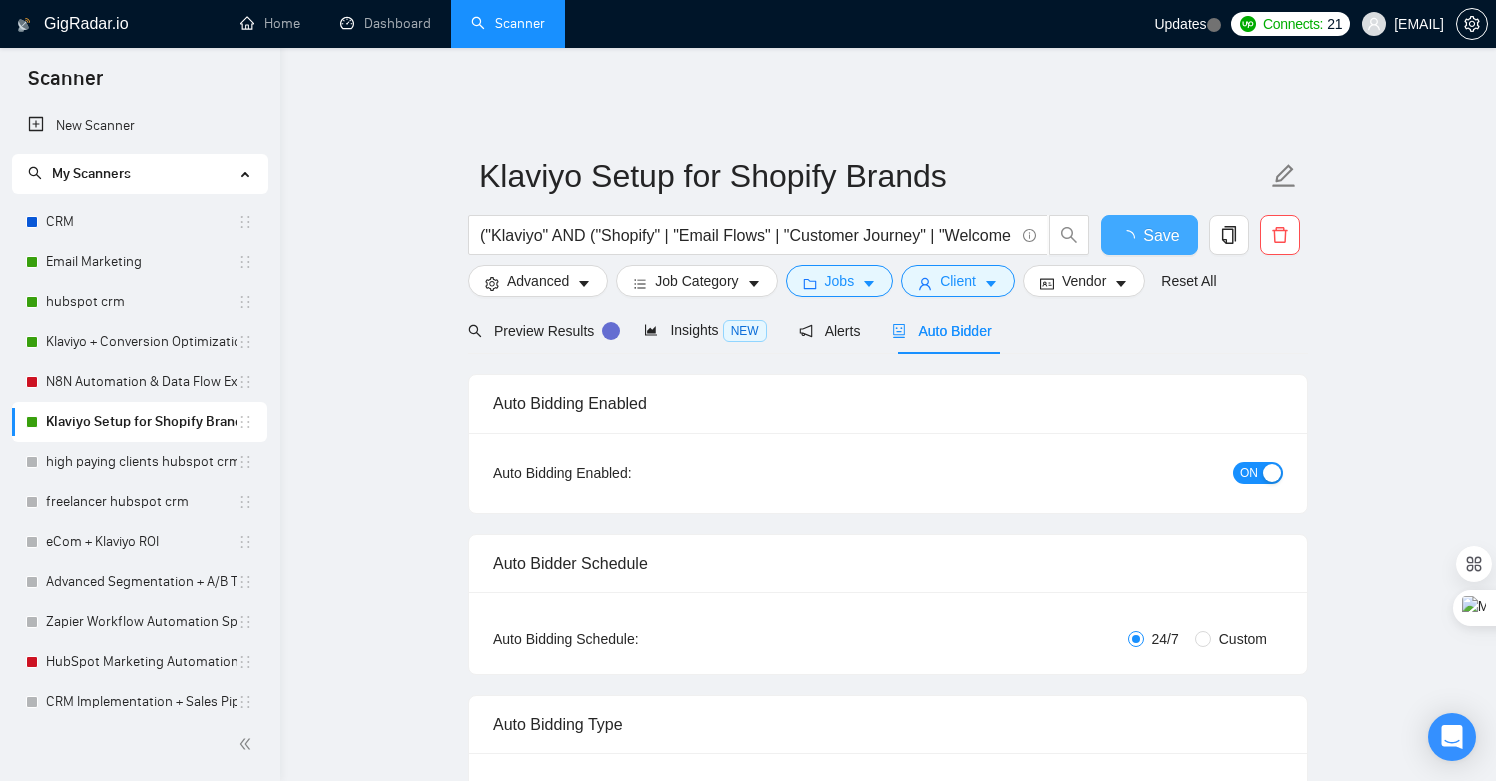 type 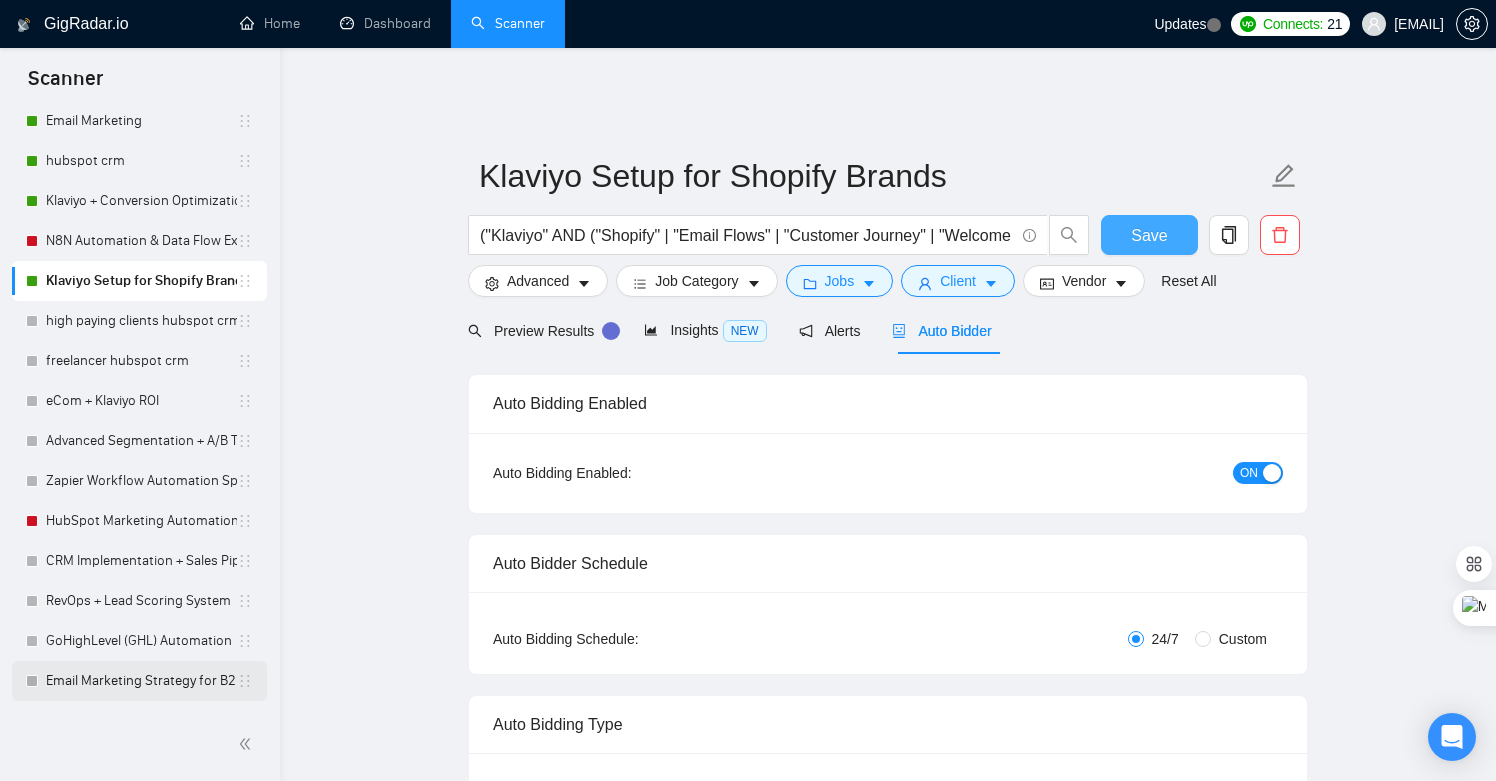 scroll, scrollTop: 214, scrollLeft: 0, axis: vertical 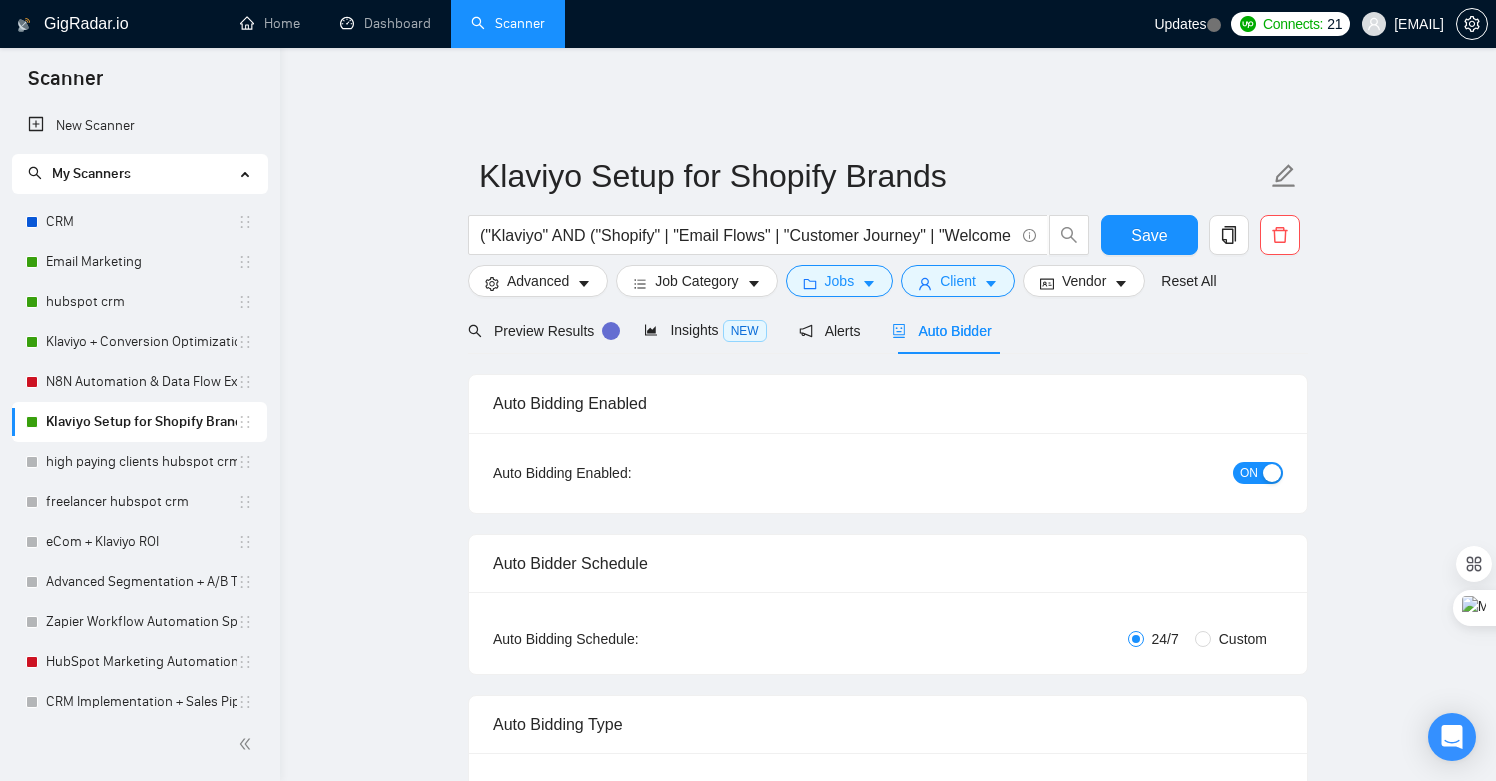 click on "GigRadar.io" at bounding box center (86, 24) 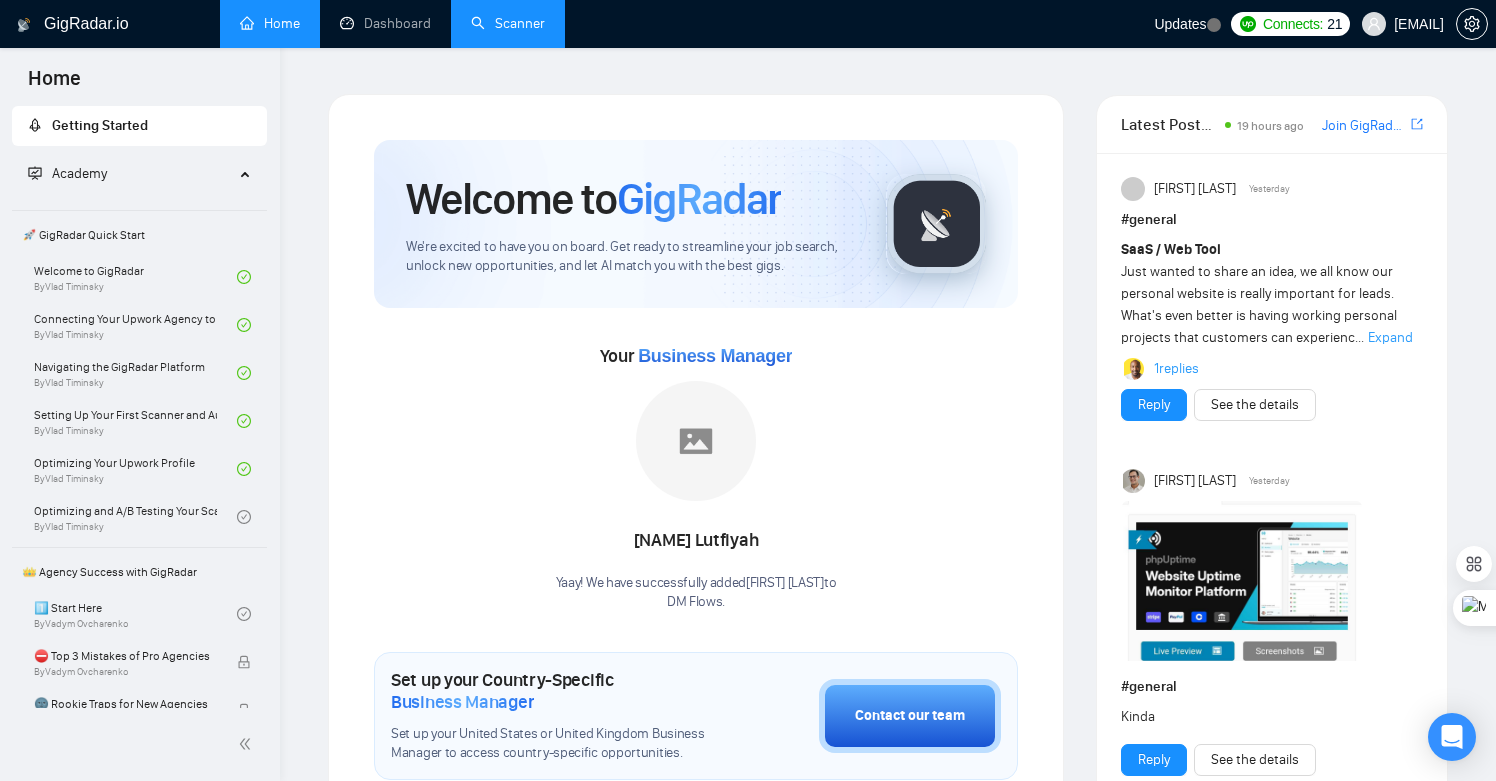 click on "Welcome to  GigRadar We're excited to have you on board. Get ready to streamline your job search, unlock new opportunities, and let AI match you with the best gigs." at bounding box center (630, 224) 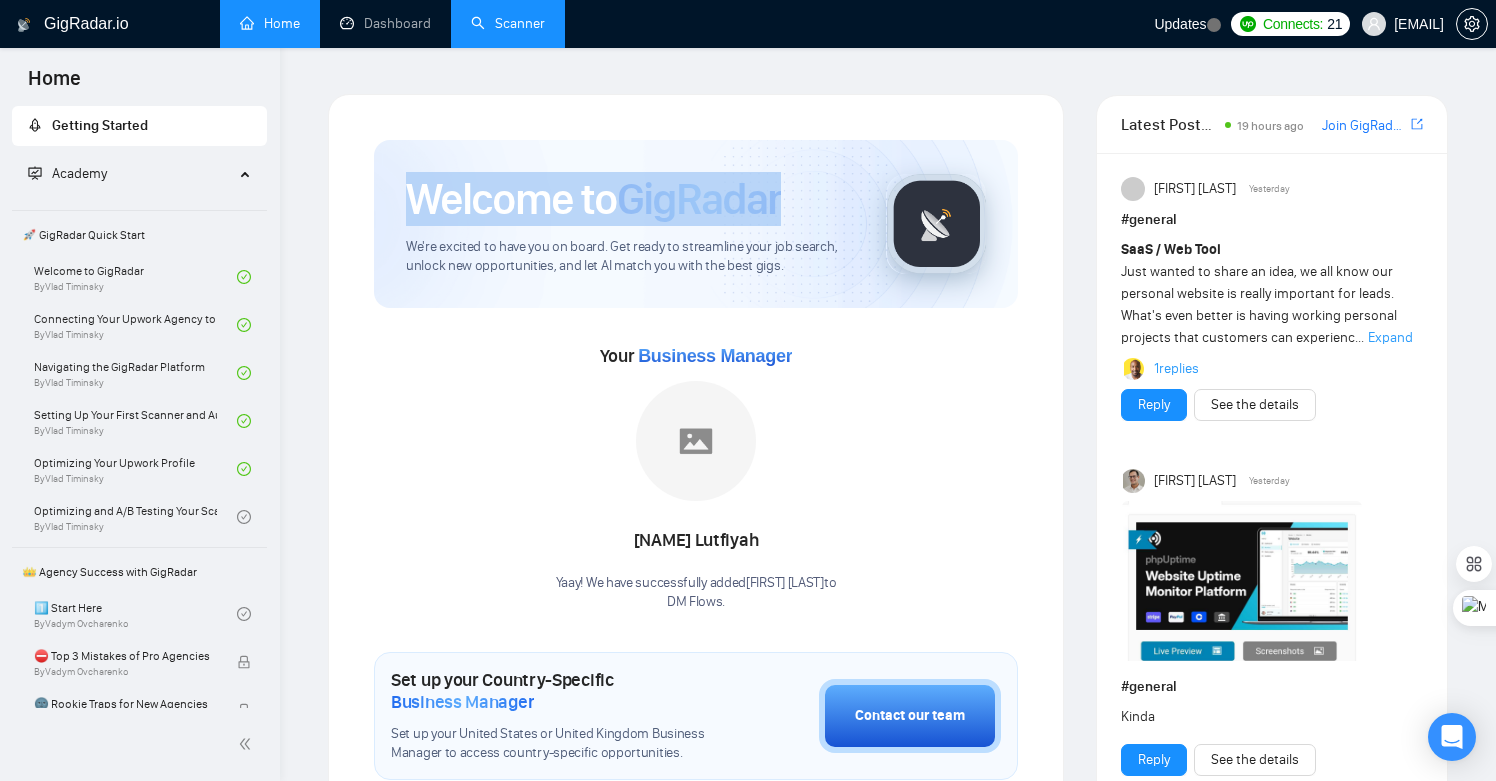 click on "Welcome to  GigRadar We're excited to have you on board. Get ready to streamline your job search, unlock new opportunities, and let AI match you with the best gigs." at bounding box center [630, 224] 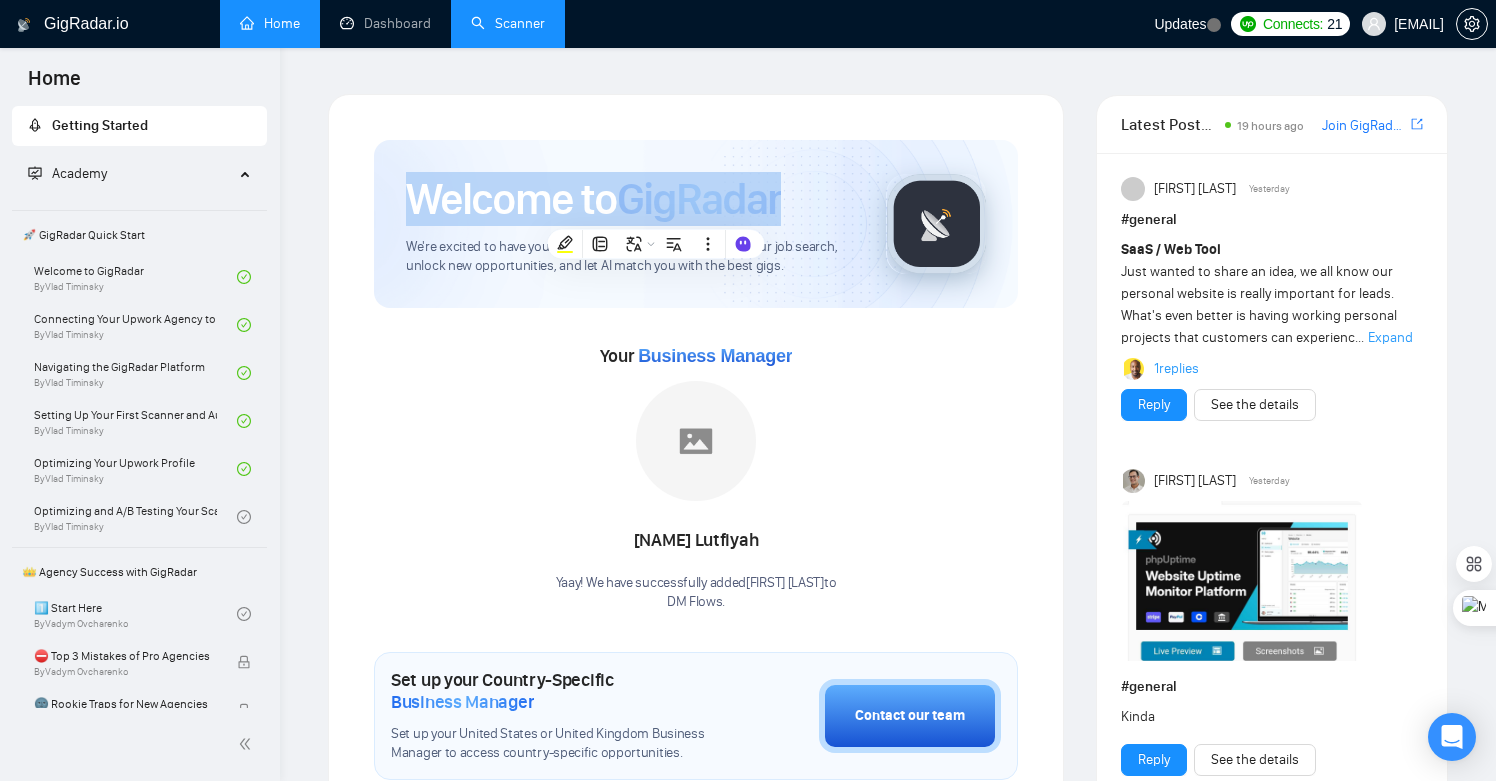 click on "Welcome to  GigRadar We're excited to have you on board. Get ready to streamline your job search, unlock new opportunities, and let AI match you with the best gigs." at bounding box center [630, 224] 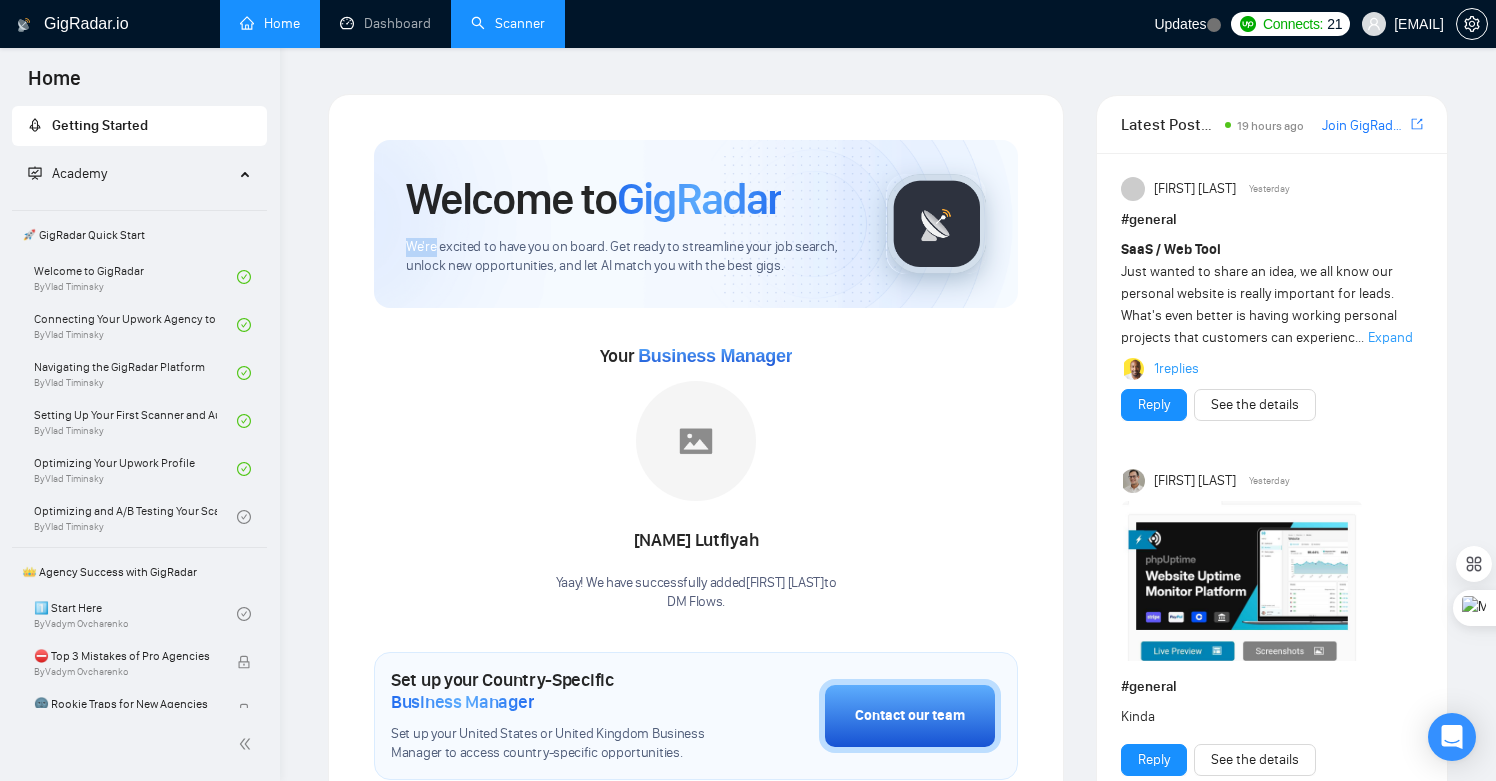 click on "Welcome to  GigRadar We're excited to have you on board. Get ready to streamline your job search, unlock new opportunities, and let AI match you with the best gigs." at bounding box center (630, 224) 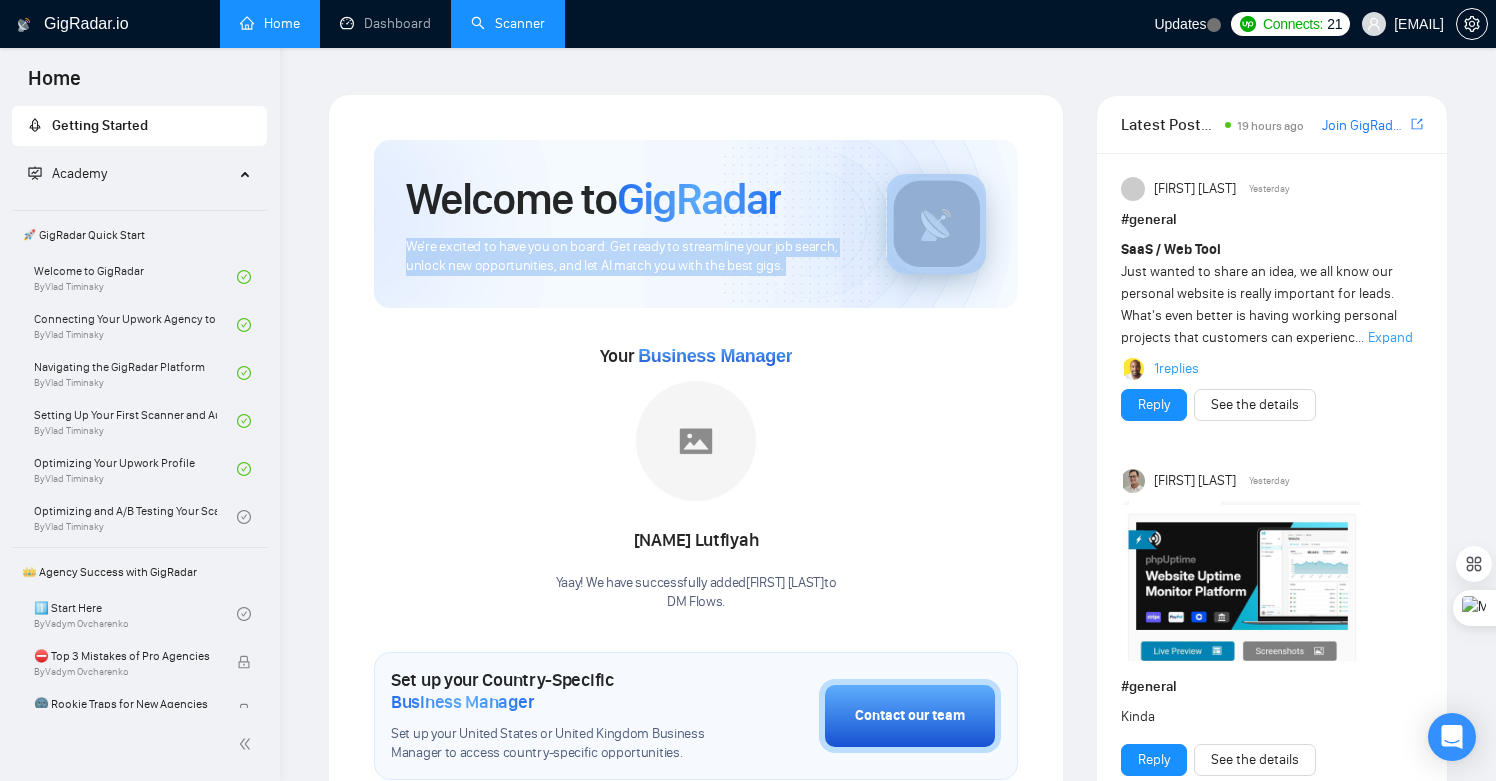click on "Welcome to  GigRadar We're excited to have you on board. Get ready to streamline your job search, unlock new opportunities, and let AI match you with the best gigs." at bounding box center (630, 224) 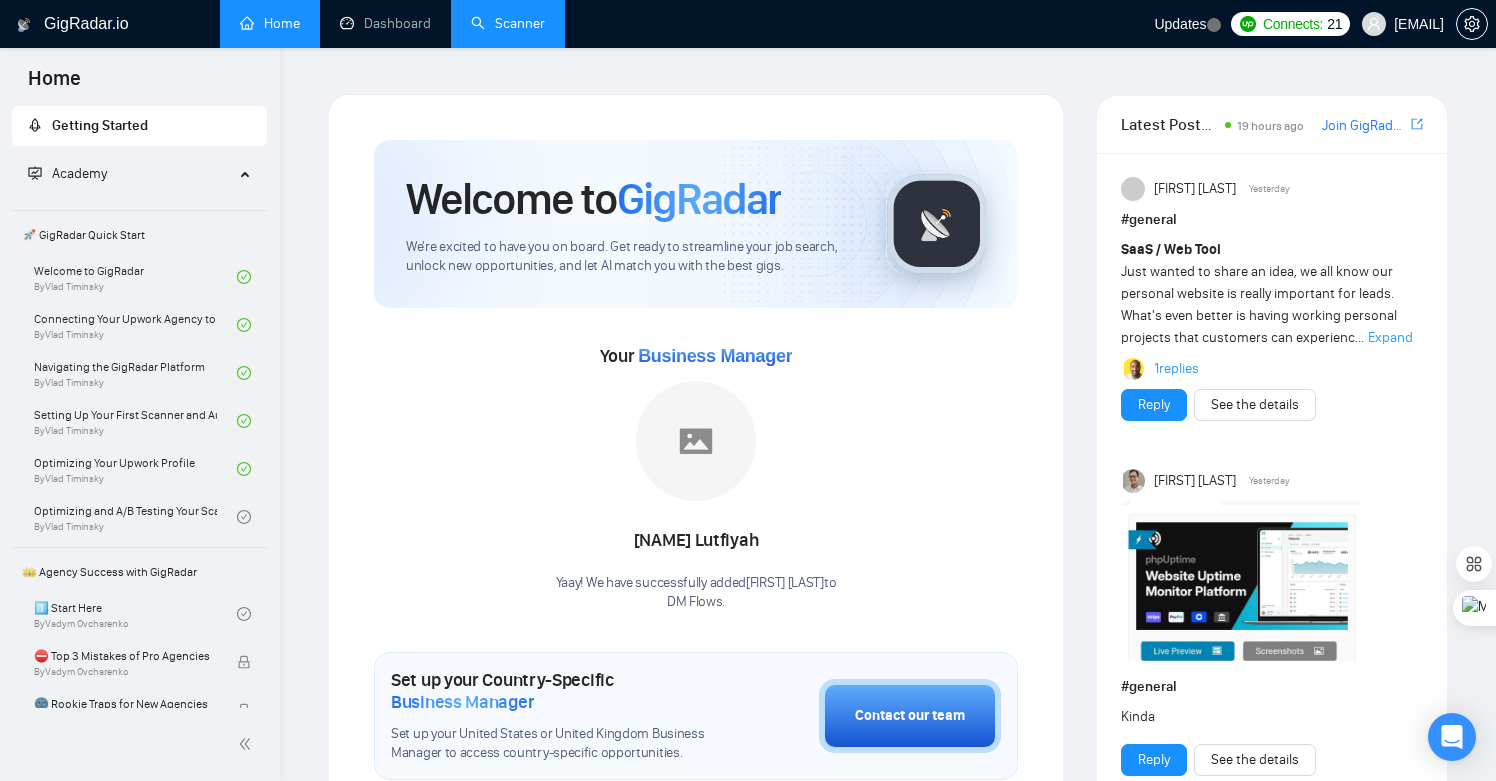 click on "GigRadar" at bounding box center [699, 199] 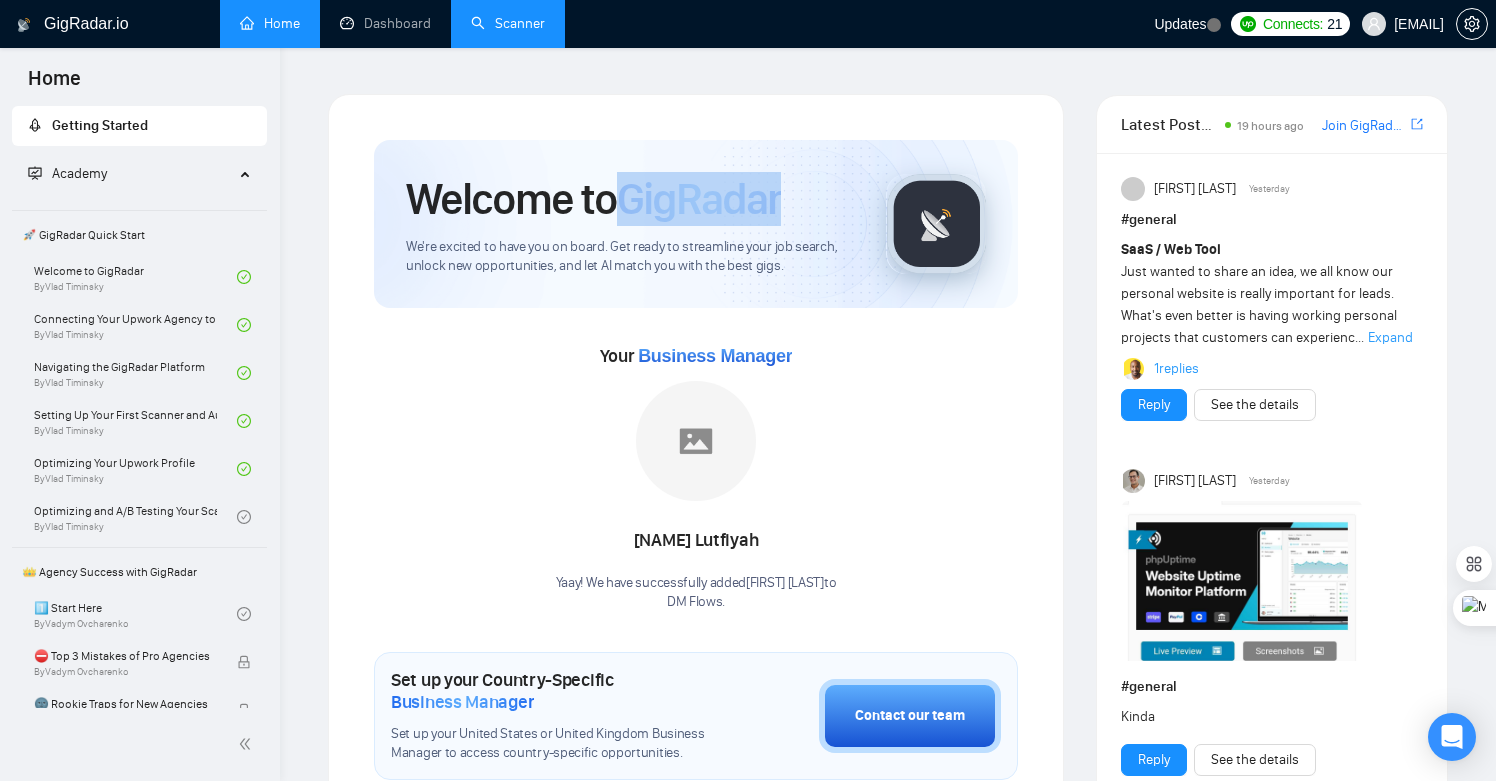click on "GigRadar" at bounding box center [699, 199] 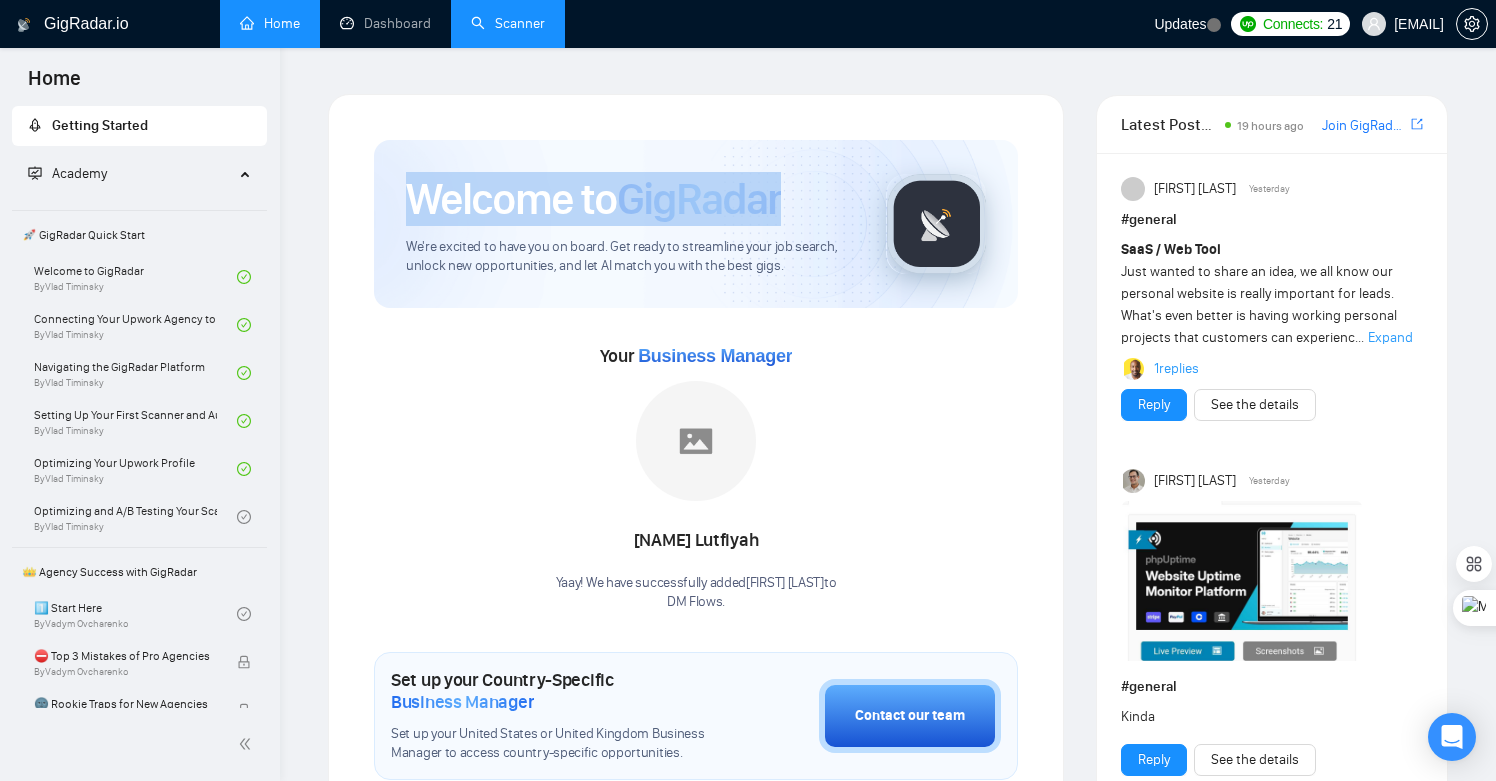 click on "GigRadar" at bounding box center (699, 199) 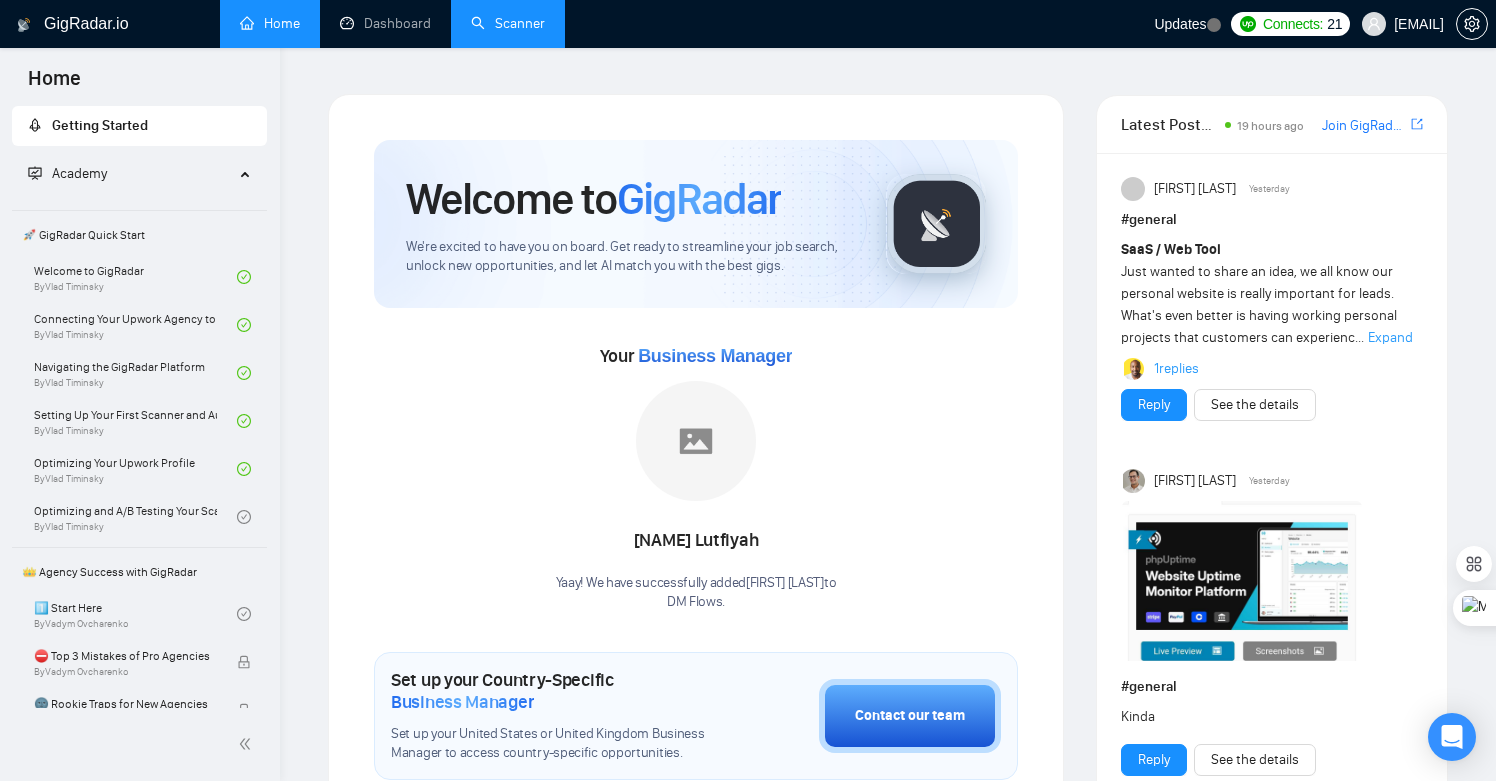 click on "We're excited to have you on board. Get ready to streamline your job search, unlock new opportunities, and let AI match you with the best gigs." at bounding box center (630, 257) 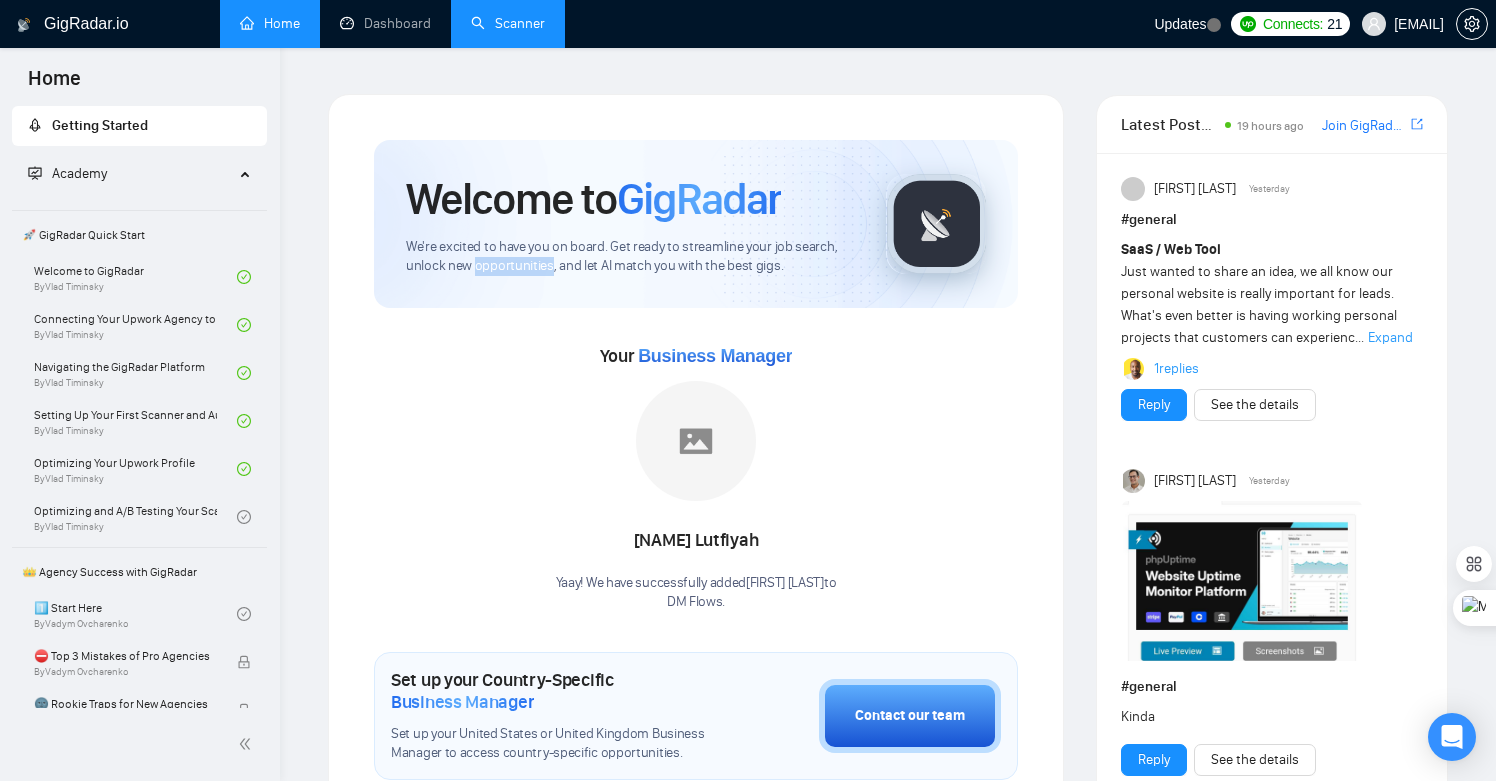 click on "We're excited to have you on board. Get ready to streamline your job search, unlock new opportunities, and let AI match you with the best gigs." at bounding box center [630, 257] 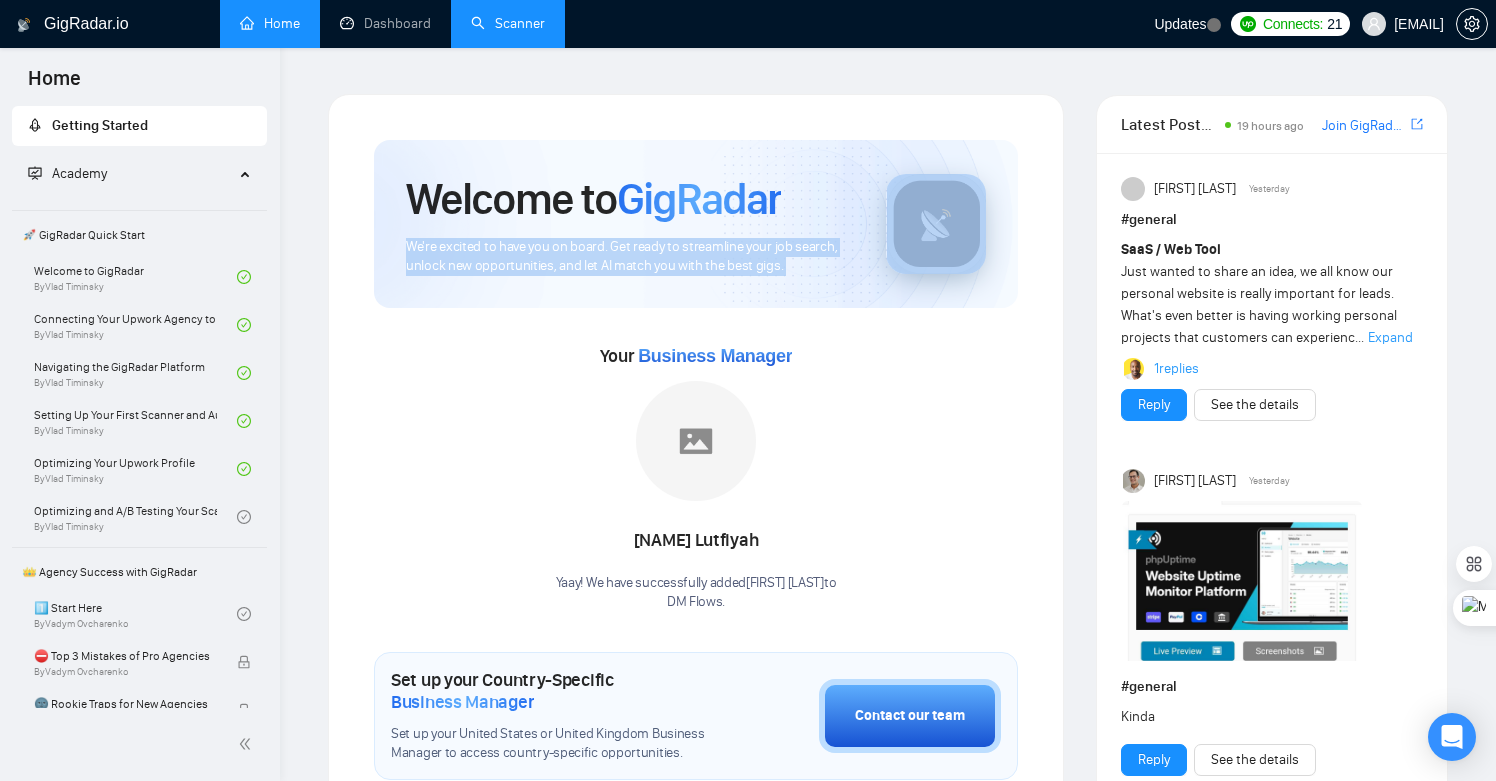 click on "We're excited to have you on board. Get ready to streamline your job search, unlock new opportunities, and let AI match you with the best gigs." at bounding box center [630, 257] 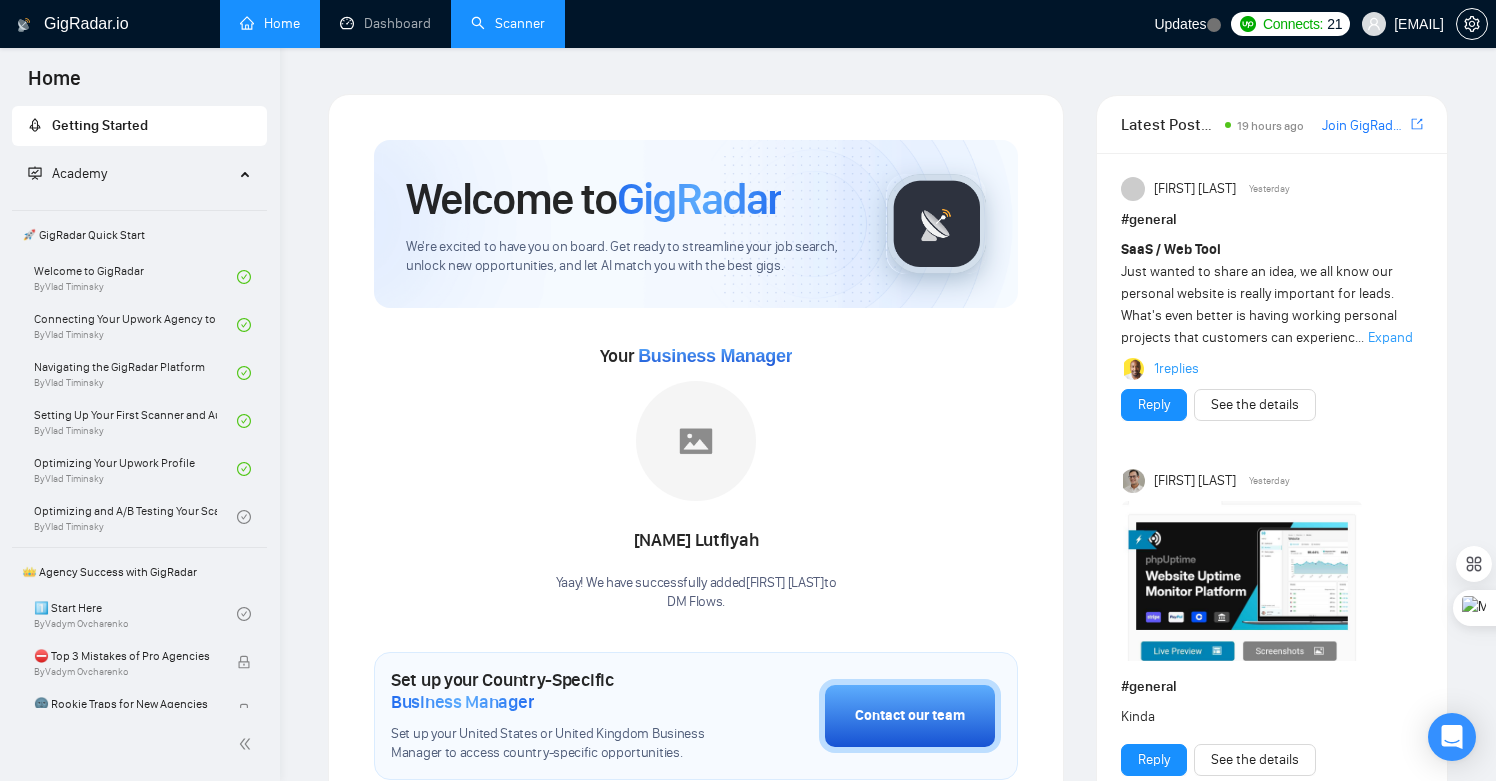 click on "Welcome to  GigRadar" at bounding box center (593, 199) 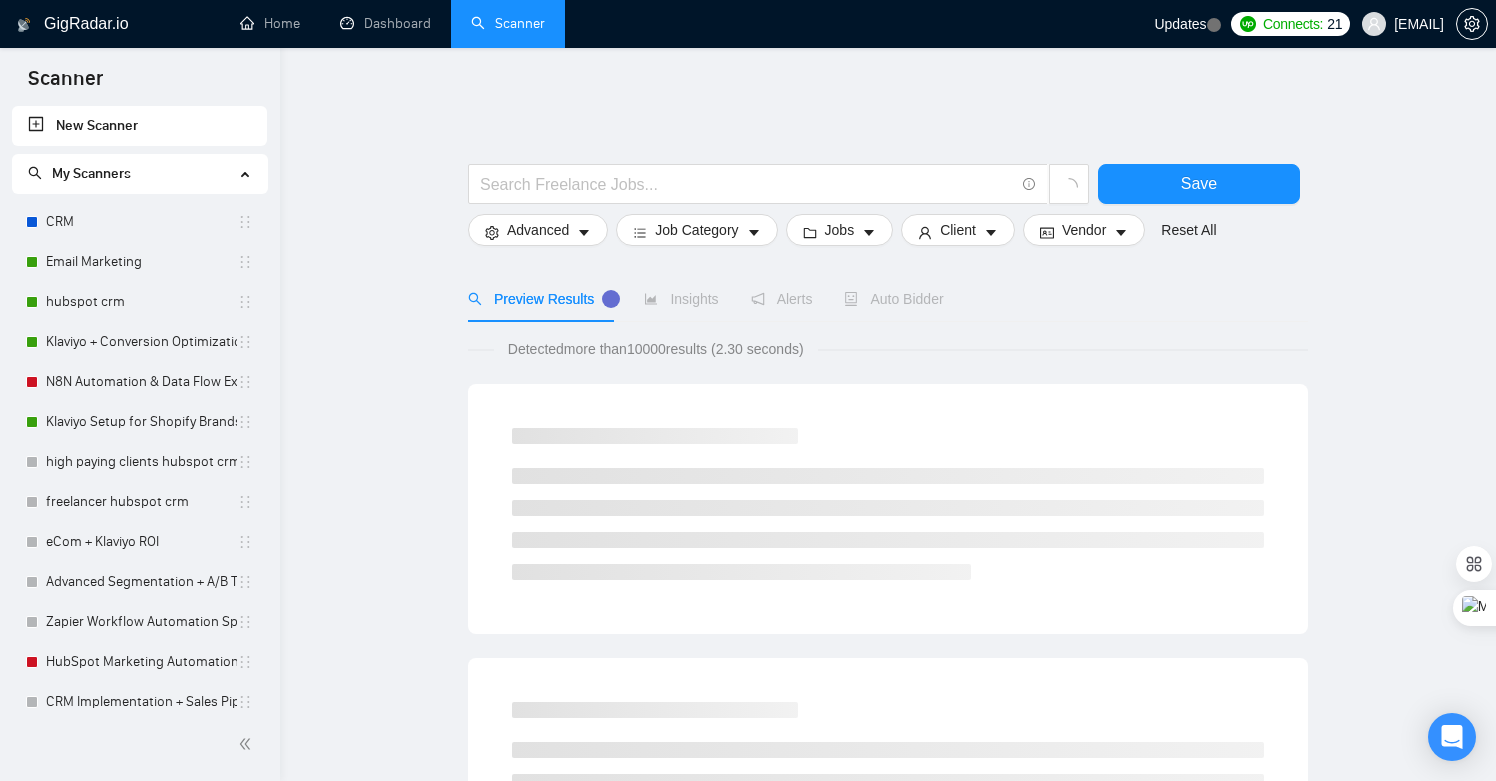 click on "Updates" at bounding box center [1187, 24] 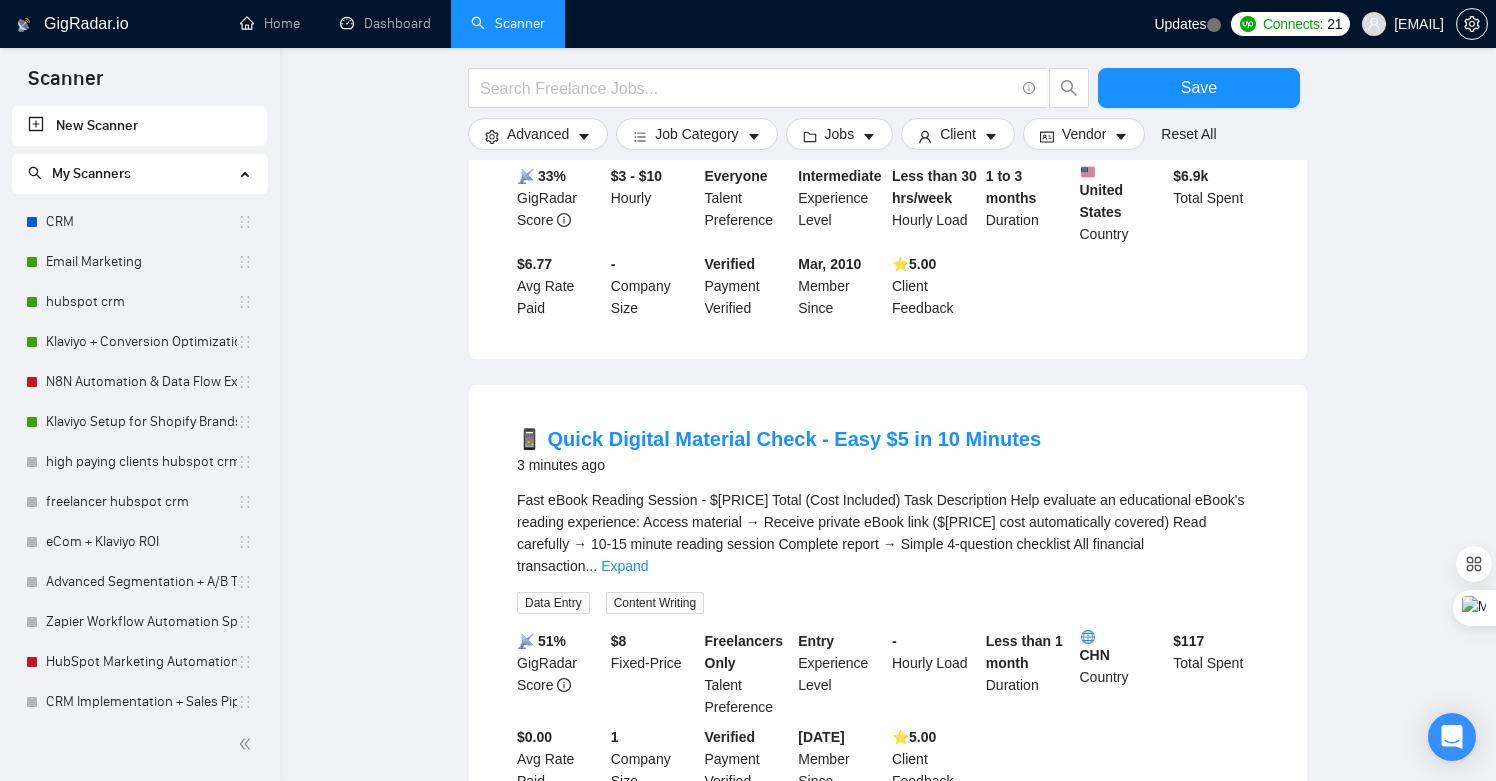 scroll, scrollTop: 0, scrollLeft: 0, axis: both 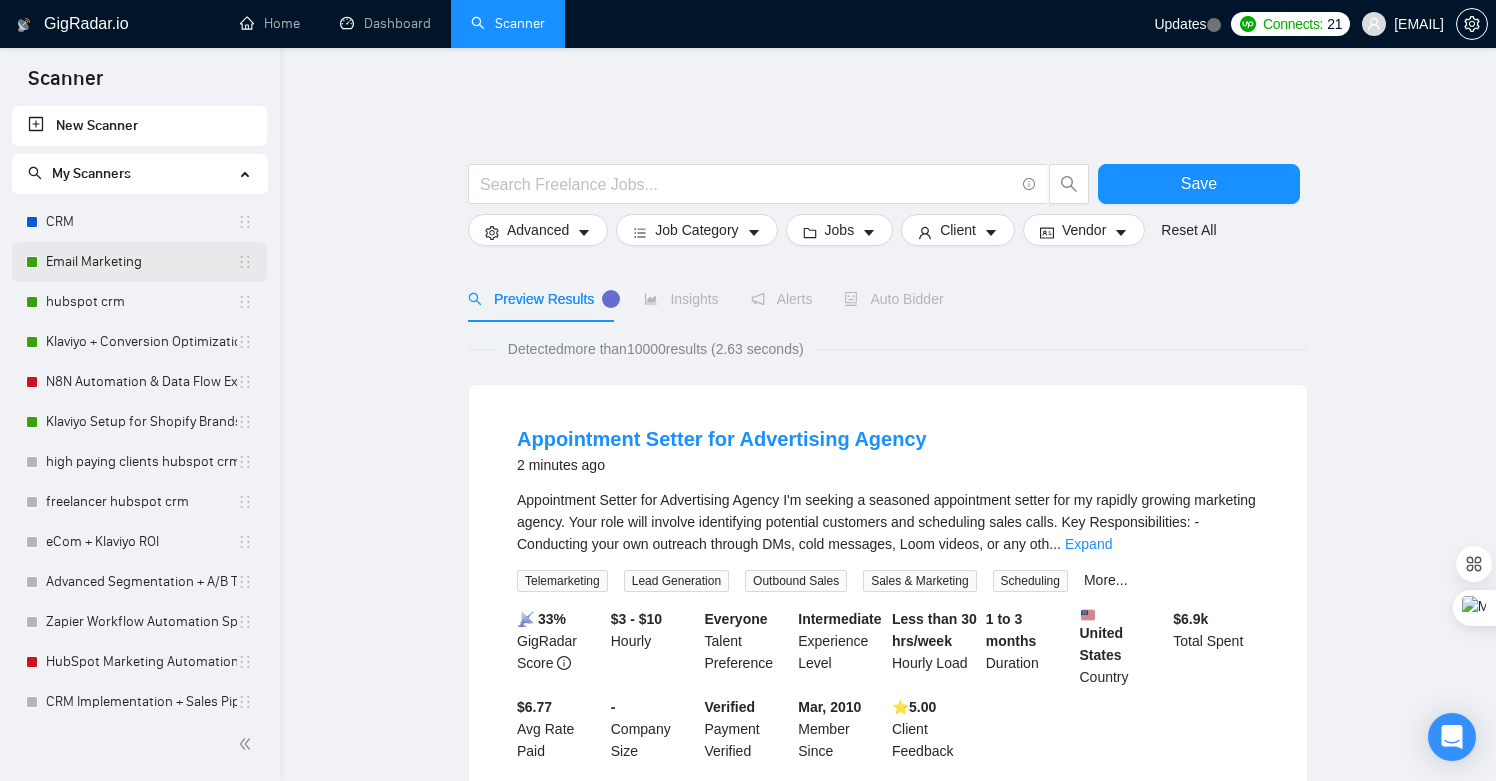 click on "Email Marketing" at bounding box center (141, 262) 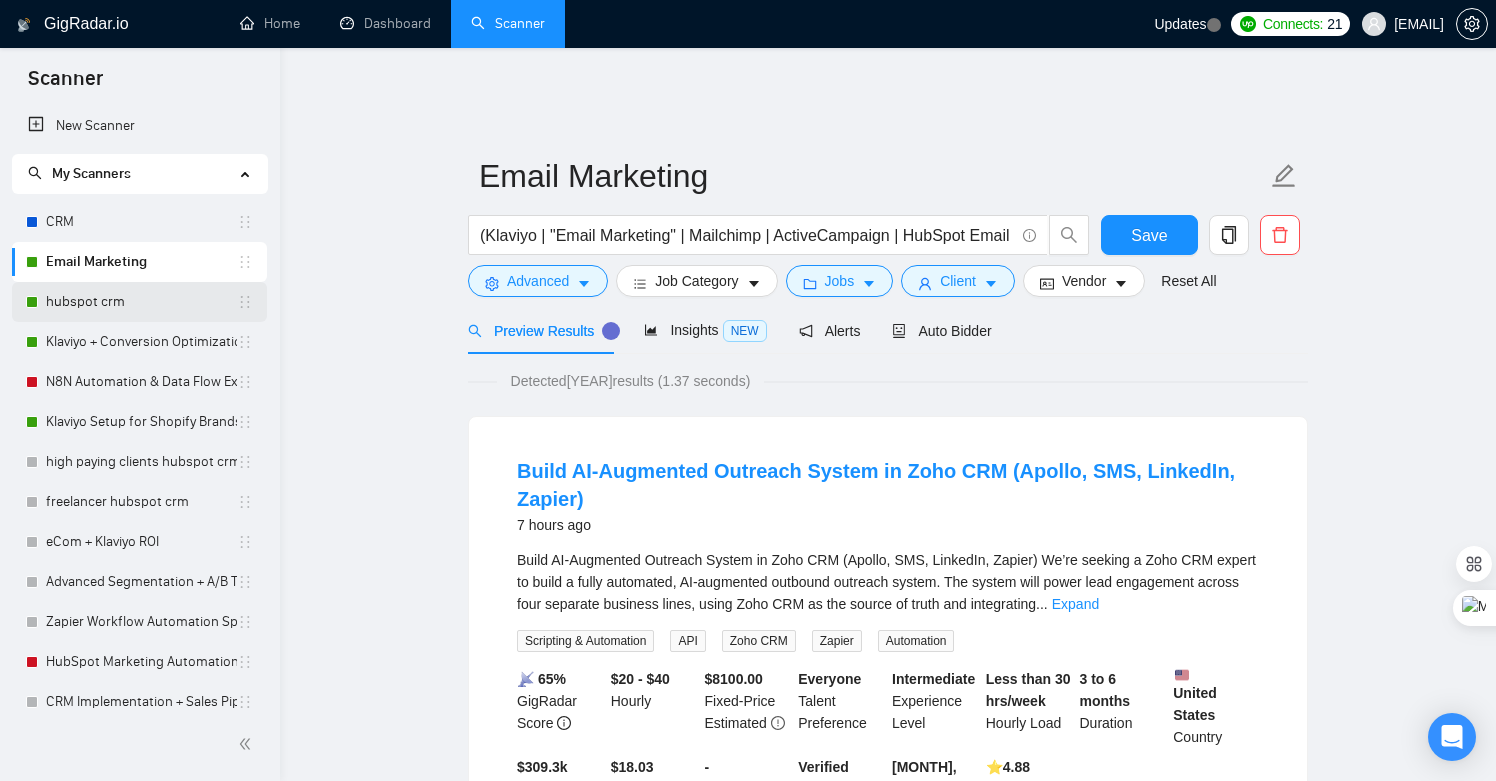 click on "hubspot crm" at bounding box center [141, 302] 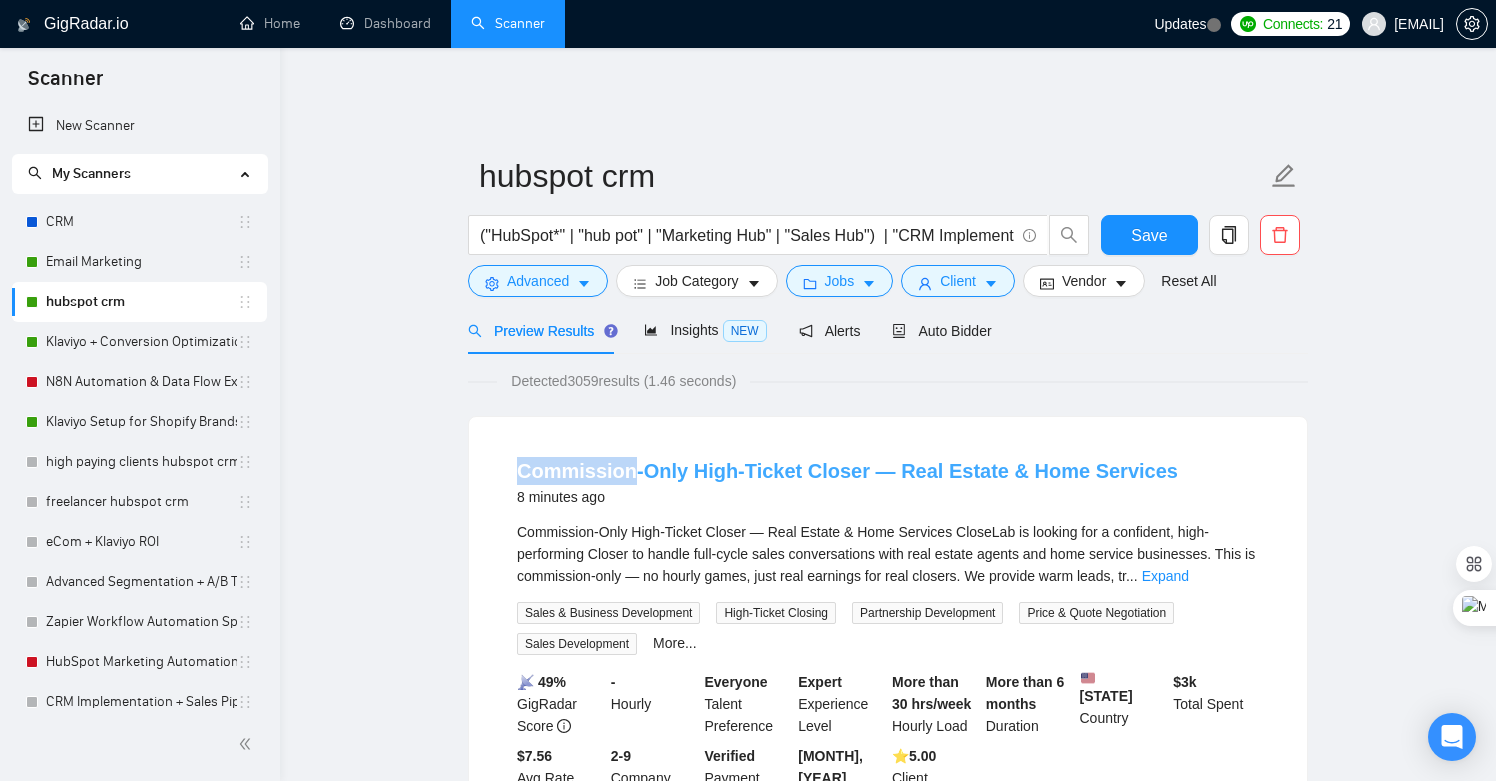 drag, startPoint x: 510, startPoint y: 460, endPoint x: 630, endPoint y: 463, distance: 120.03749 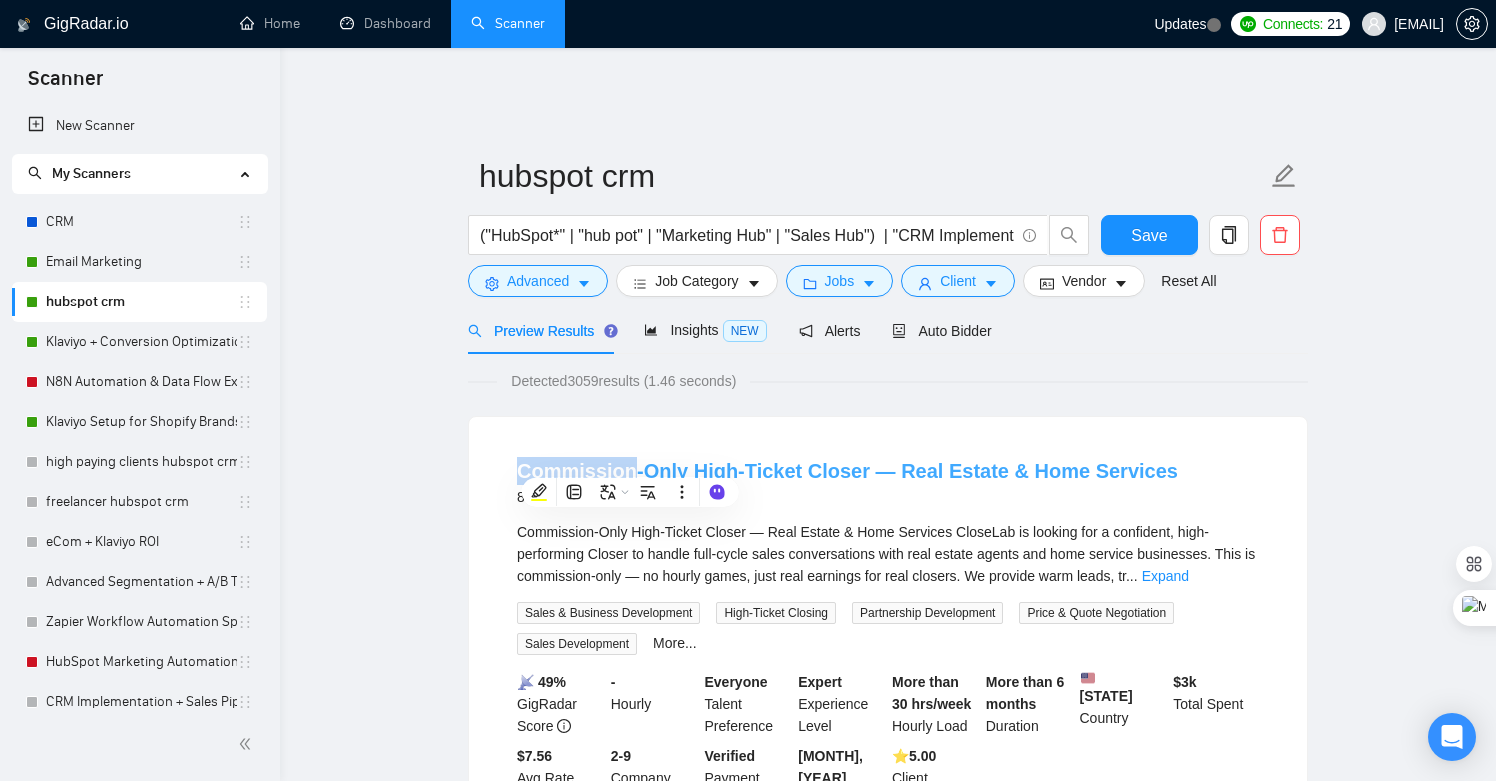 copy on "Commission" 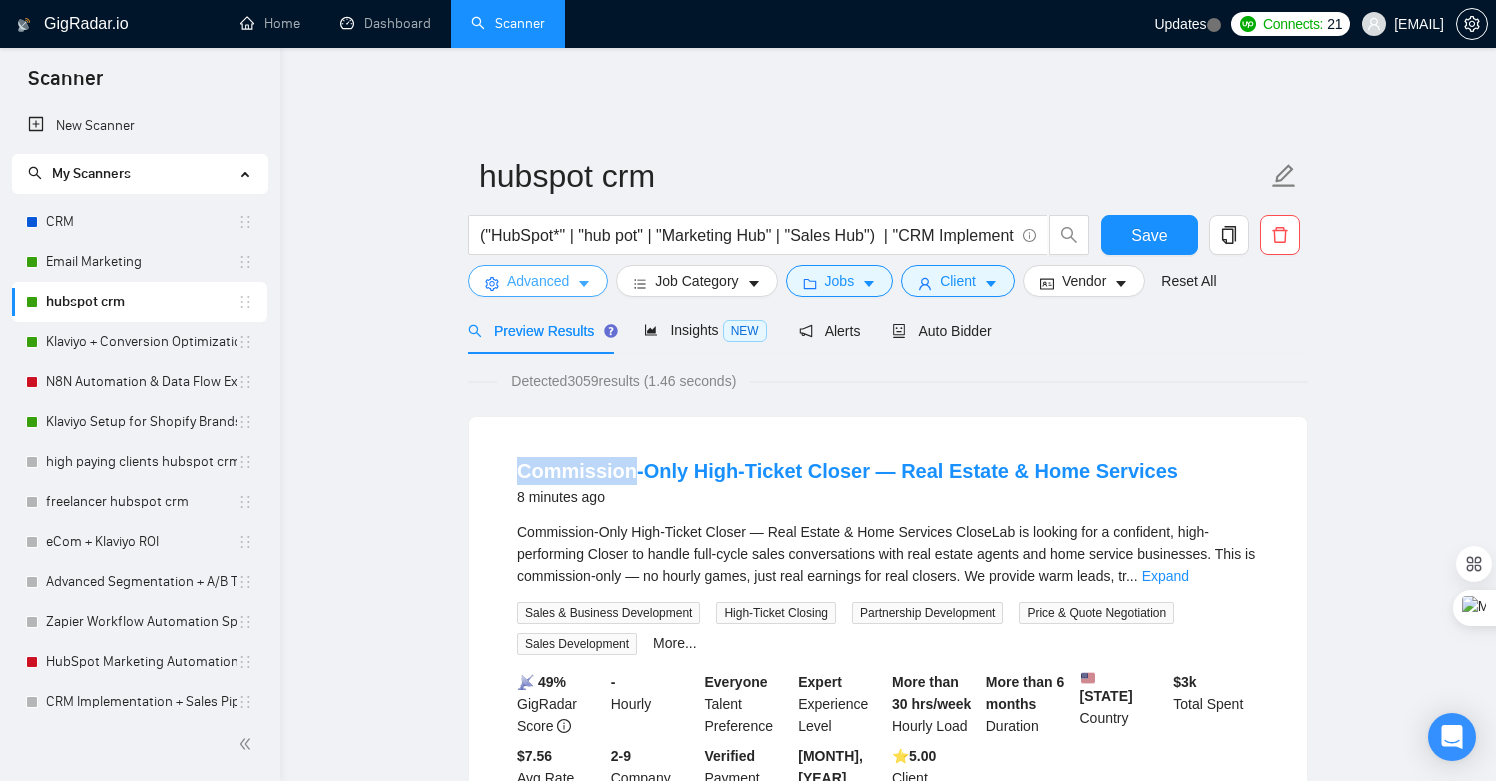 click on "Advanced" at bounding box center [538, 281] 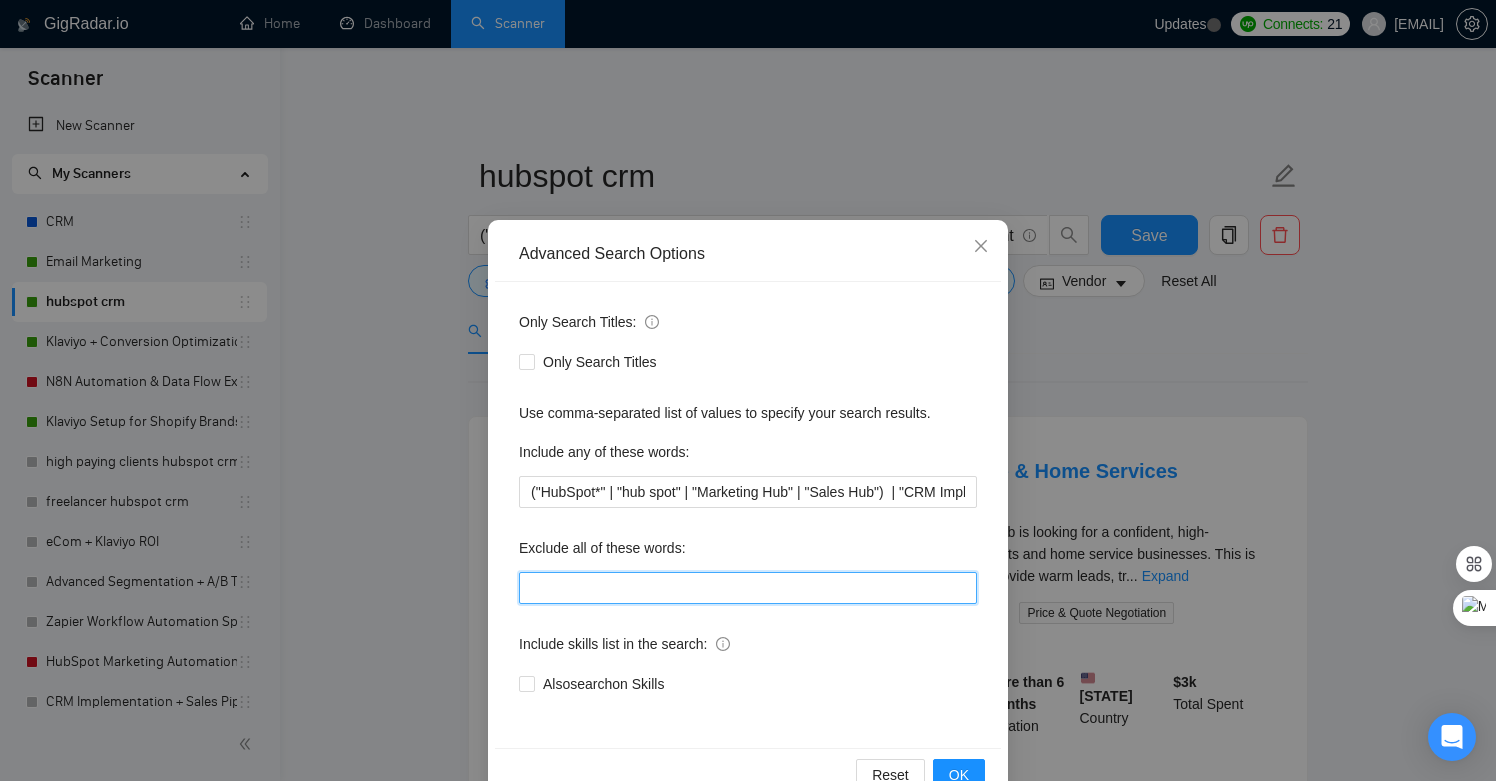 click at bounding box center (748, 588) 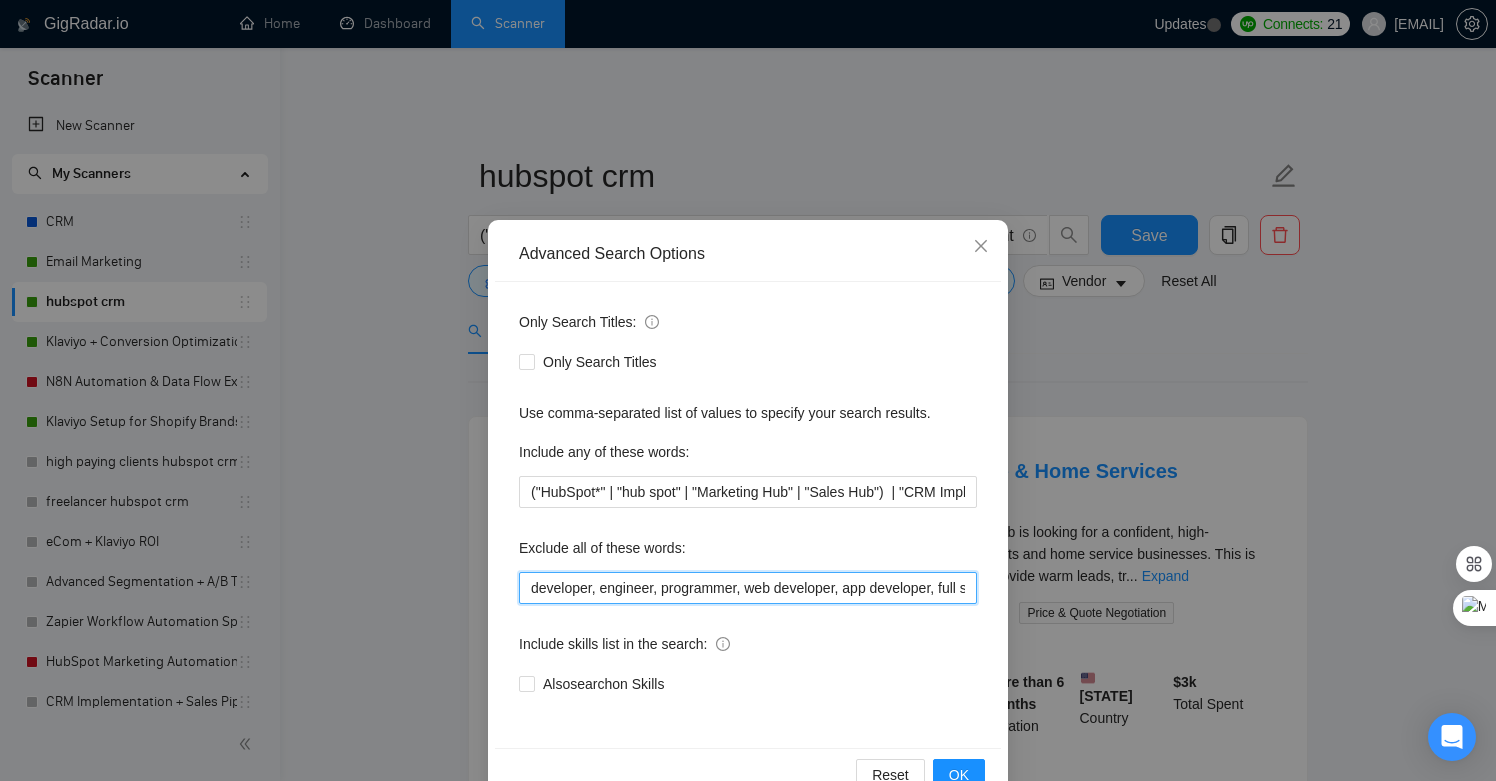 click on "developer, engineer, programmer, web developer, app developer, full stack, frontend, backend, UI/UX, UI, UX, designer, graphic, logo, illustrator, photoshop, figma, data analyst, data scientist, analyst, machine learning, AI developer, devops, blockchain, web3, support, admin assistant, virtual assistant, VA, video editing, copywriter, writer, content creator, telemarketer, cold caller, branding, brand strategist, SEO specialist, photographer, receptionist" at bounding box center (748, 588) 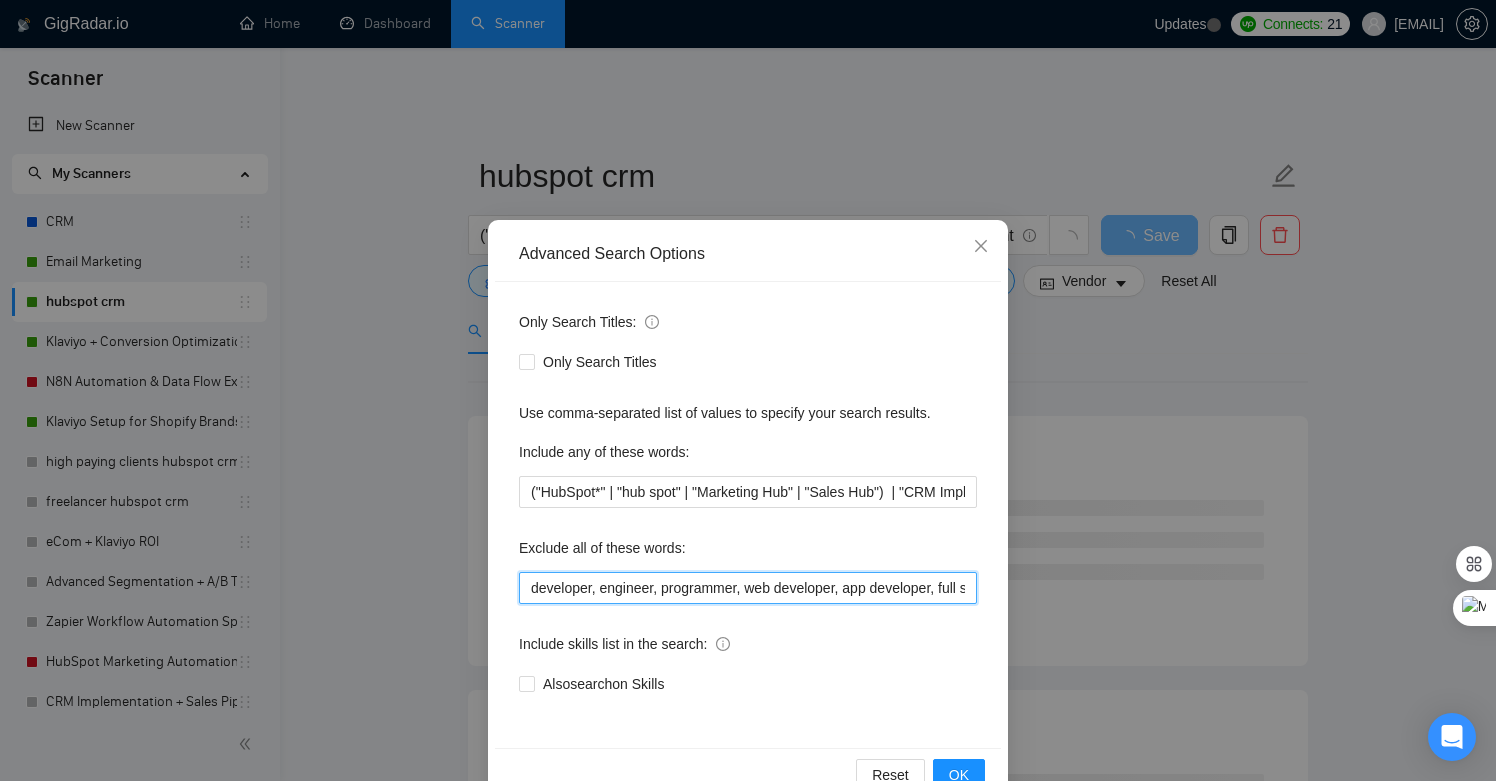 scroll, scrollTop: 0, scrollLeft: 2460, axis: horizontal 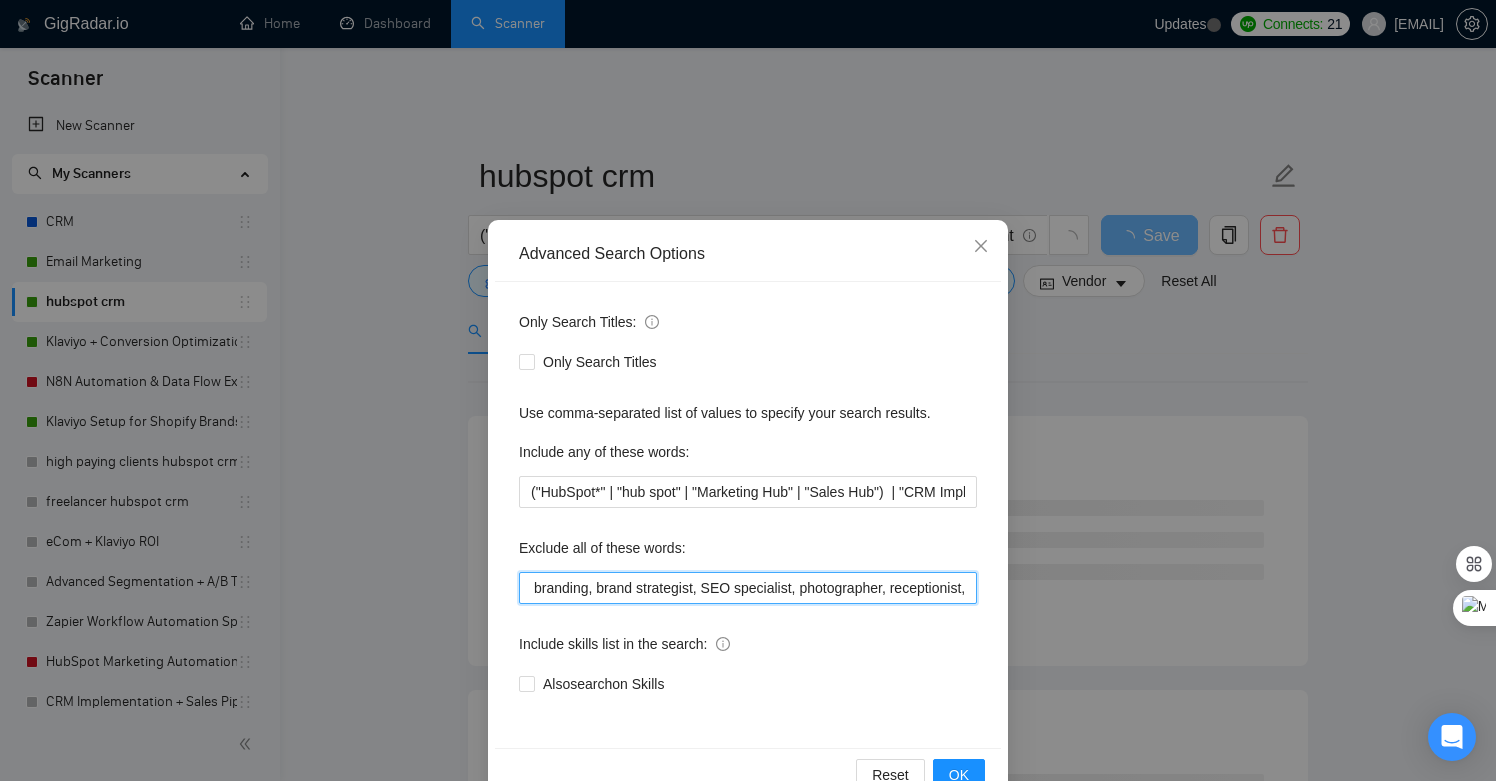paste on "Commission" 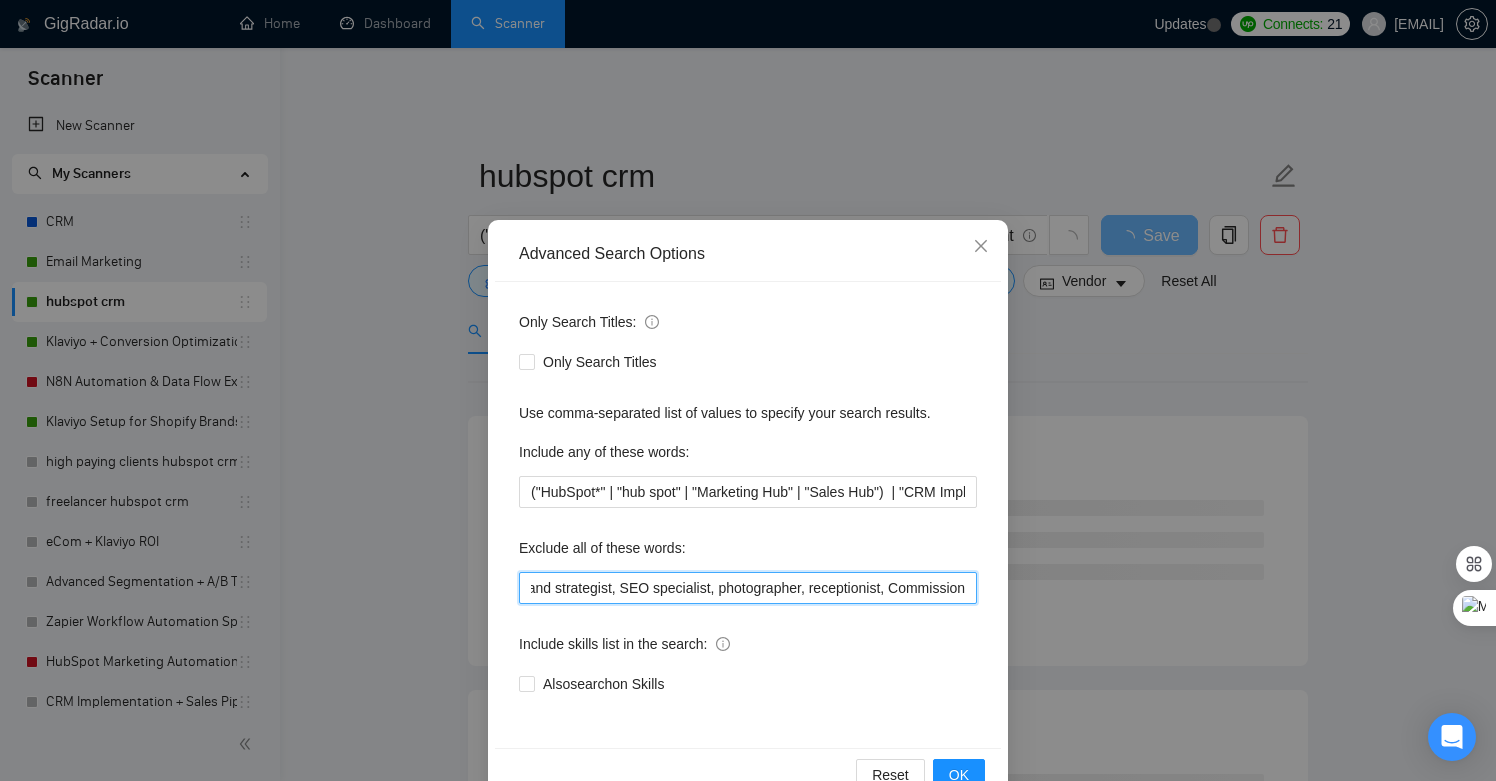 scroll, scrollTop: 0, scrollLeft: 2546, axis: horizontal 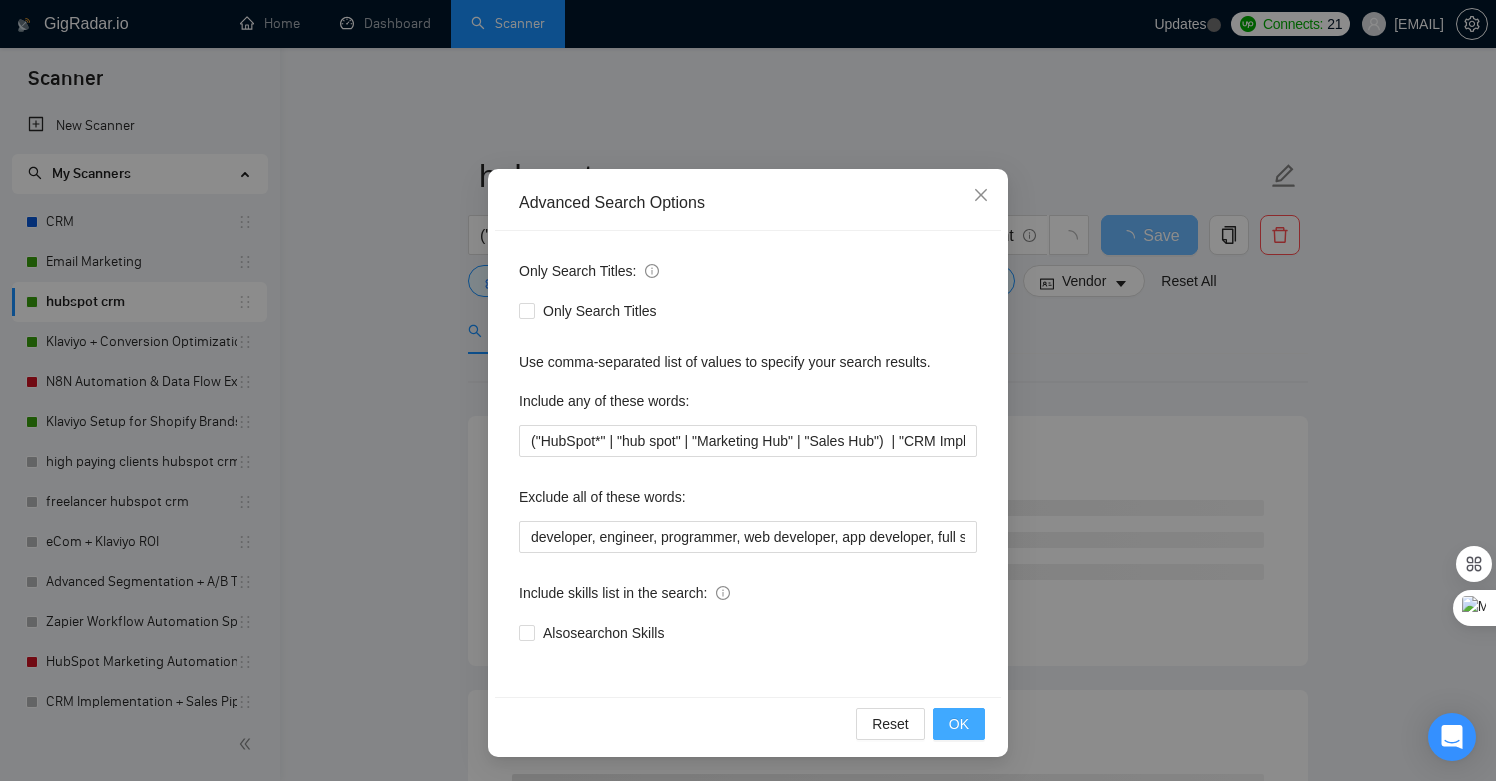 click on "OK" at bounding box center (959, 724) 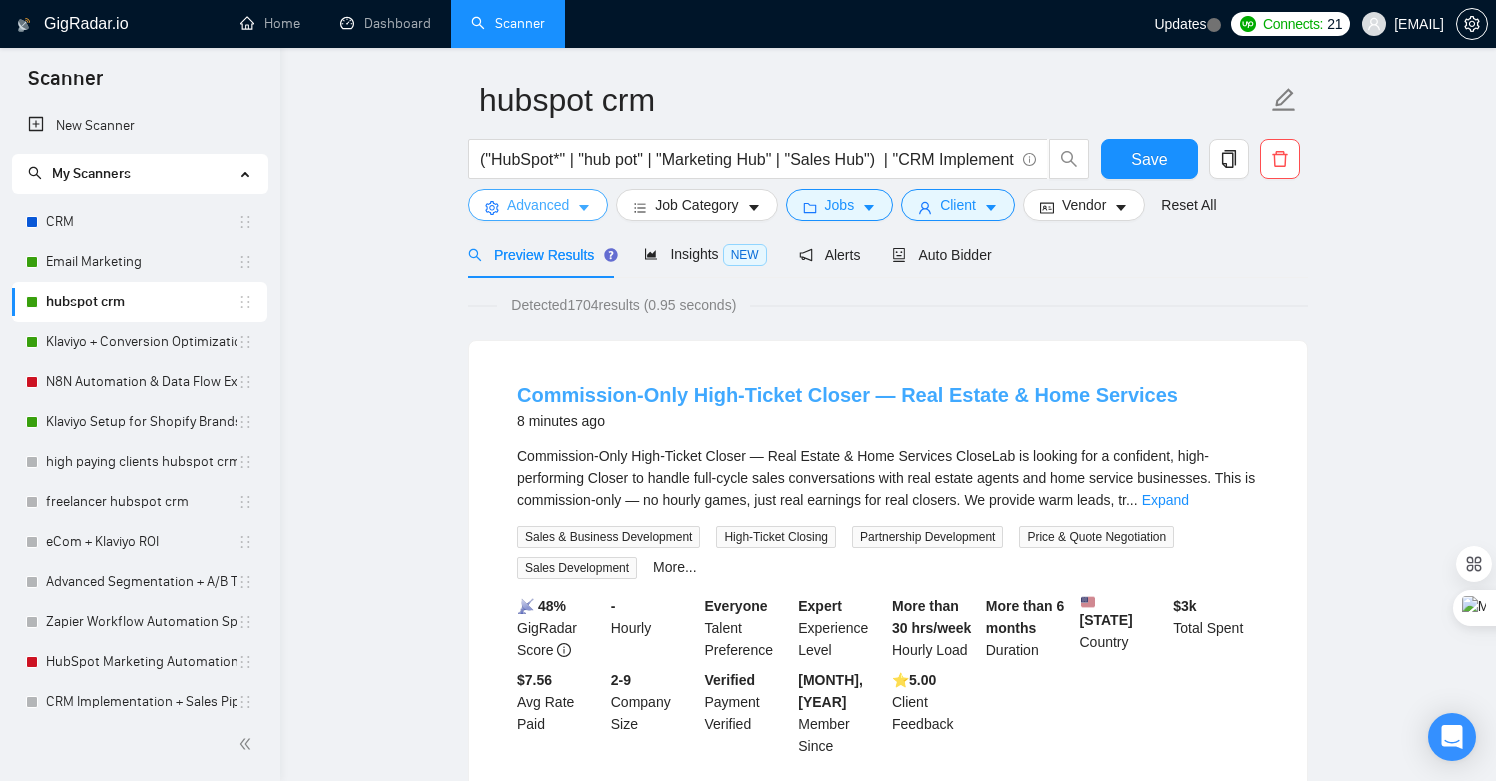 scroll, scrollTop: 81, scrollLeft: 0, axis: vertical 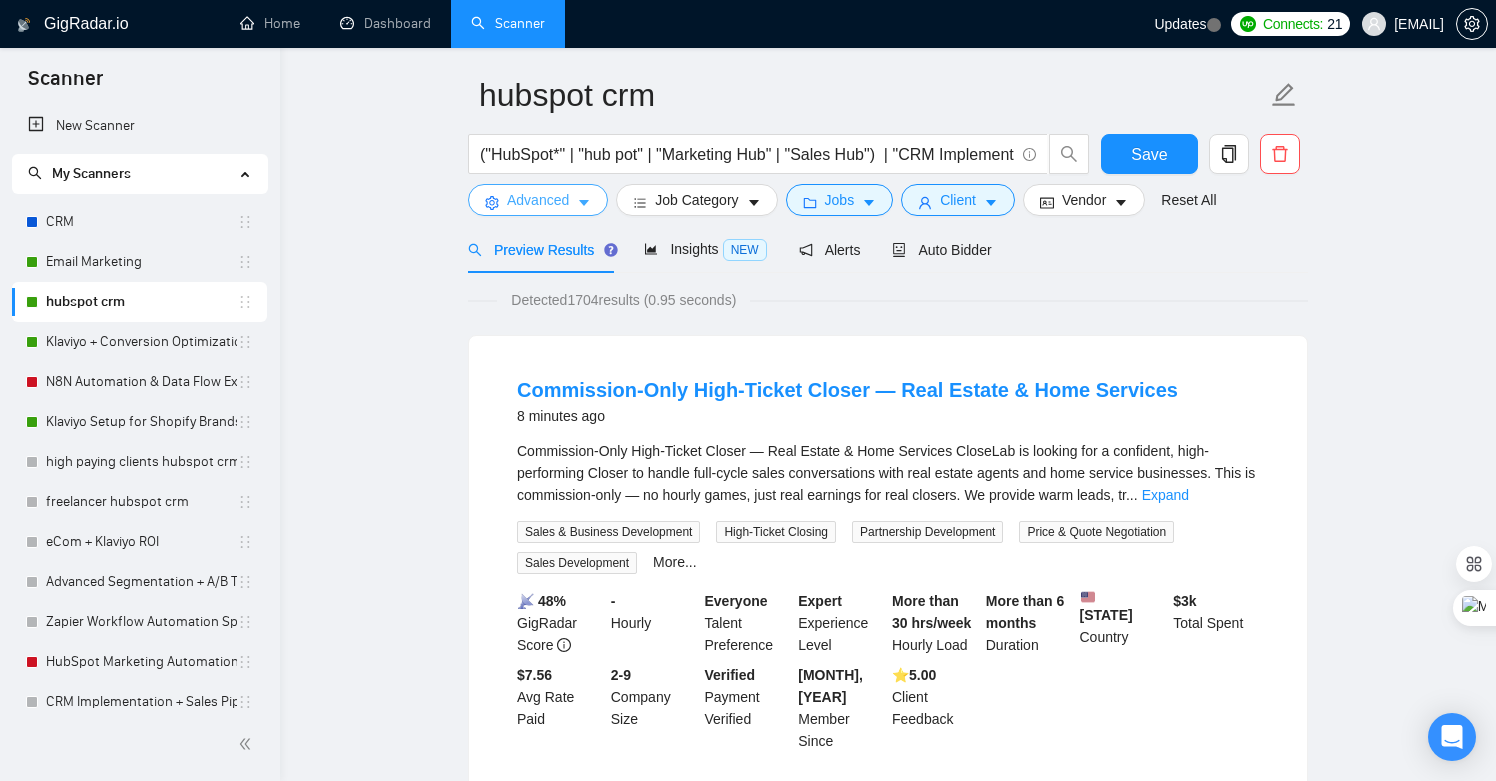 click on "Advanced" at bounding box center (538, 200) 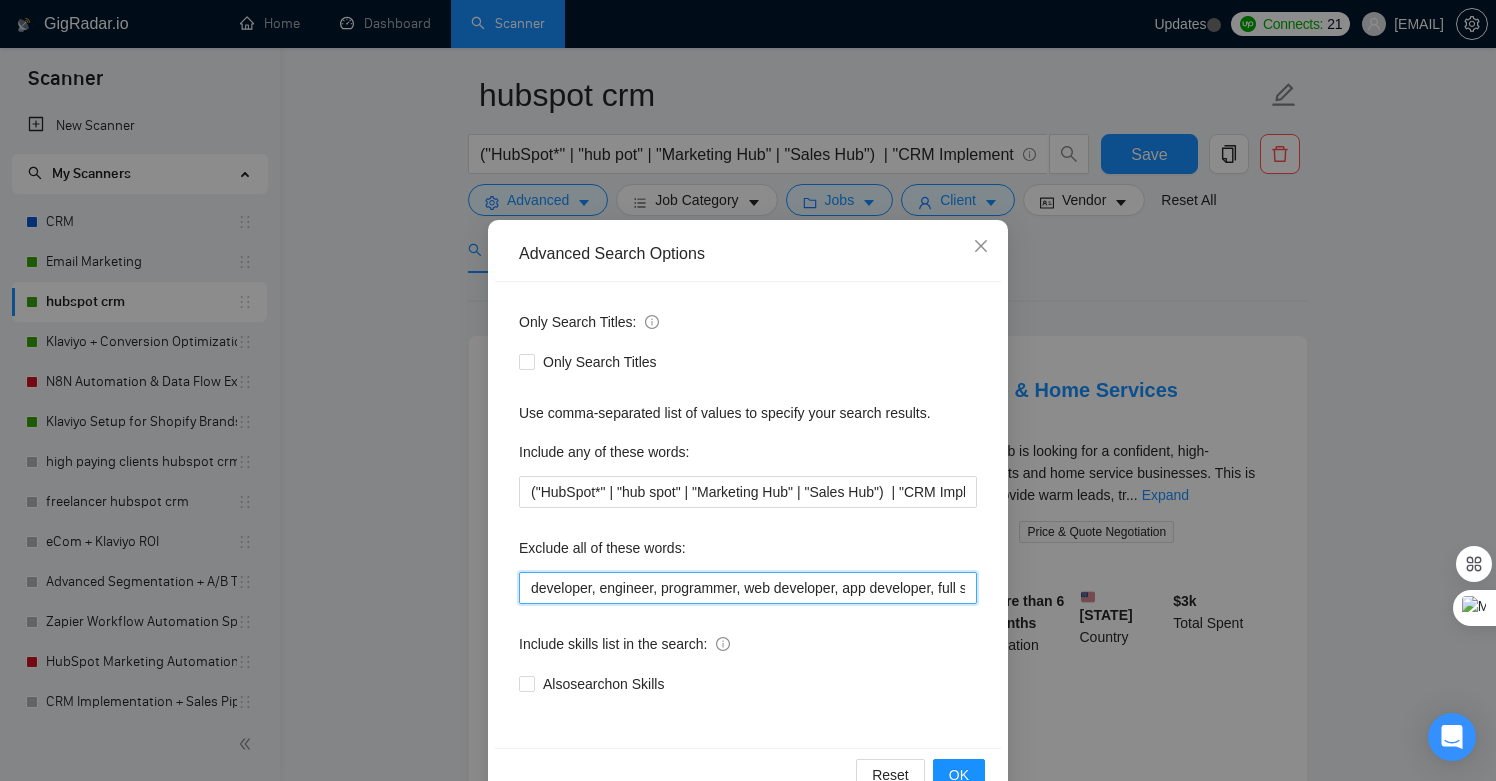 click on "developer, engineer, programmer, web developer, app developer, full stack, frontend, backend, UI/UX, UI, UX, designer, graphic, logo, illustrator, photoshop, figma, data analyst, data scientist, analyst, machine learning, AI developer, devops, blockchain, web3, support, admin assistant, virtual assistant, VA, video editing, copywriter, writer, content creator, telemarketer, cold caller, branding, brand strategist, SEO specialist, photographer, receptionist, Commission" at bounding box center (748, 588) 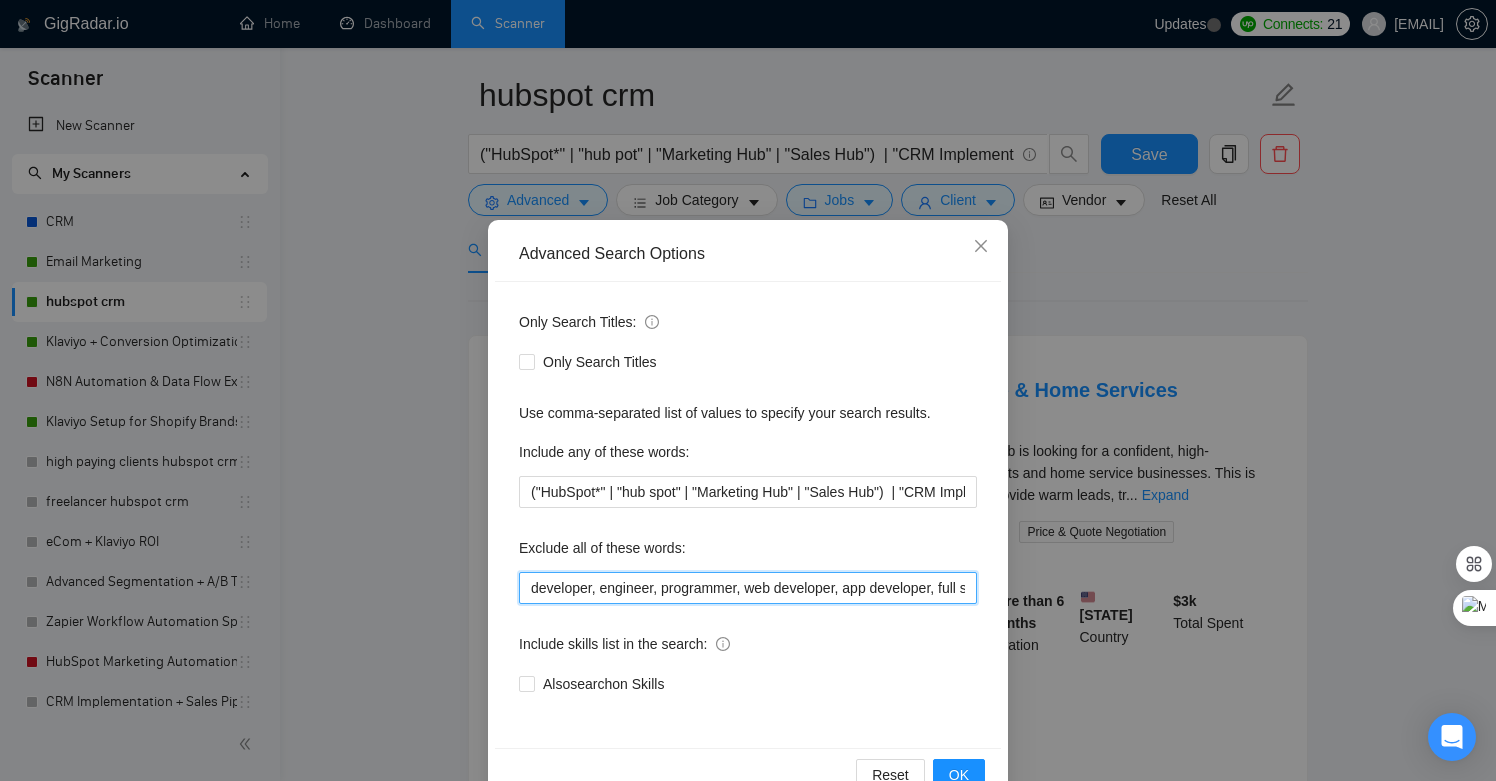 scroll, scrollTop: 0, scrollLeft: 2546, axis: horizontal 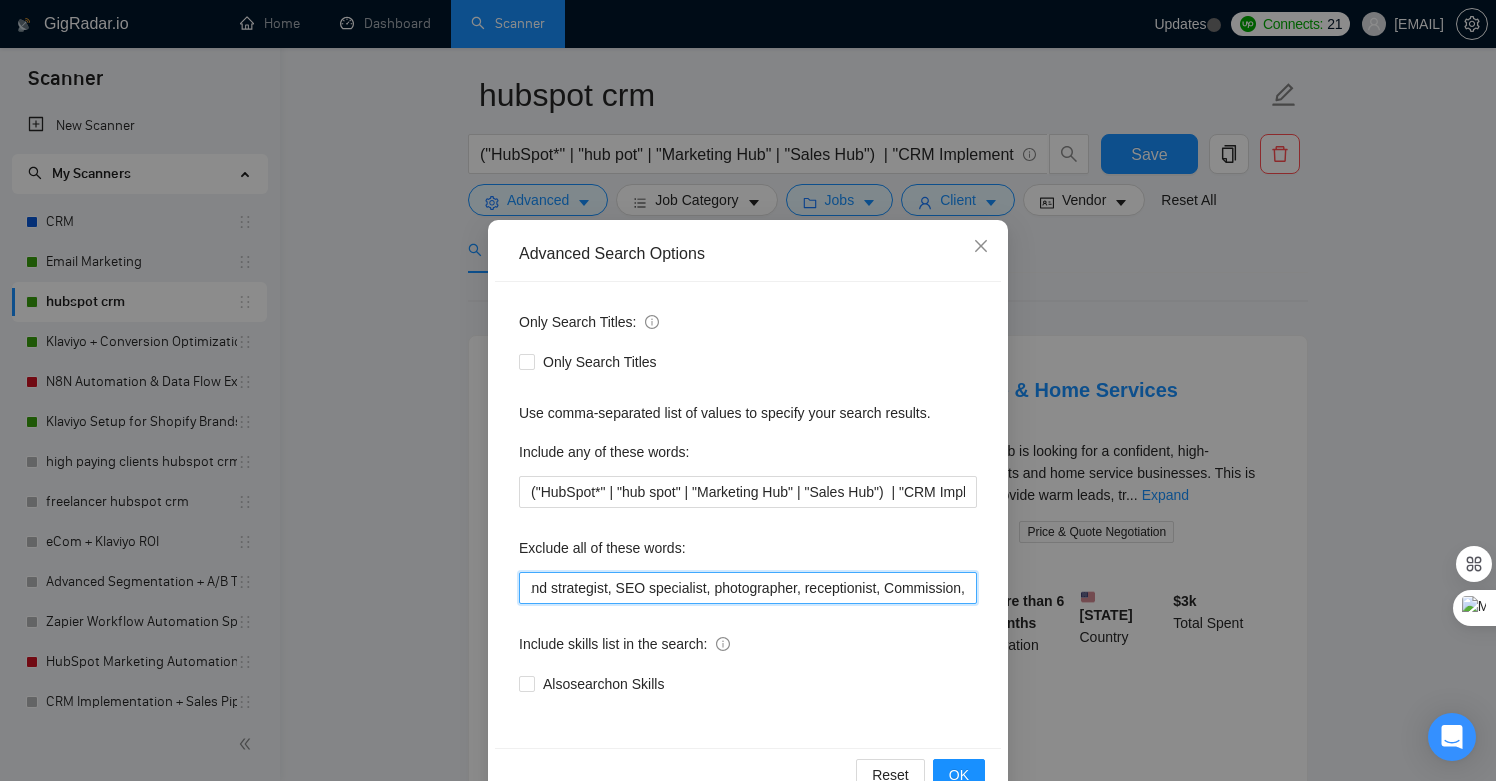 paste on "Commission" 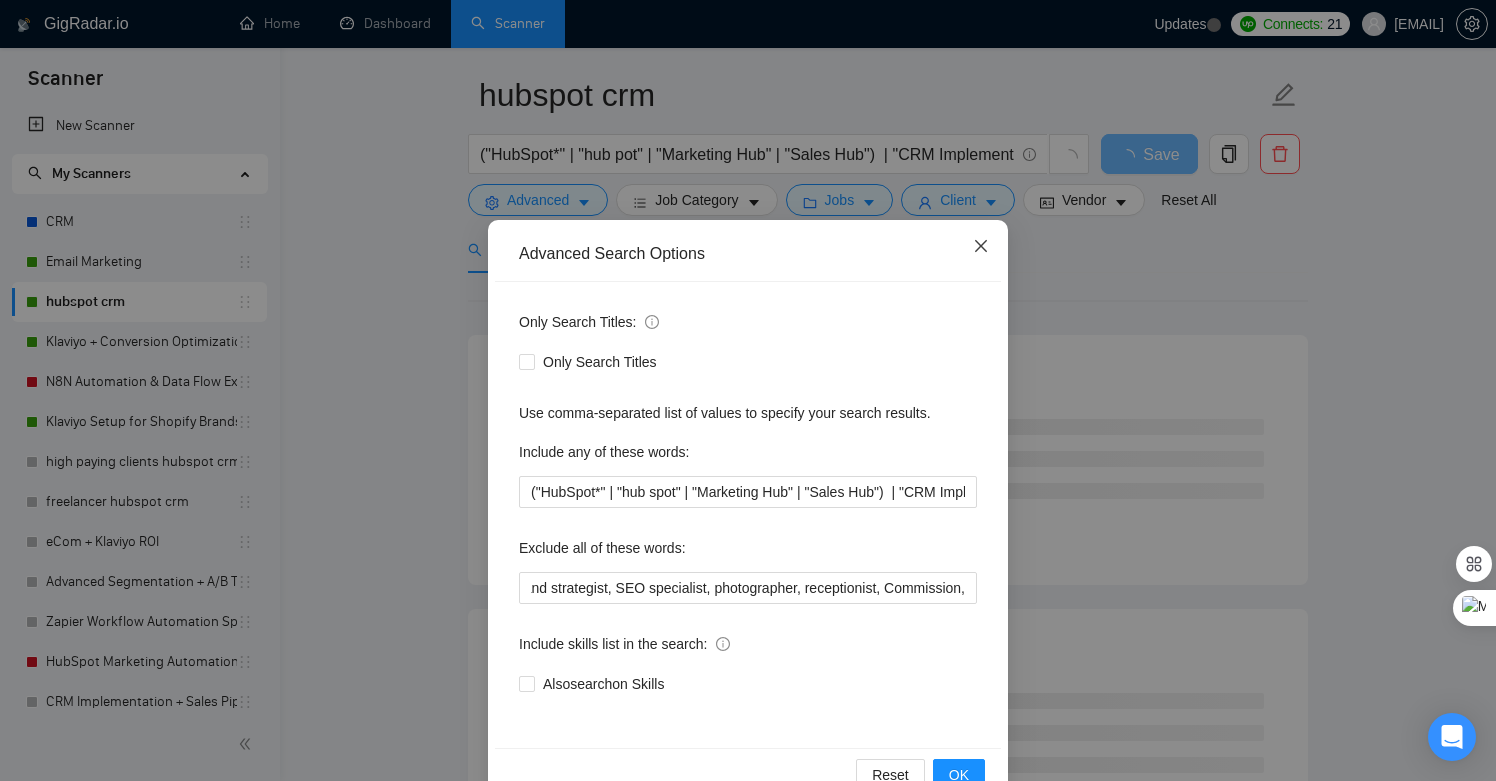 scroll, scrollTop: 0, scrollLeft: 0, axis: both 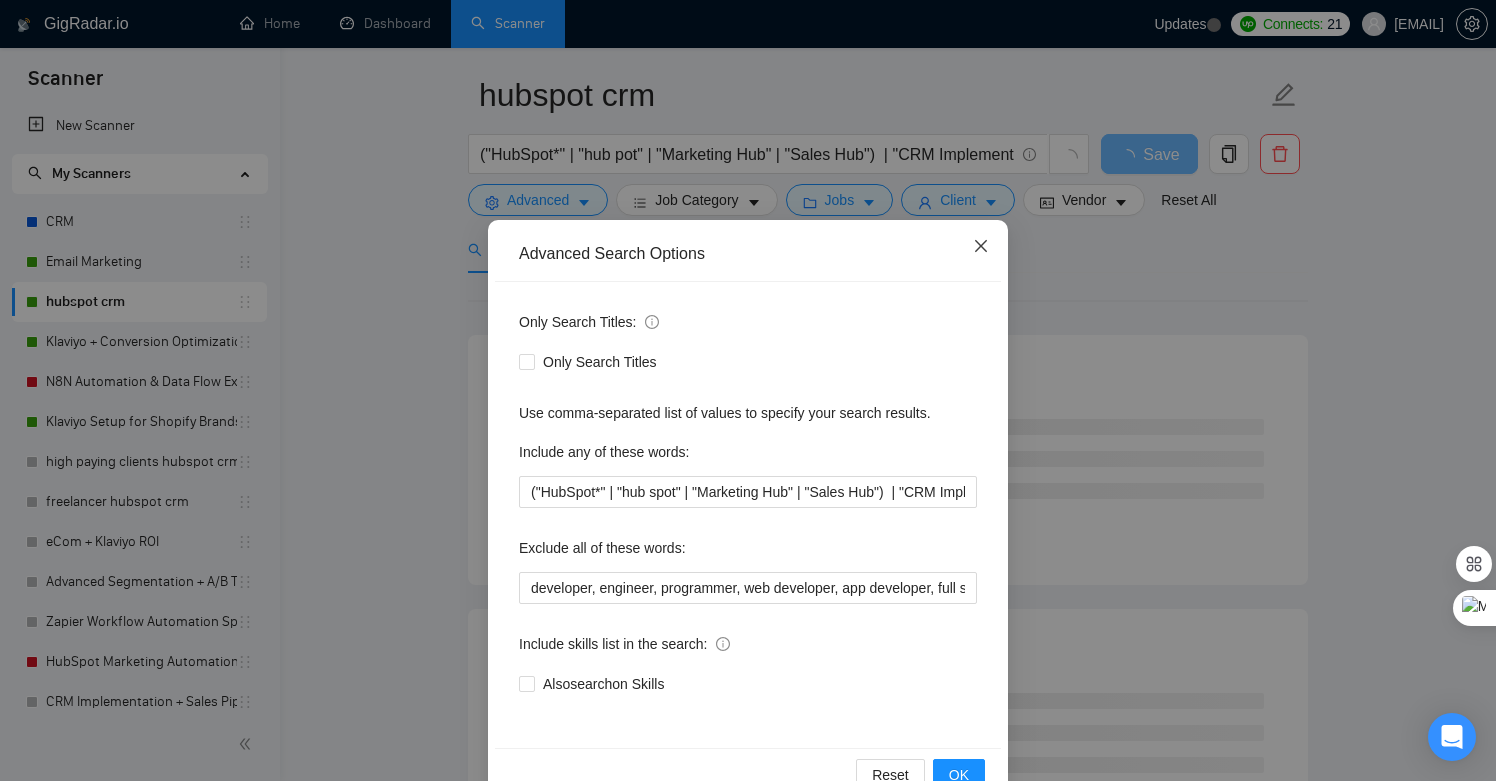 click 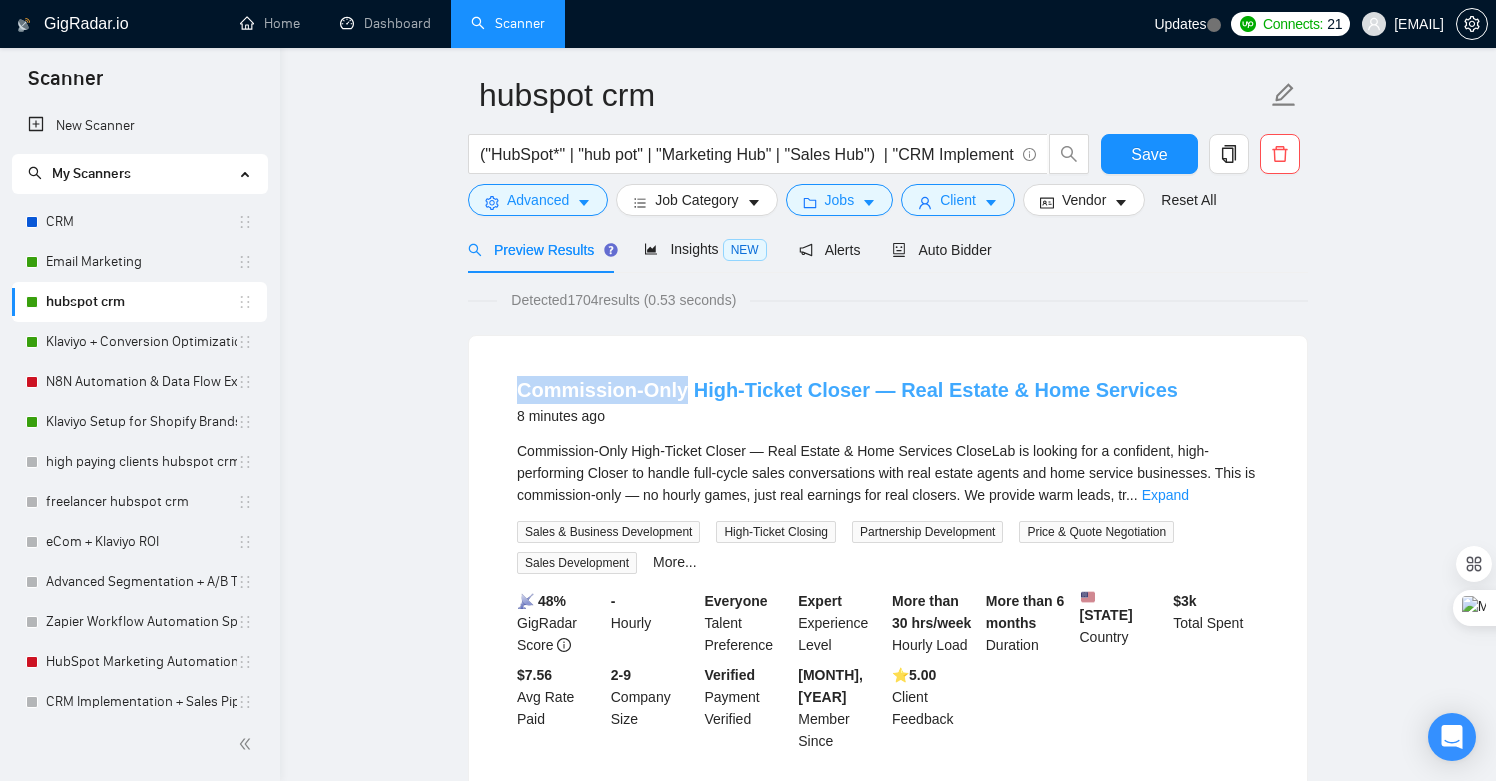drag, startPoint x: 506, startPoint y: 372, endPoint x: 680, endPoint y: 381, distance: 174.2326 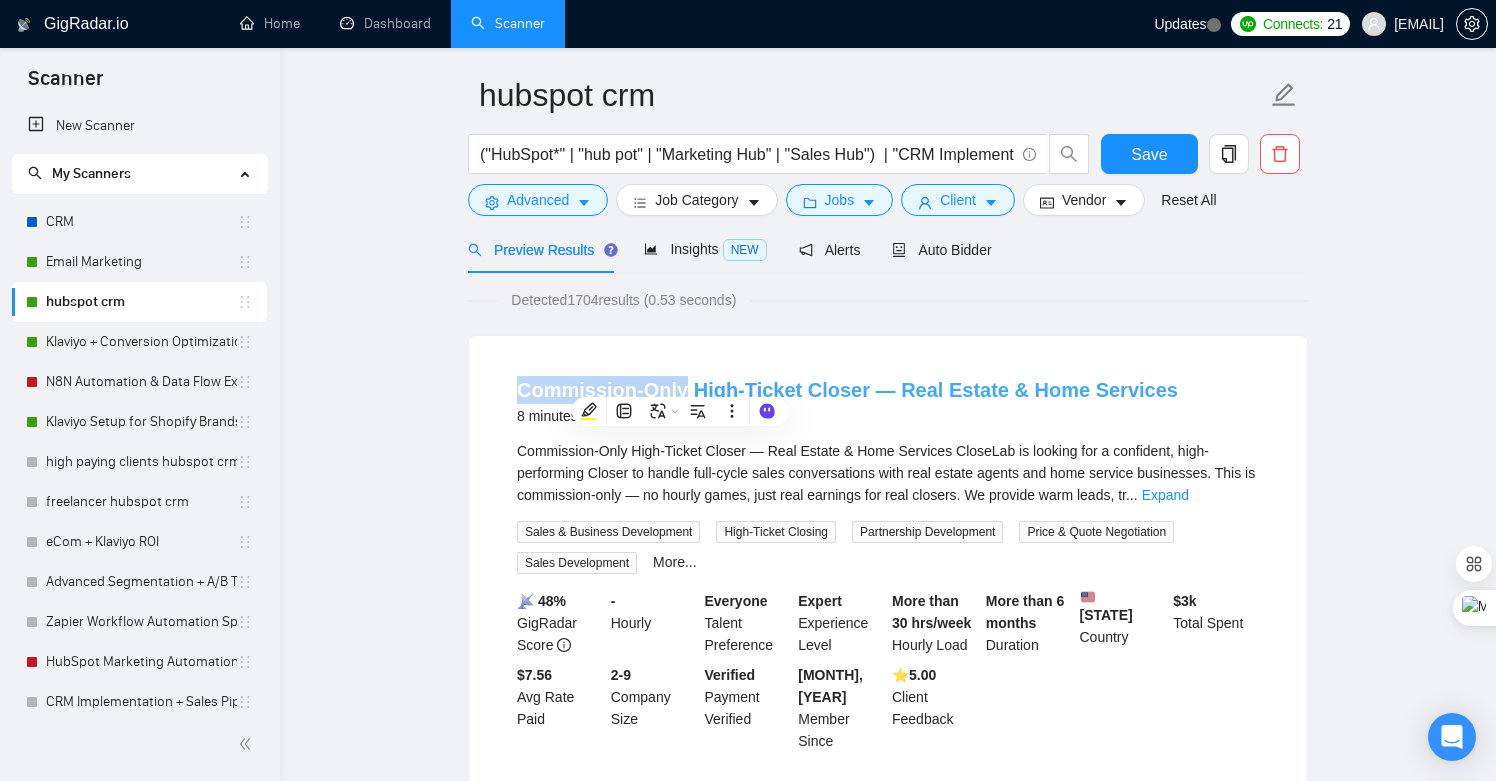 copy on "Commission-Only" 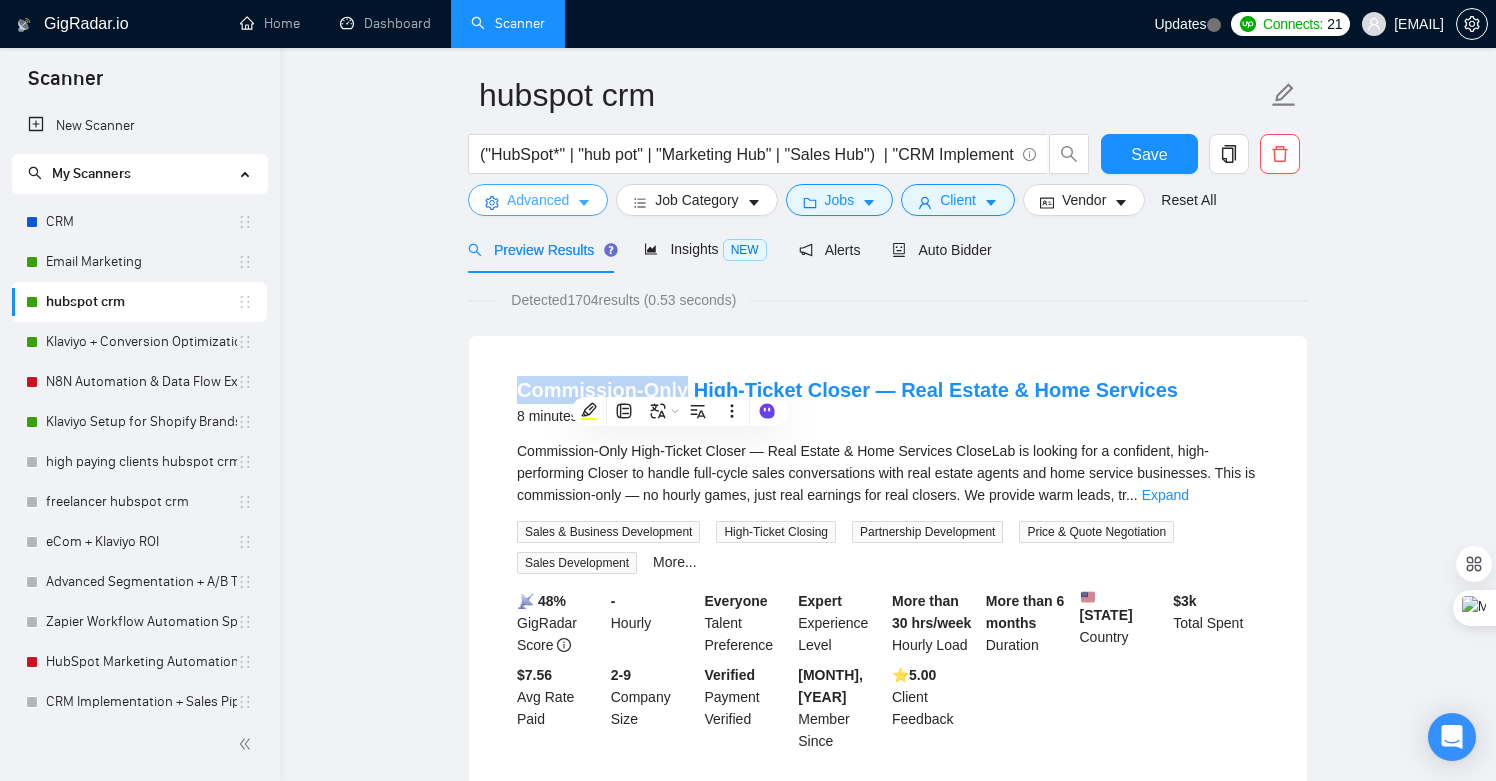 click on "Advanced" at bounding box center [538, 200] 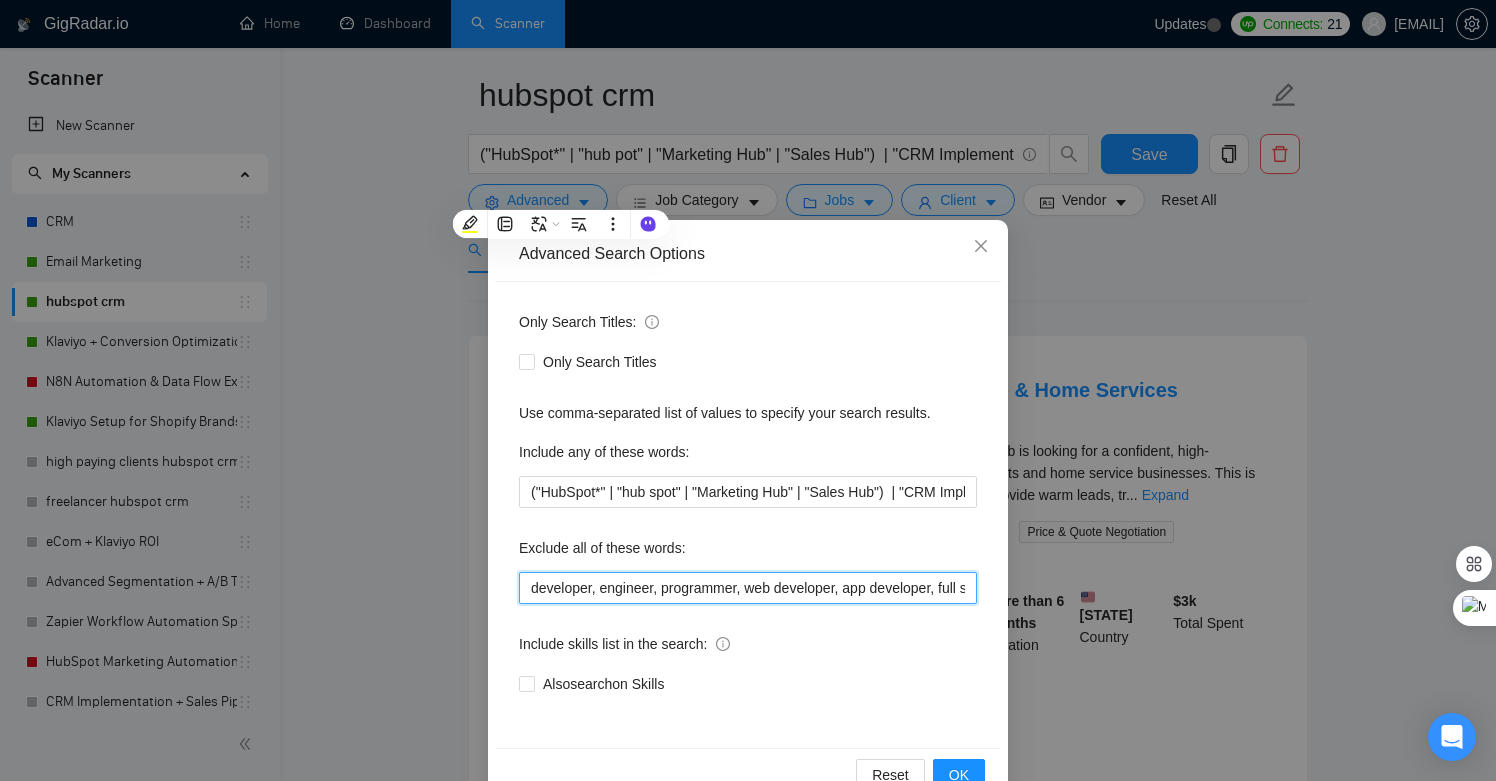 click on "developer, engineer, programmer, web developer, app developer, full stack, frontend, backend, UI/UX, UI, UX, designer, graphic, logo, illustrator, photoshop, figma, data analyst, data scientist, analyst, machine learning, AI developer, devops, blockchain, web3, support, admin assistant, virtual assistant, VA, video editing, copywriter, writer, content creator, telemarketer, cold caller, branding, brand strategist, SEO specialist, photographer, receptionist, Commission," at bounding box center [748, 588] 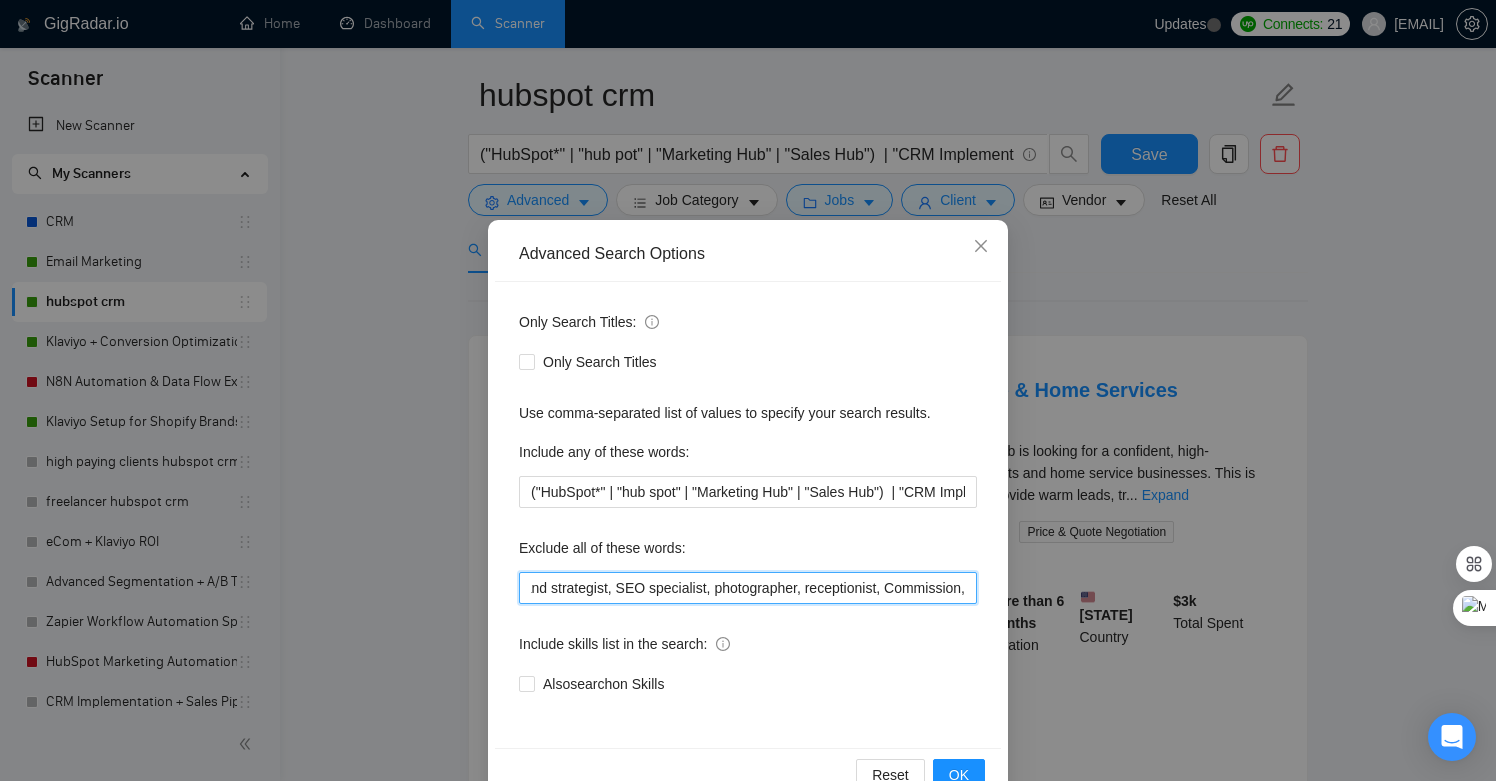 scroll, scrollTop: 0, scrollLeft: 2554, axis: horizontal 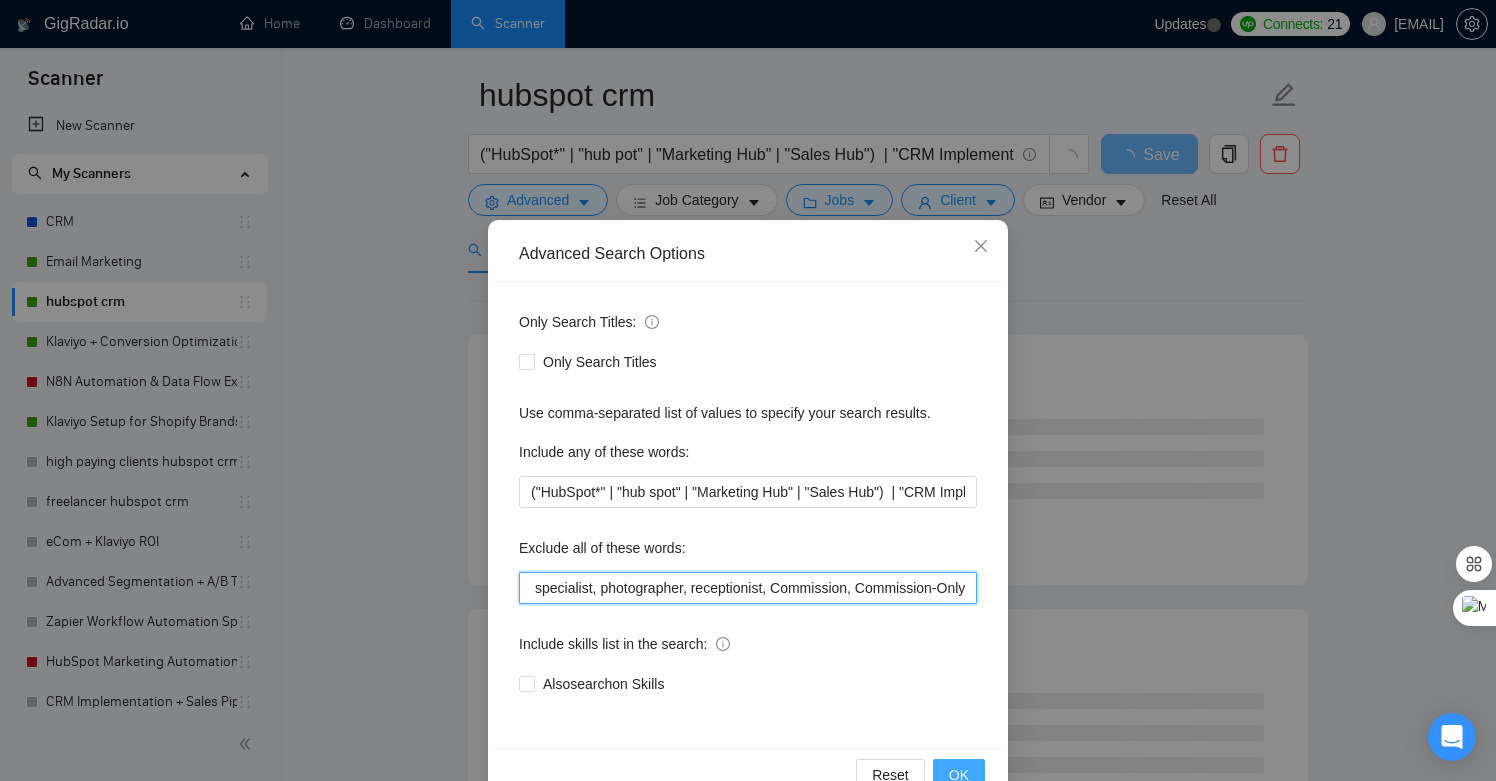 type on "developer, engineer, programmer, web developer, app developer, full stack, frontend, backend, UI/UX, UI, UX, designer, graphic, logo, illustrator, photoshop, figma, data analyst, data scientist, analyst, machine learning, AI developer, devops, blockchain, web3, support, admin assistant, virtual assistant, VA, video editing, copywriter, writer, content creator, telemarketer, cold caller, branding, brand strategist, SEO specialist, photographer, receptionist, Commission, Commission-Only" 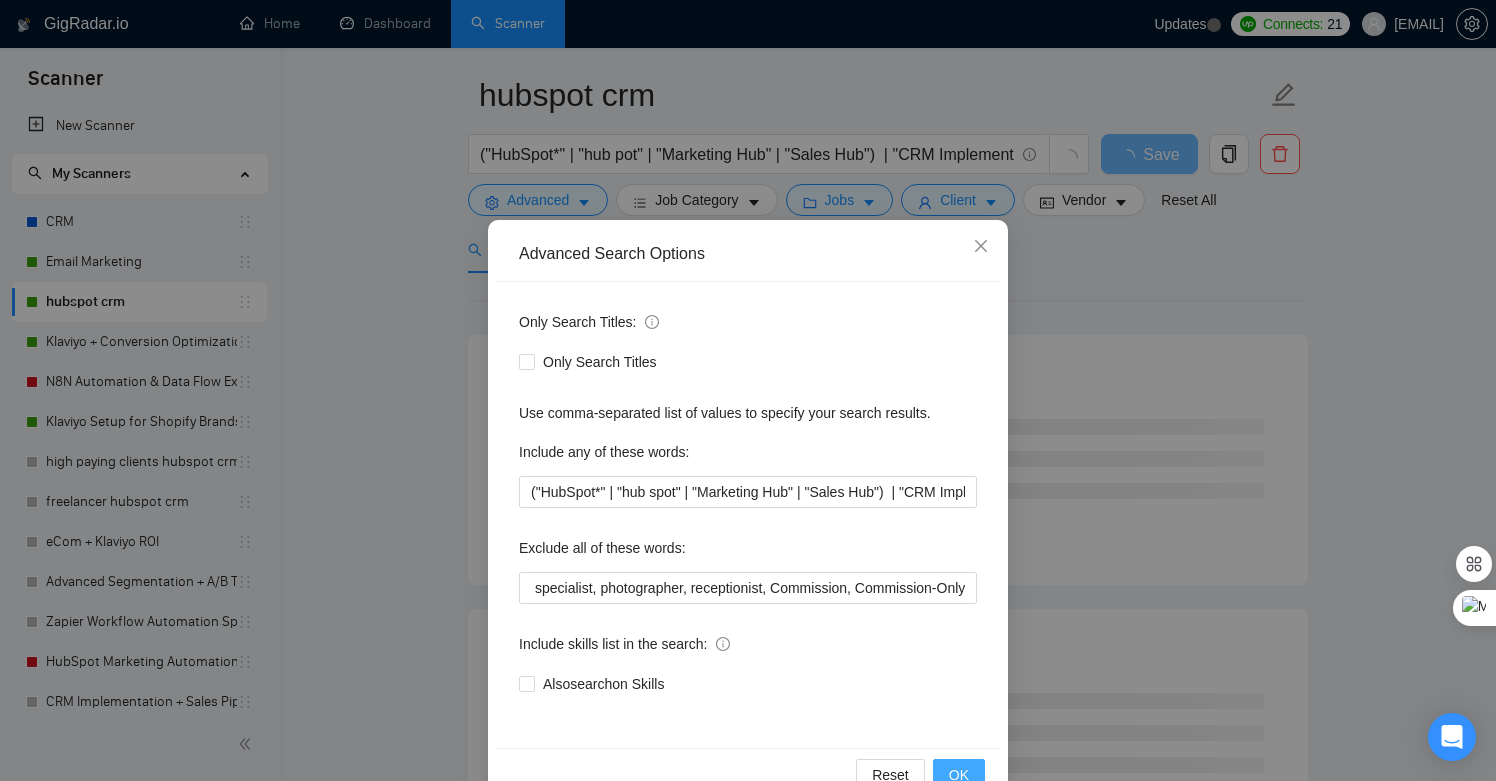 scroll, scrollTop: 0, scrollLeft: 0, axis: both 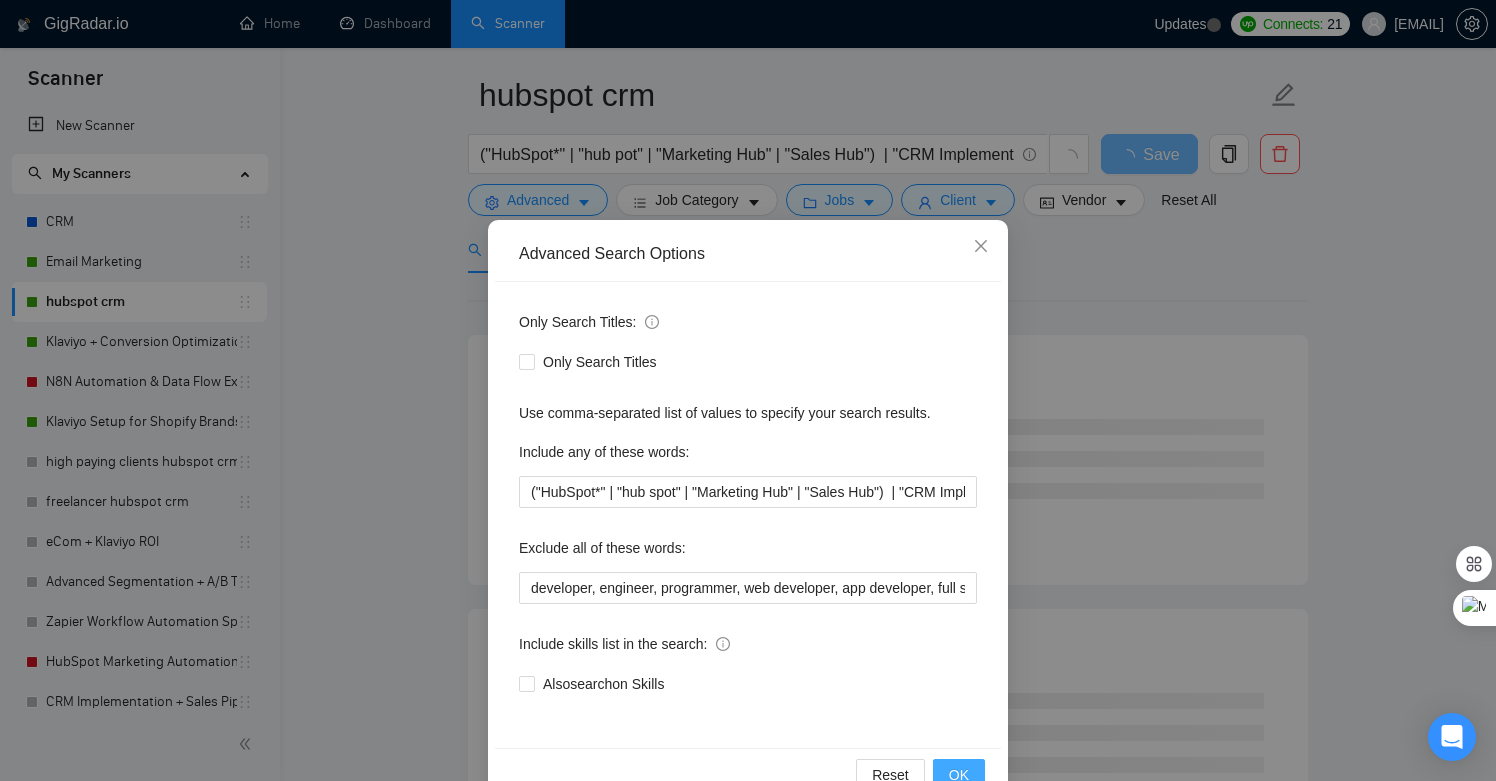 click on "OK" at bounding box center (959, 775) 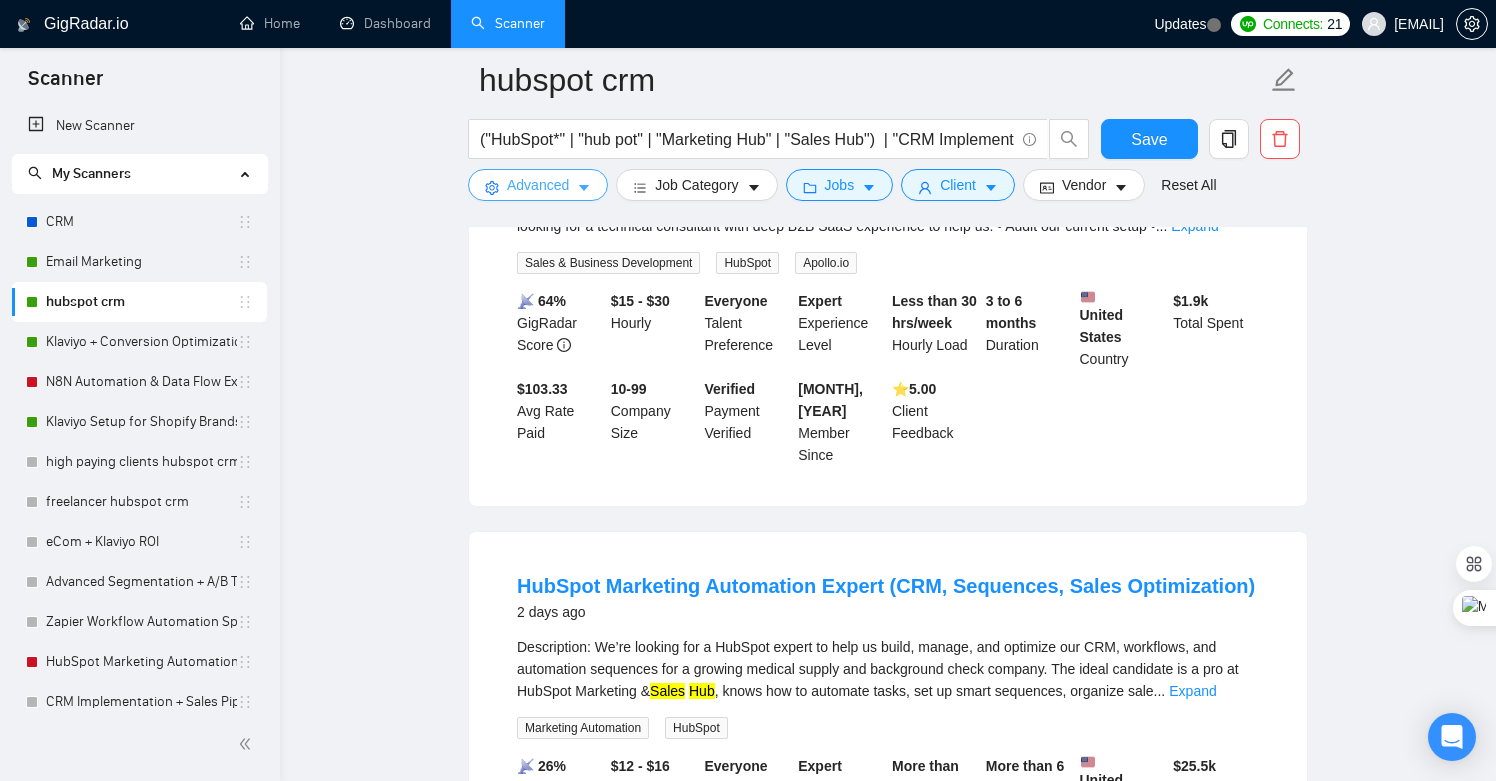 scroll, scrollTop: 3146, scrollLeft: 0, axis: vertical 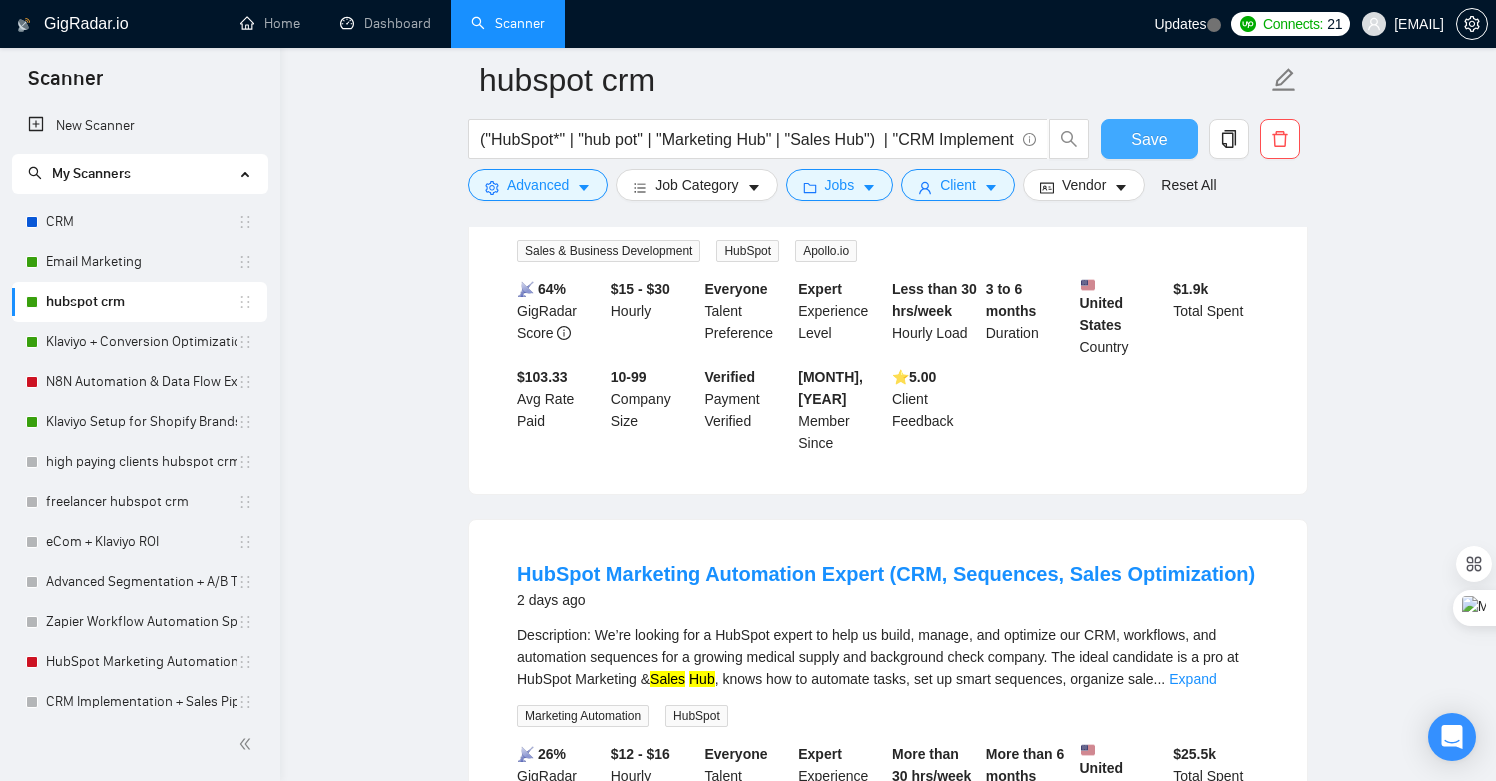 click on "Save" at bounding box center (1149, 139) 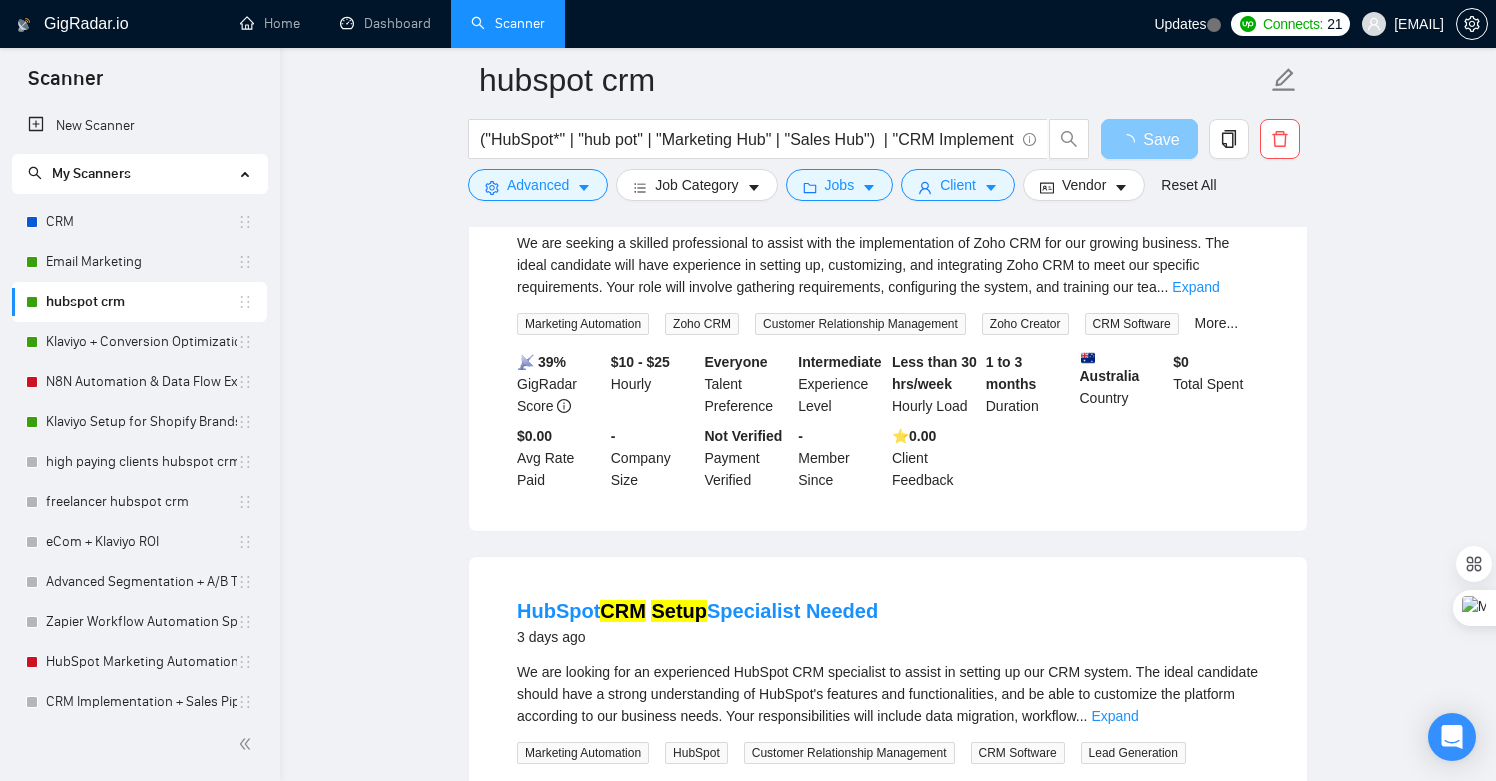 scroll, scrollTop: 3994, scrollLeft: 0, axis: vertical 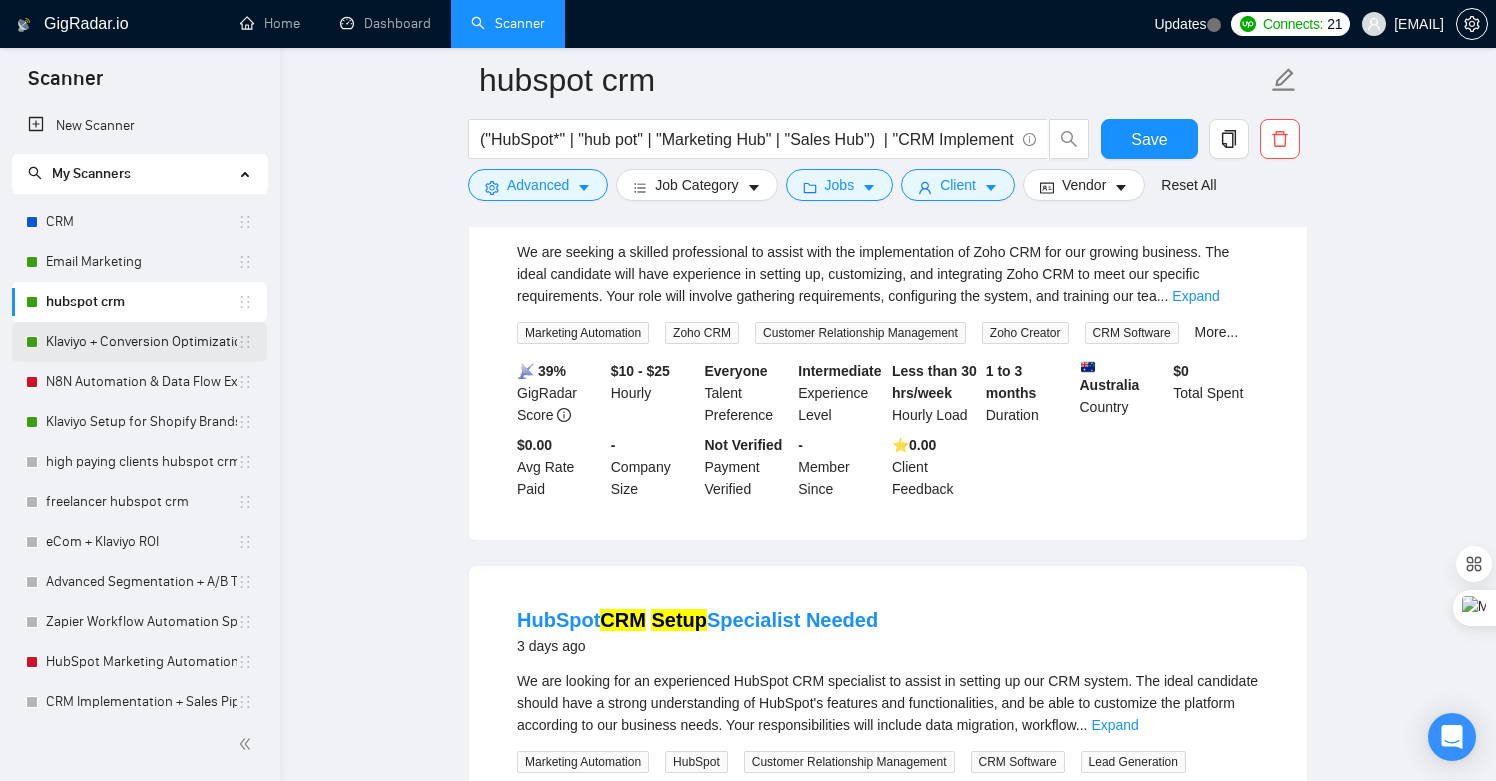 click on "Klaviyo + Conversion Optimization" at bounding box center [141, 342] 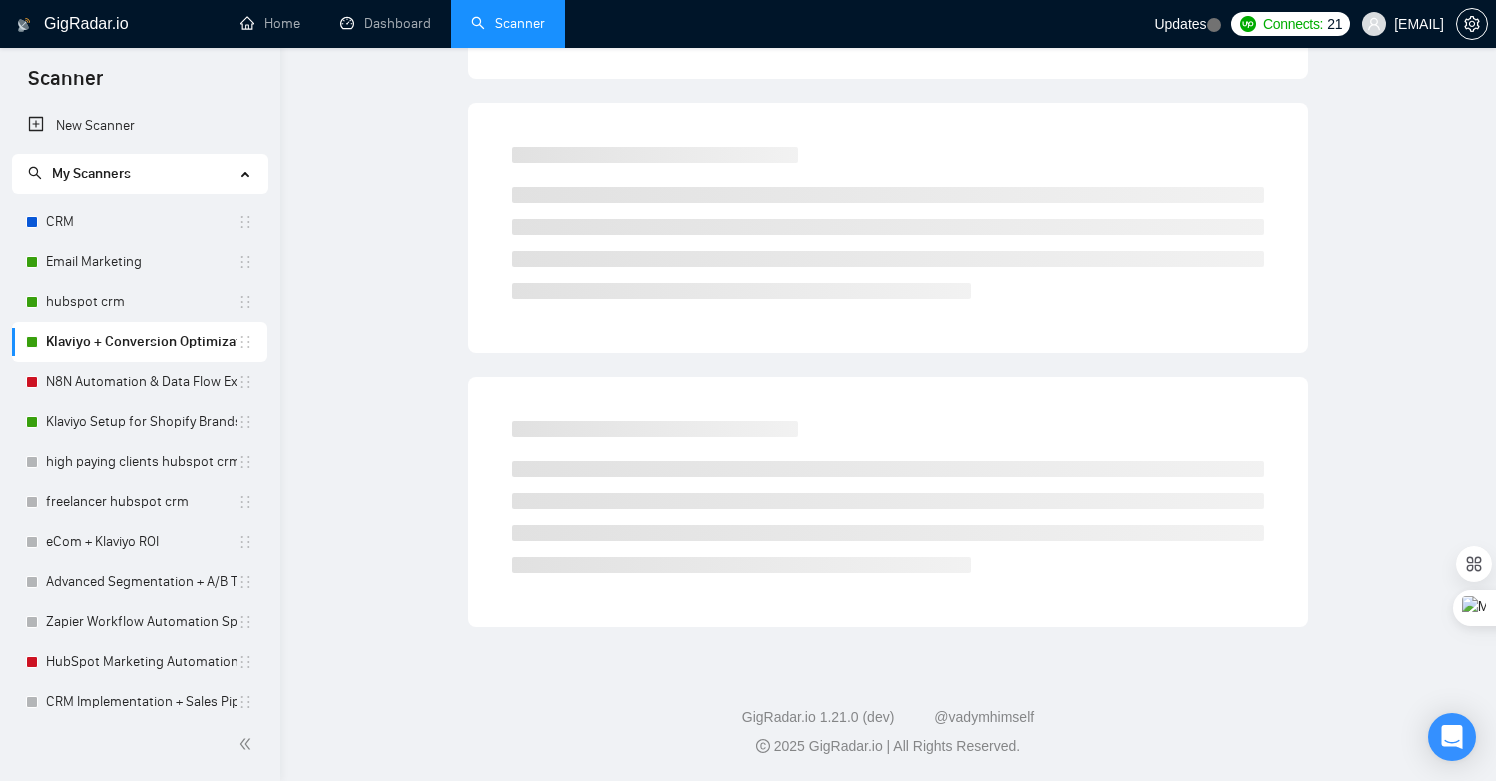 scroll, scrollTop: 0, scrollLeft: 0, axis: both 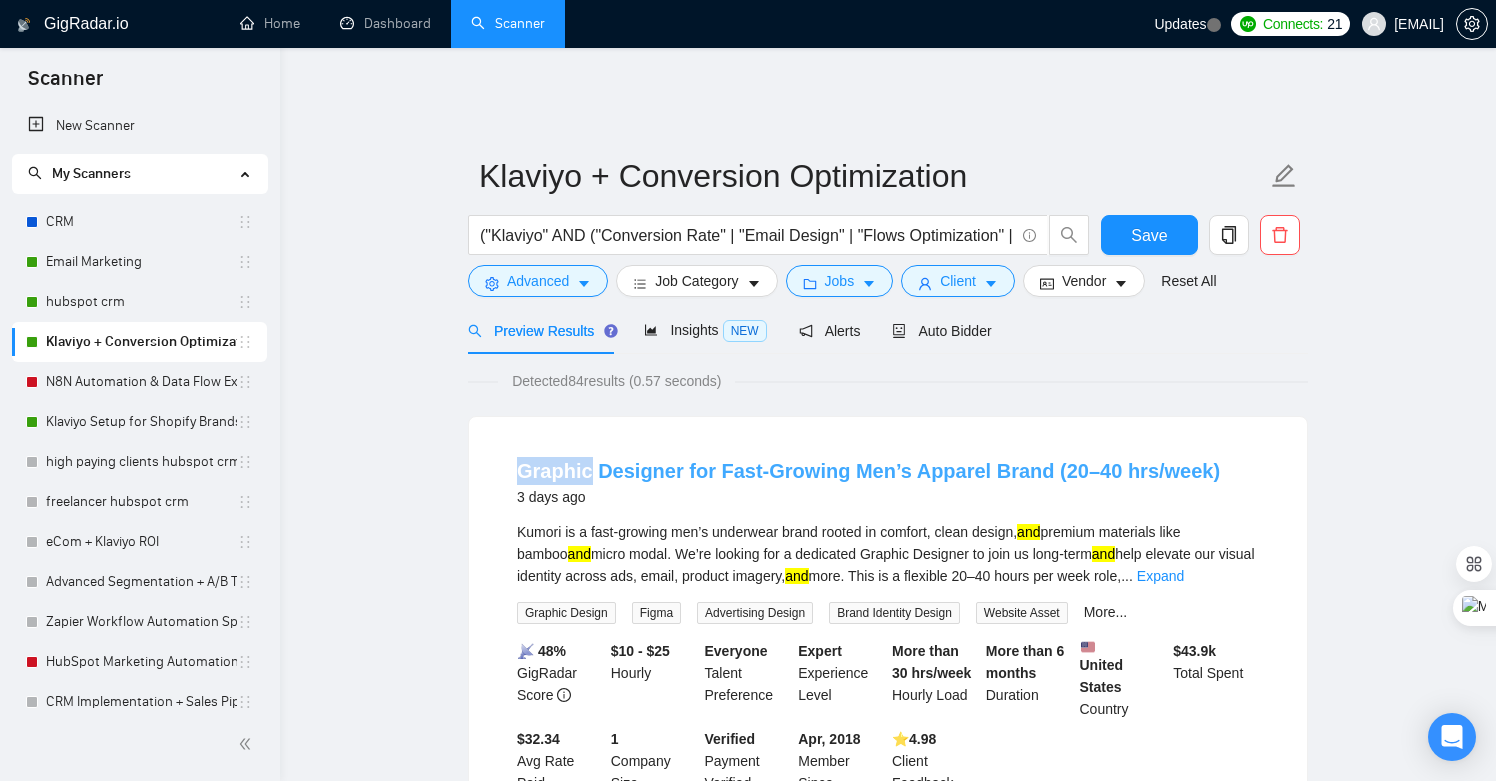 drag, startPoint x: 506, startPoint y: 465, endPoint x: 587, endPoint y: 458, distance: 81.3019 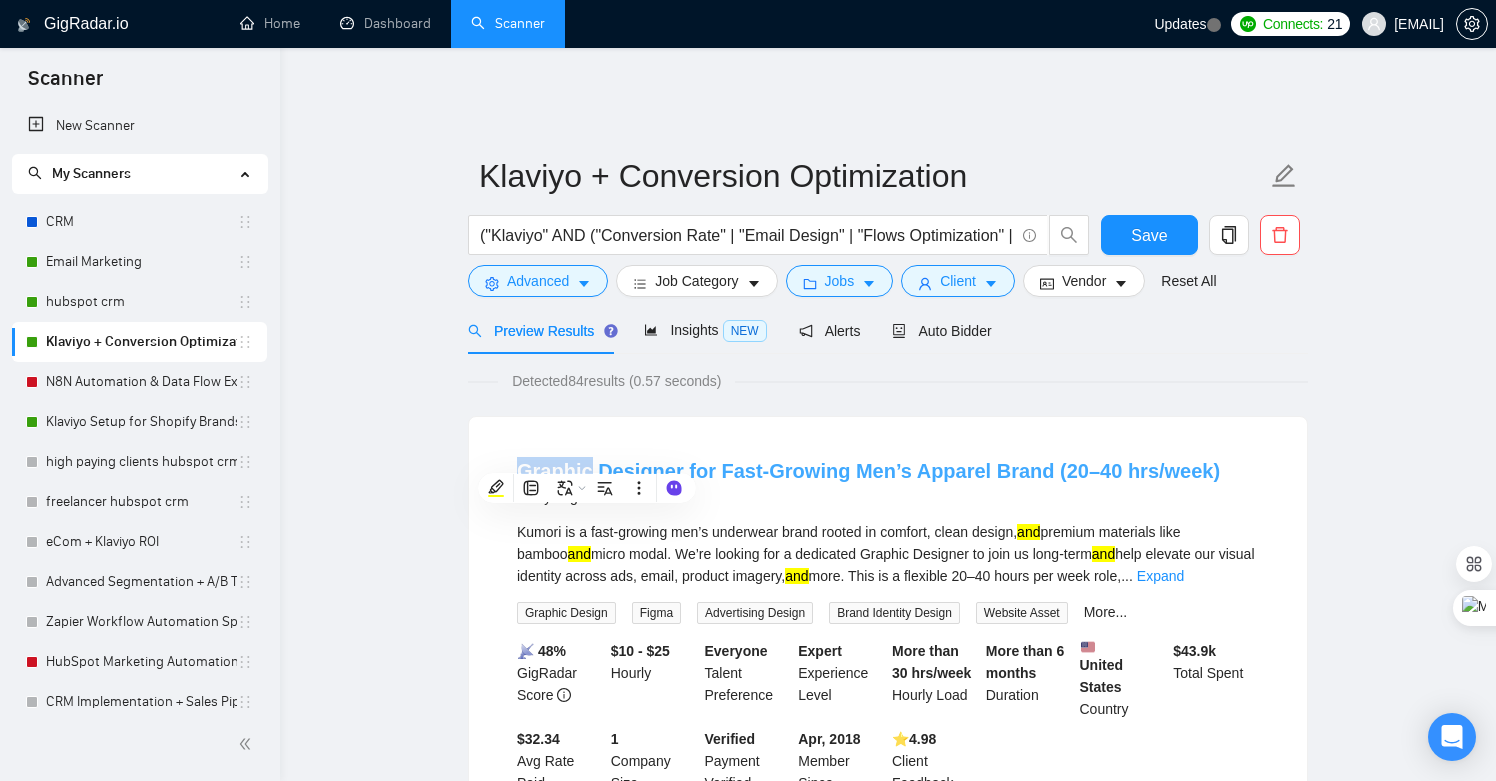 copy on "Graphic" 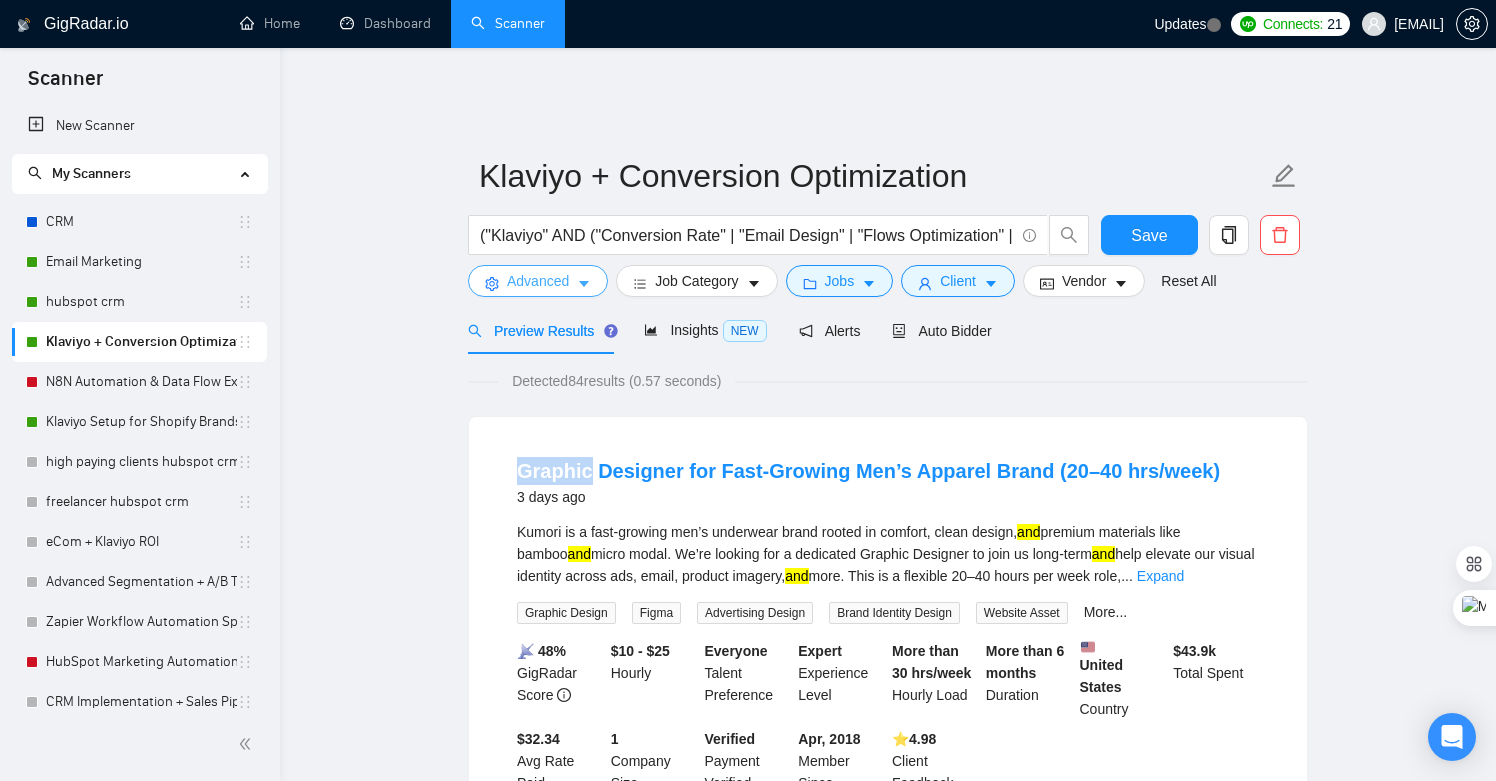 click on "Advanced" at bounding box center (538, 281) 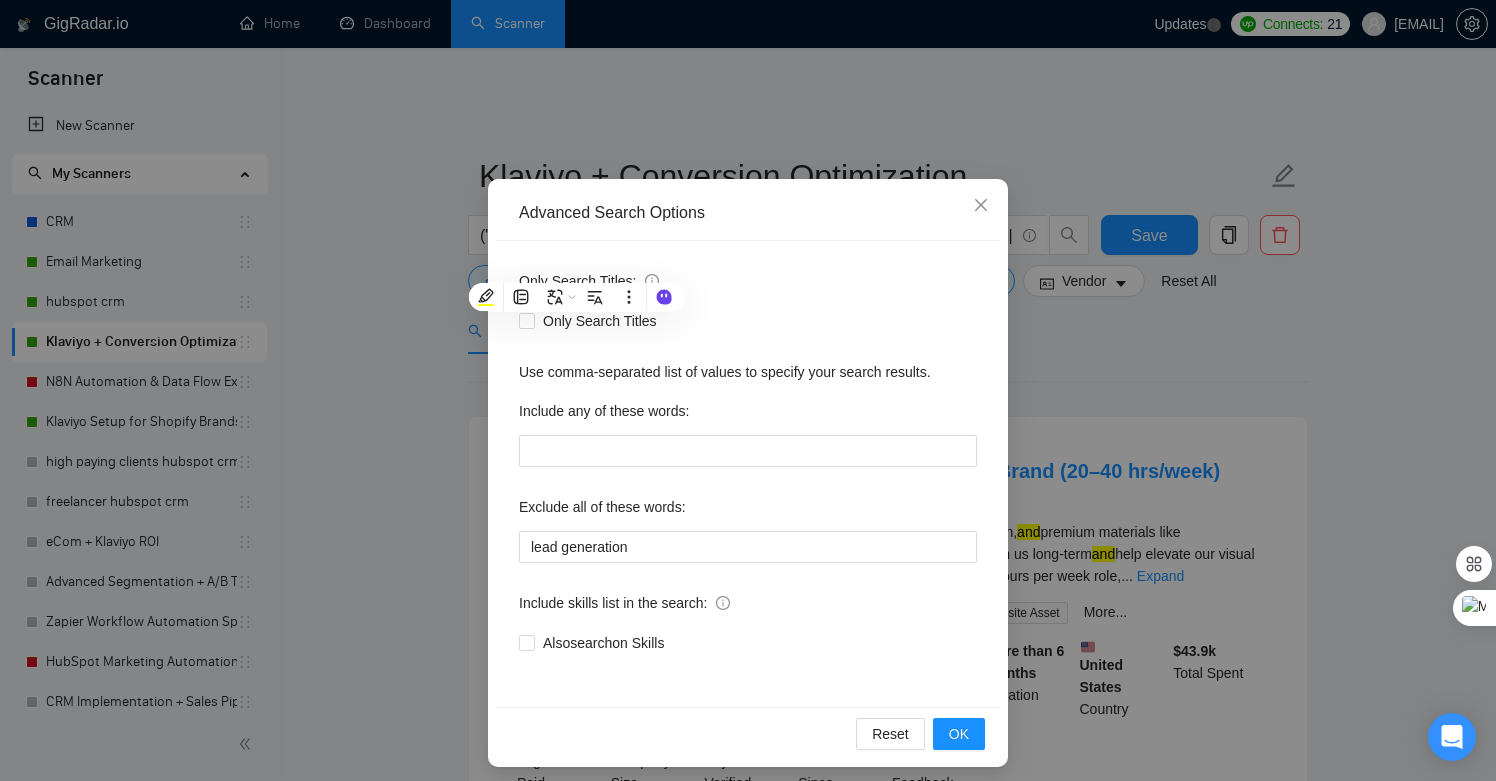scroll, scrollTop: 51, scrollLeft: 0, axis: vertical 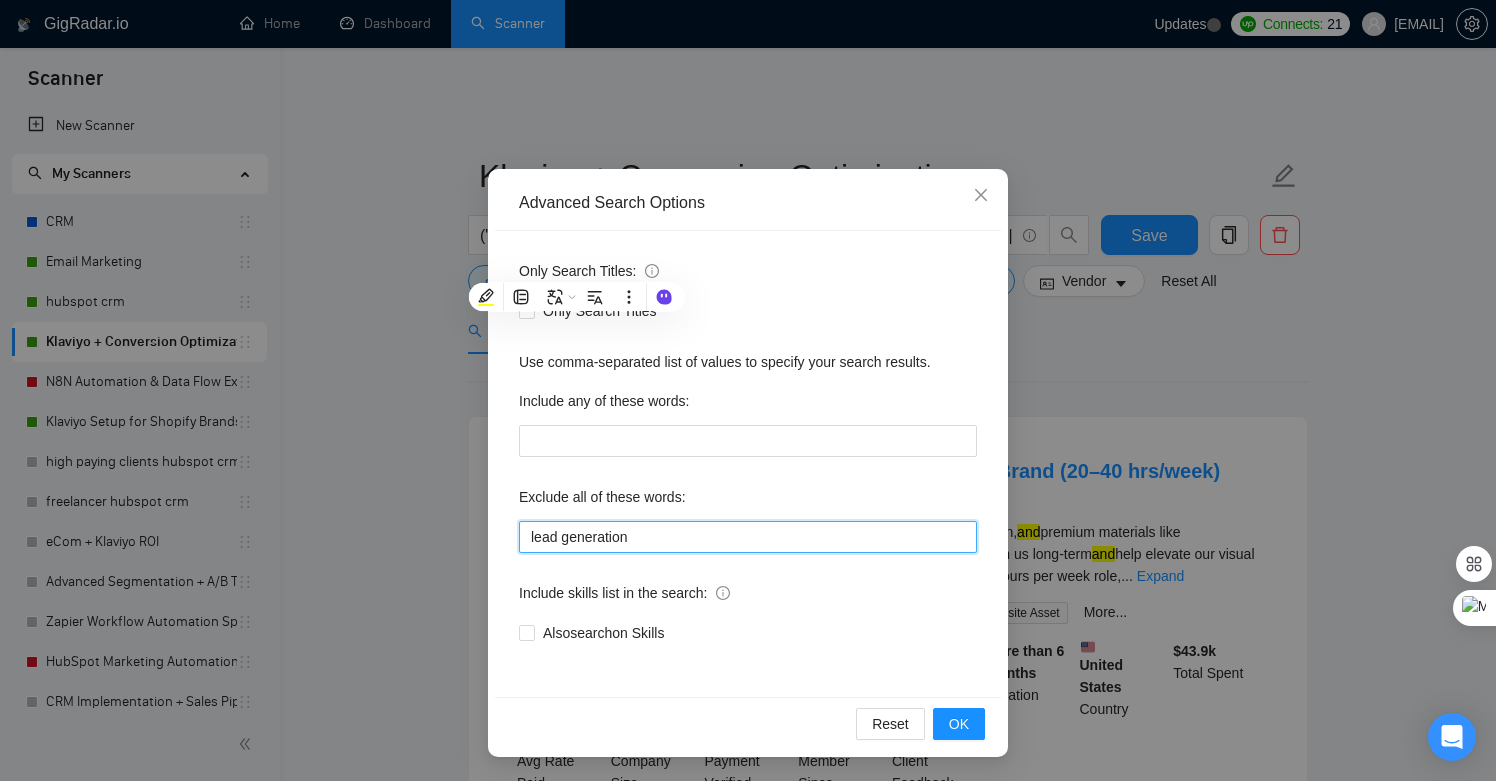 click on "lead generation" at bounding box center [748, 537] 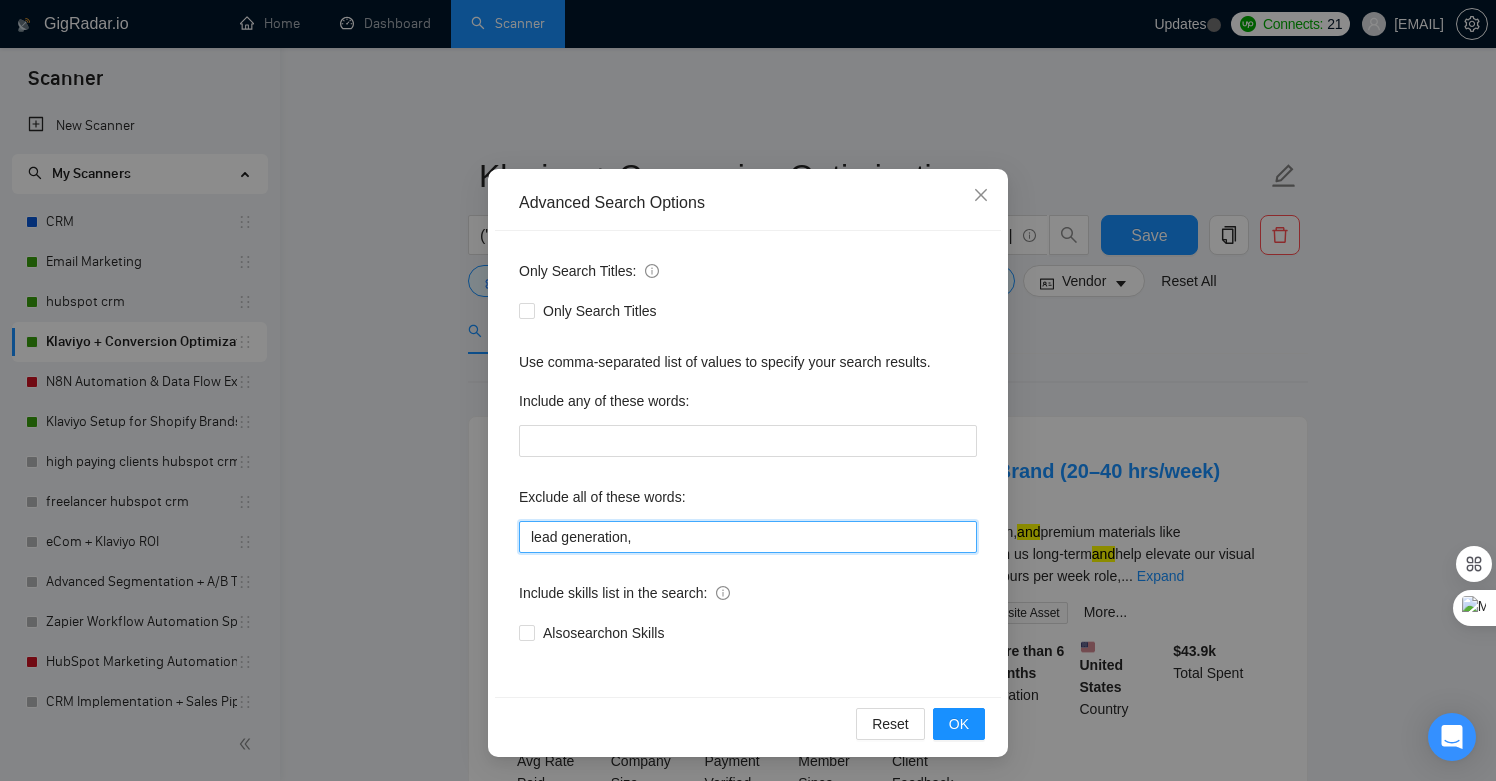 paste on "Graphic" 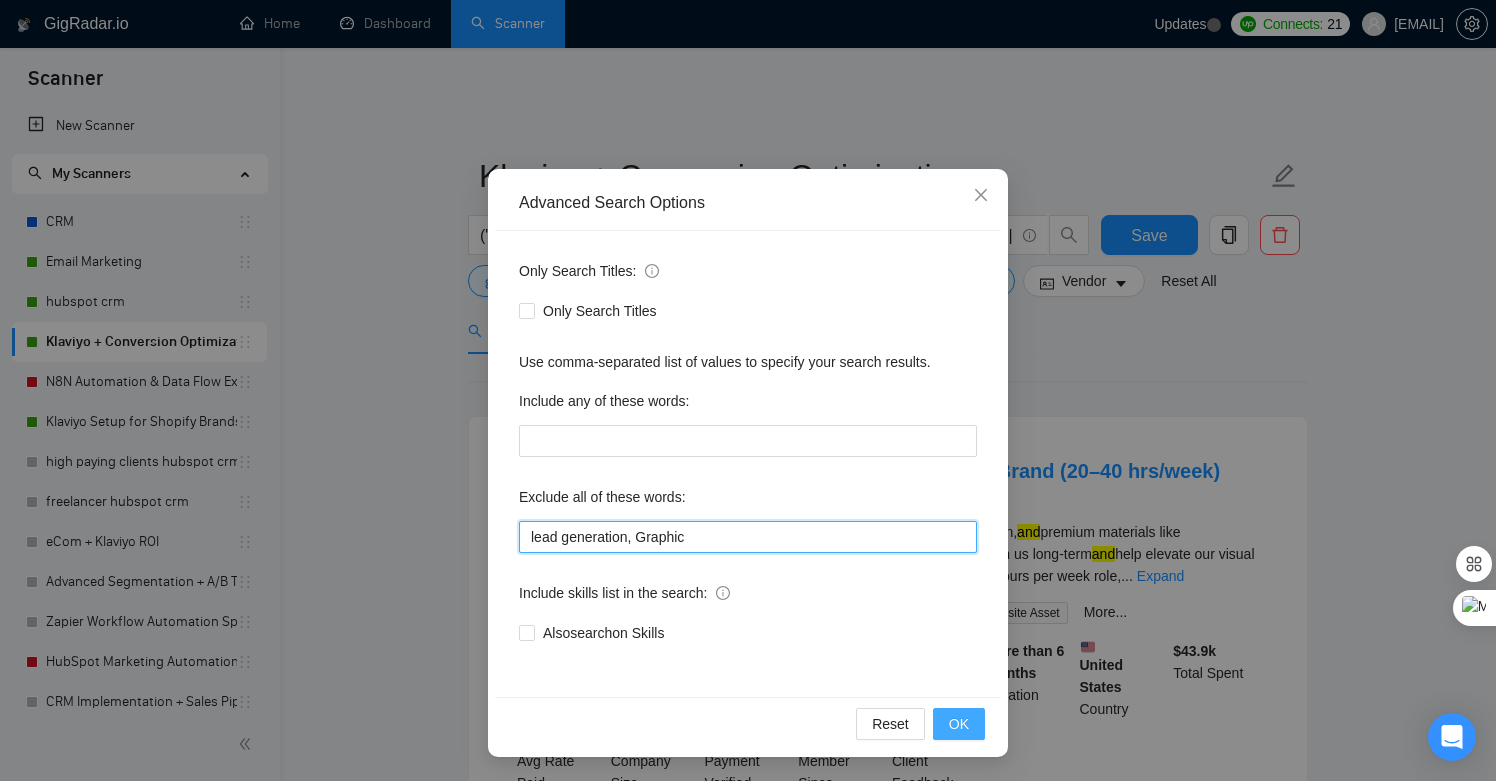 type on "lead generation, Graphic" 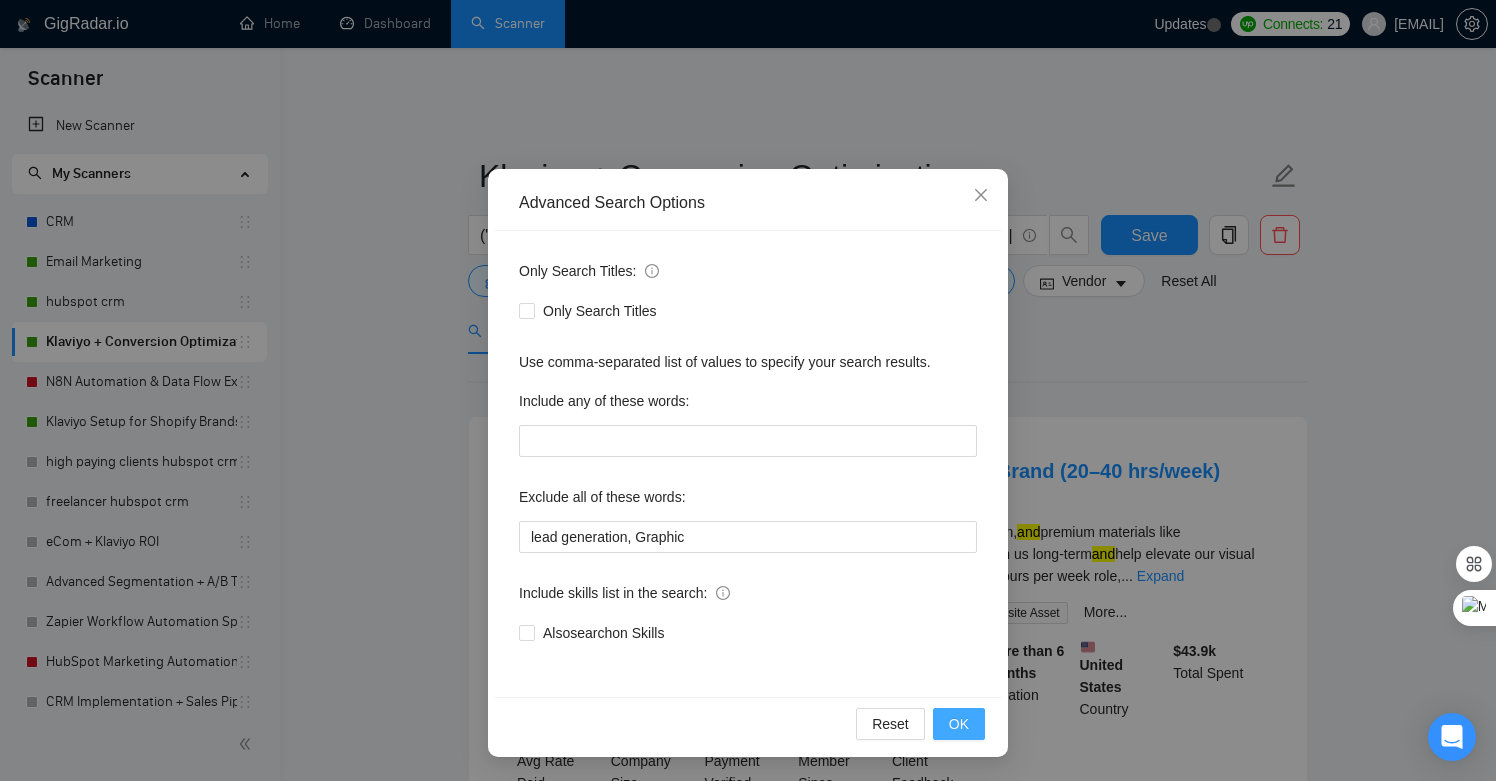 click on "OK" at bounding box center (959, 724) 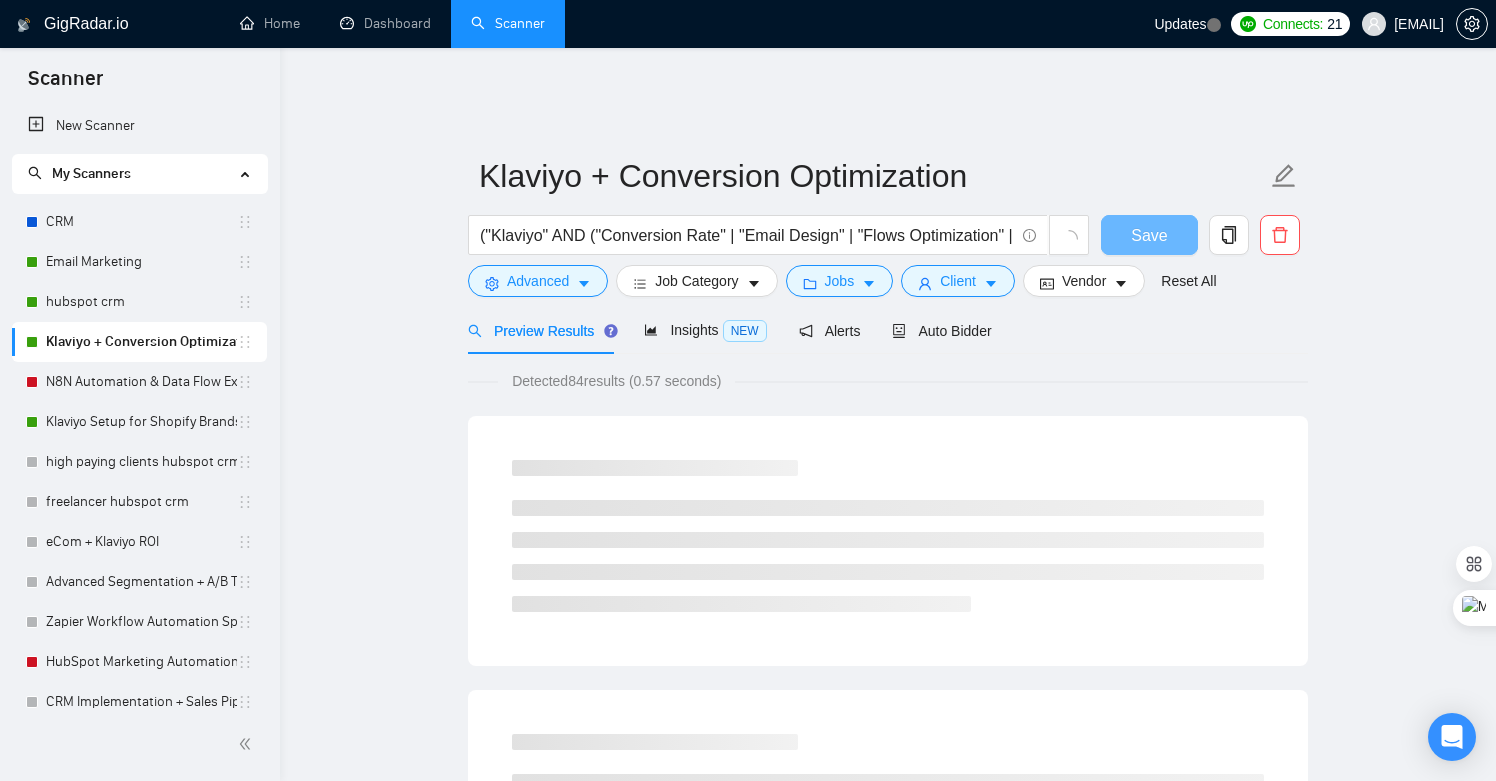 scroll, scrollTop: 0, scrollLeft: 0, axis: both 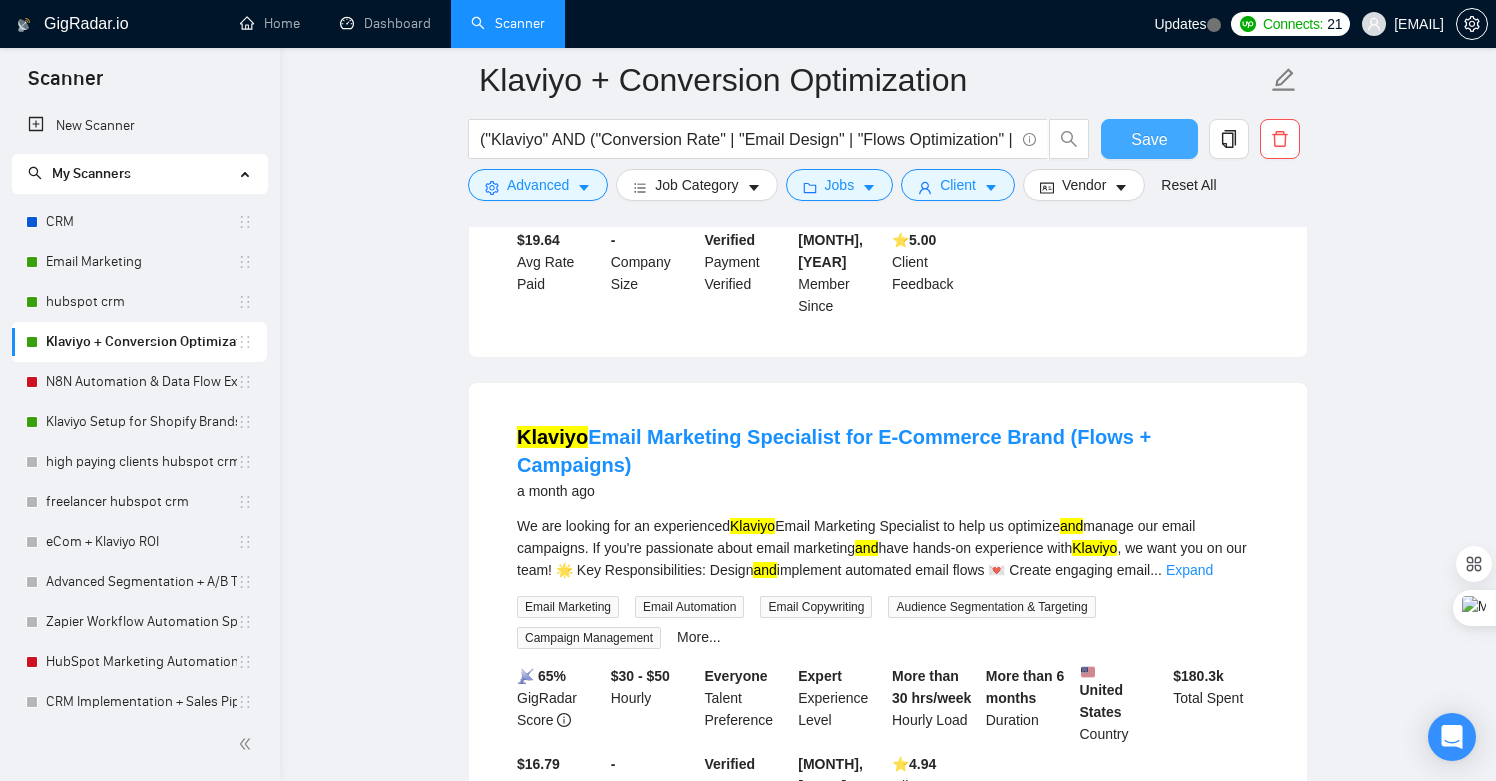 click on "Save" at bounding box center [1149, 139] 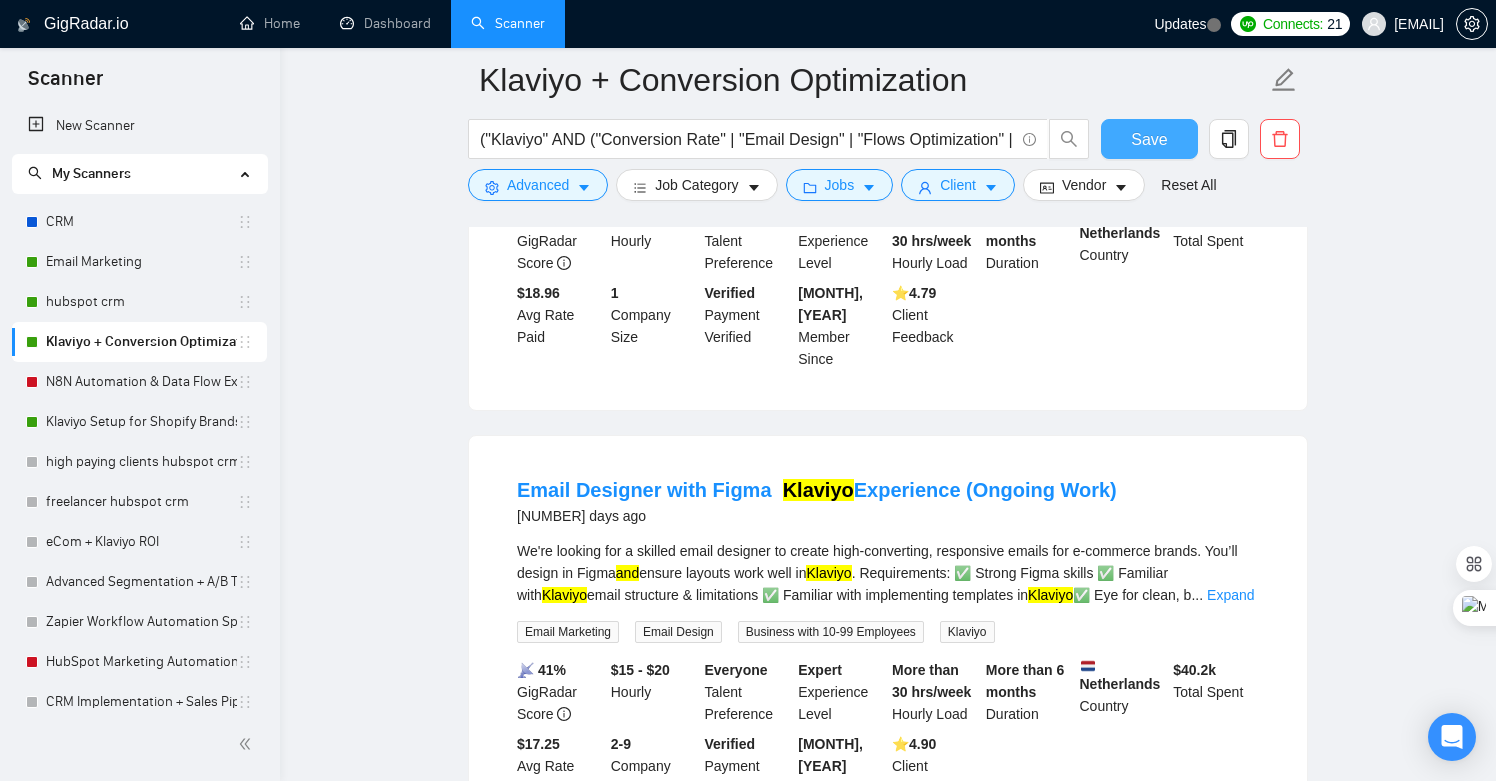 scroll, scrollTop: 0, scrollLeft: 0, axis: both 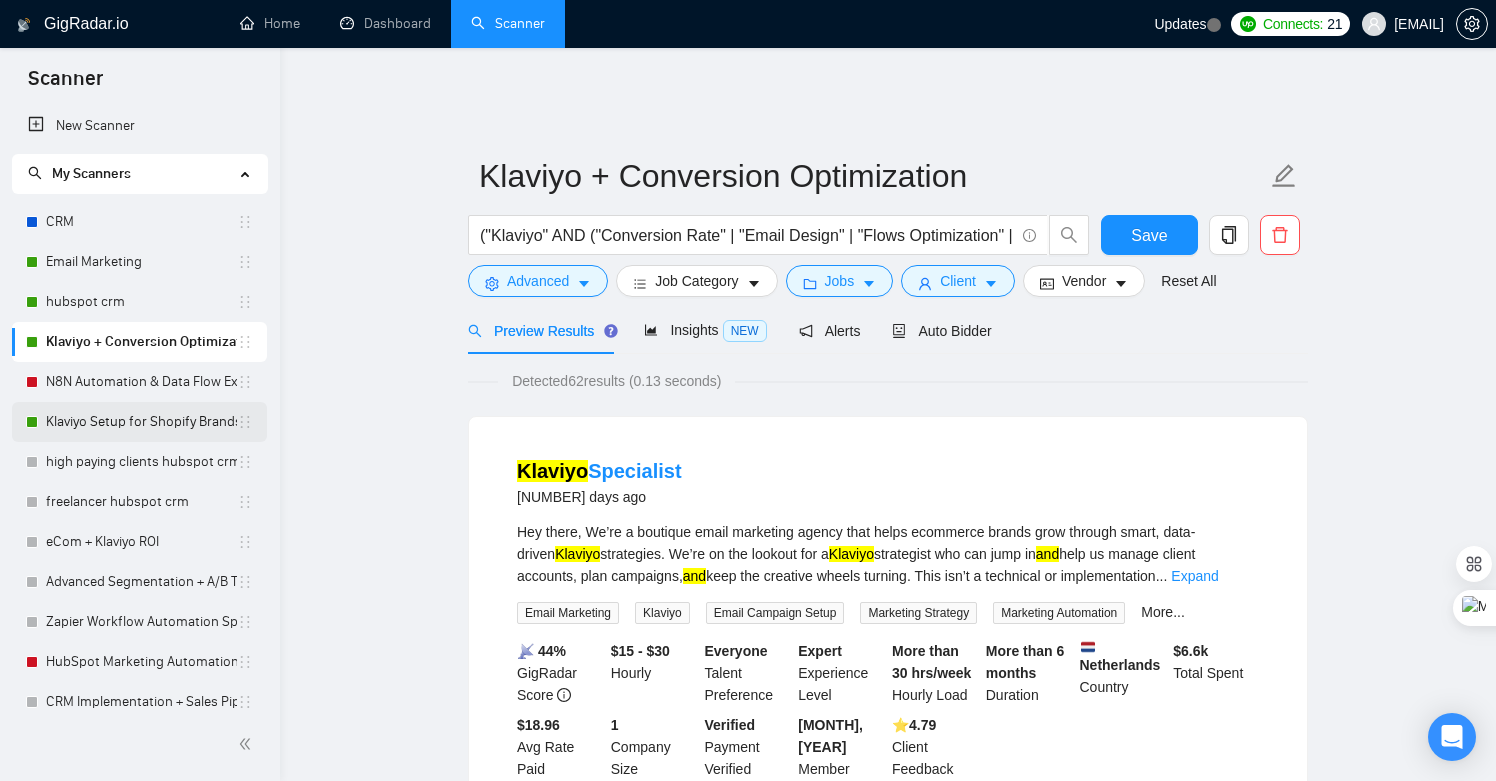 click on "Klaviyo Setup for Shopify Brands" at bounding box center [141, 422] 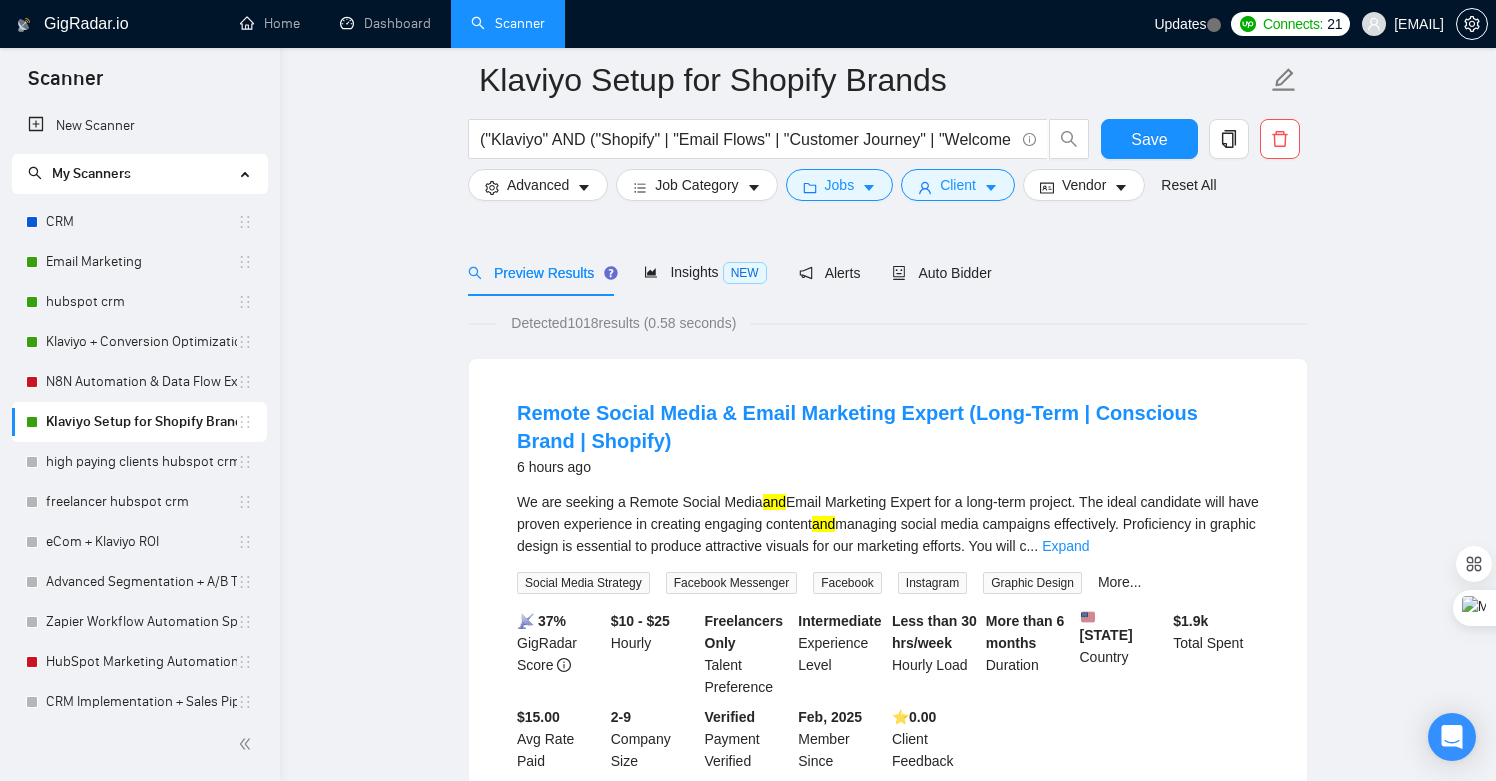scroll, scrollTop: 0, scrollLeft: 0, axis: both 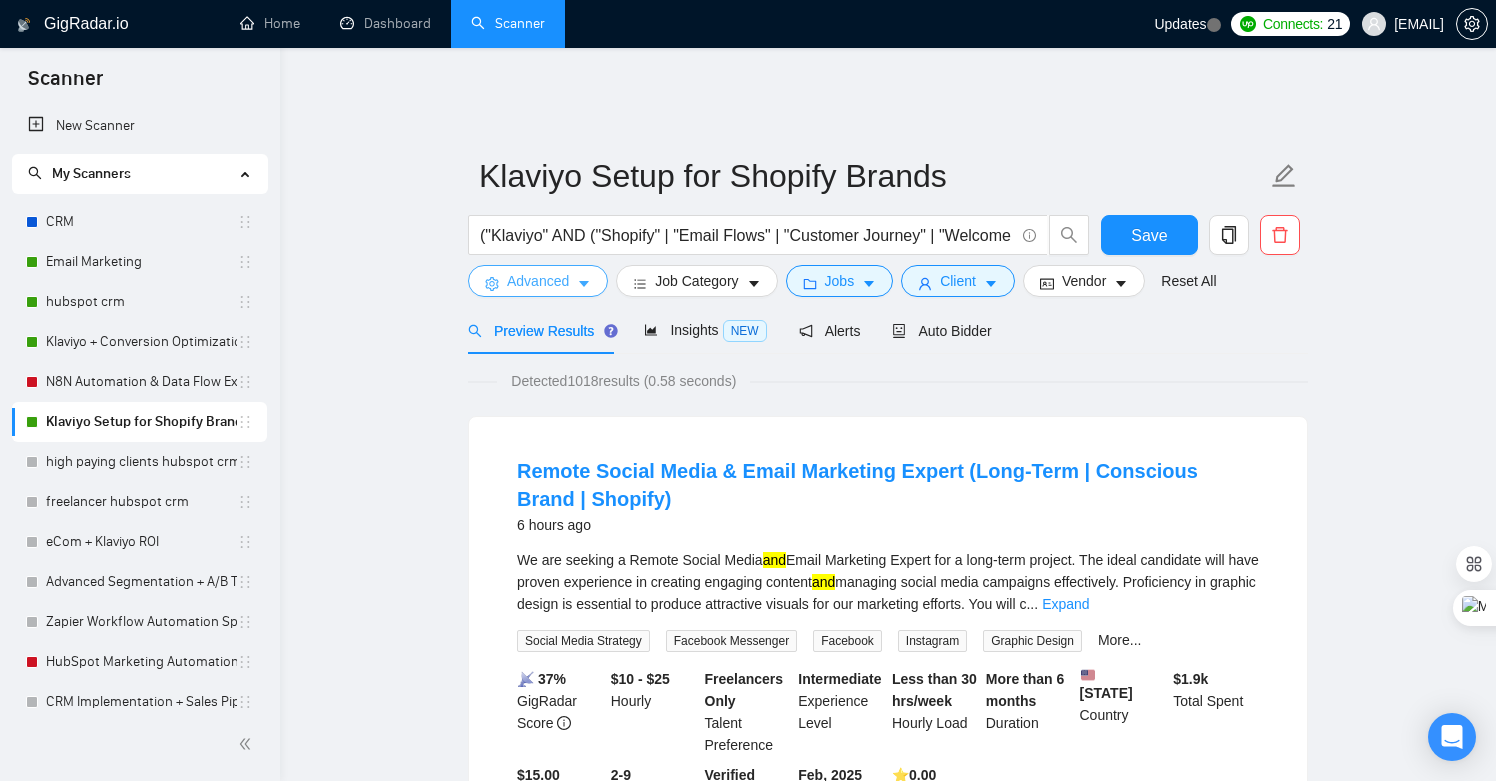 click on "Advanced" at bounding box center (538, 281) 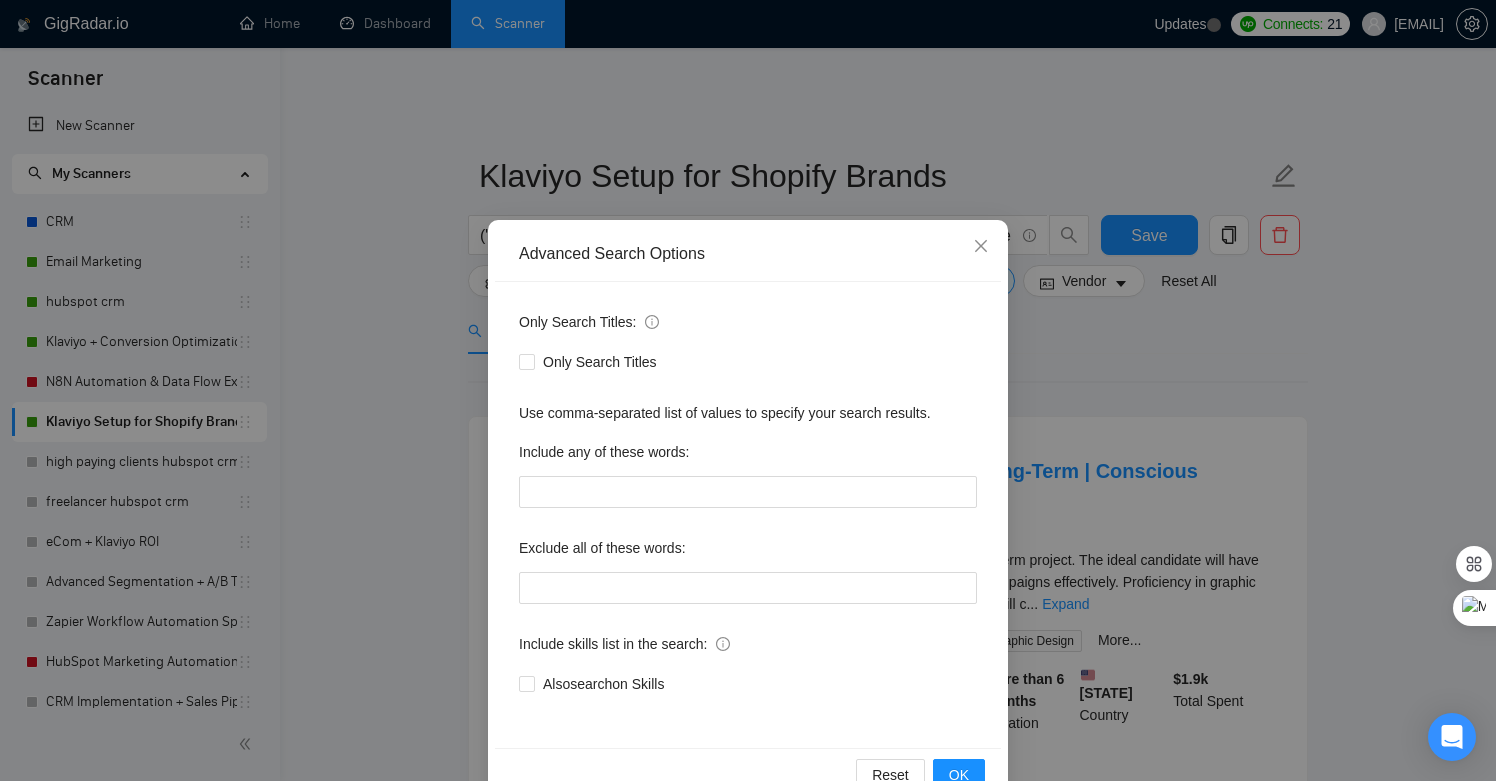 click on "Exclude all of these words:" at bounding box center [748, 552] 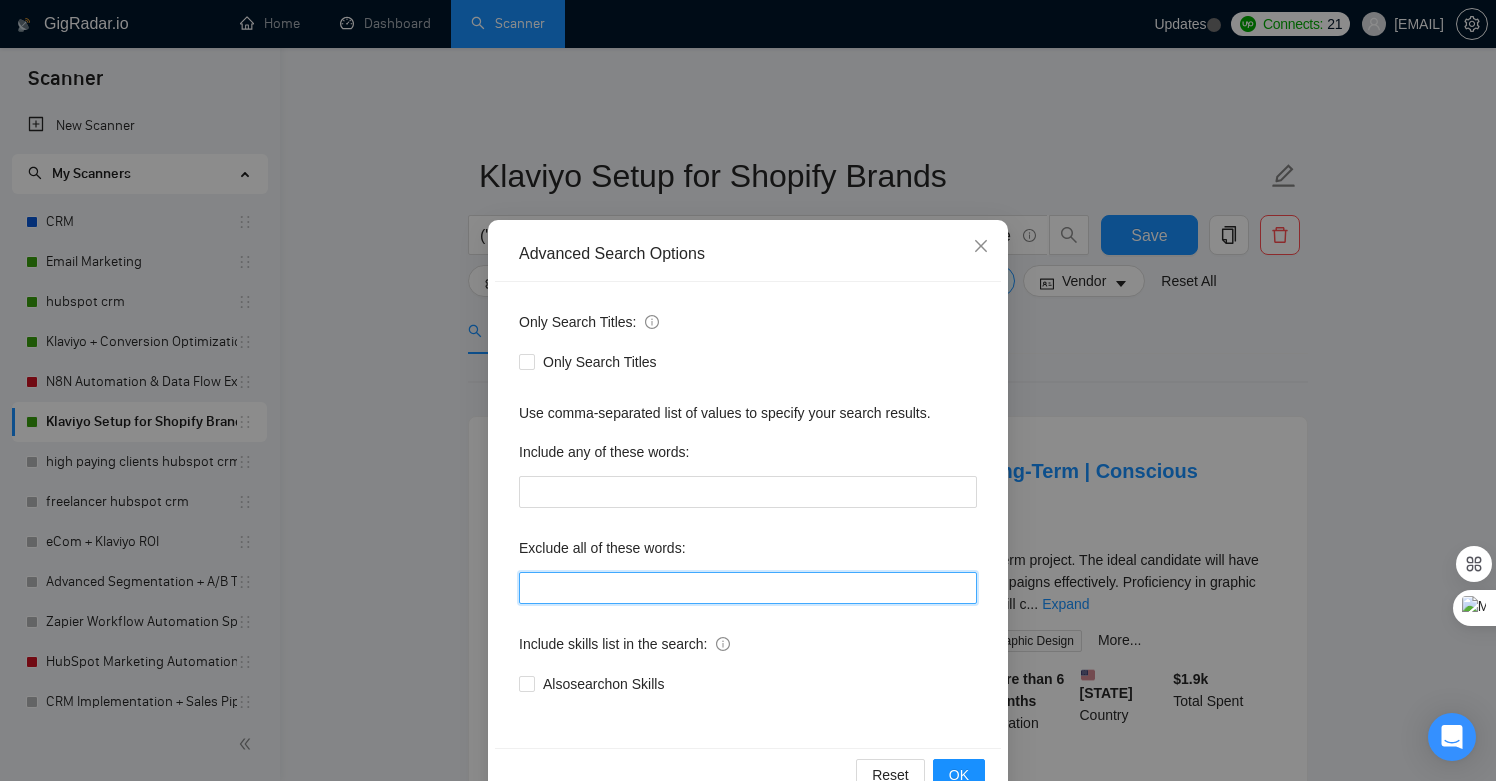 click at bounding box center [748, 588] 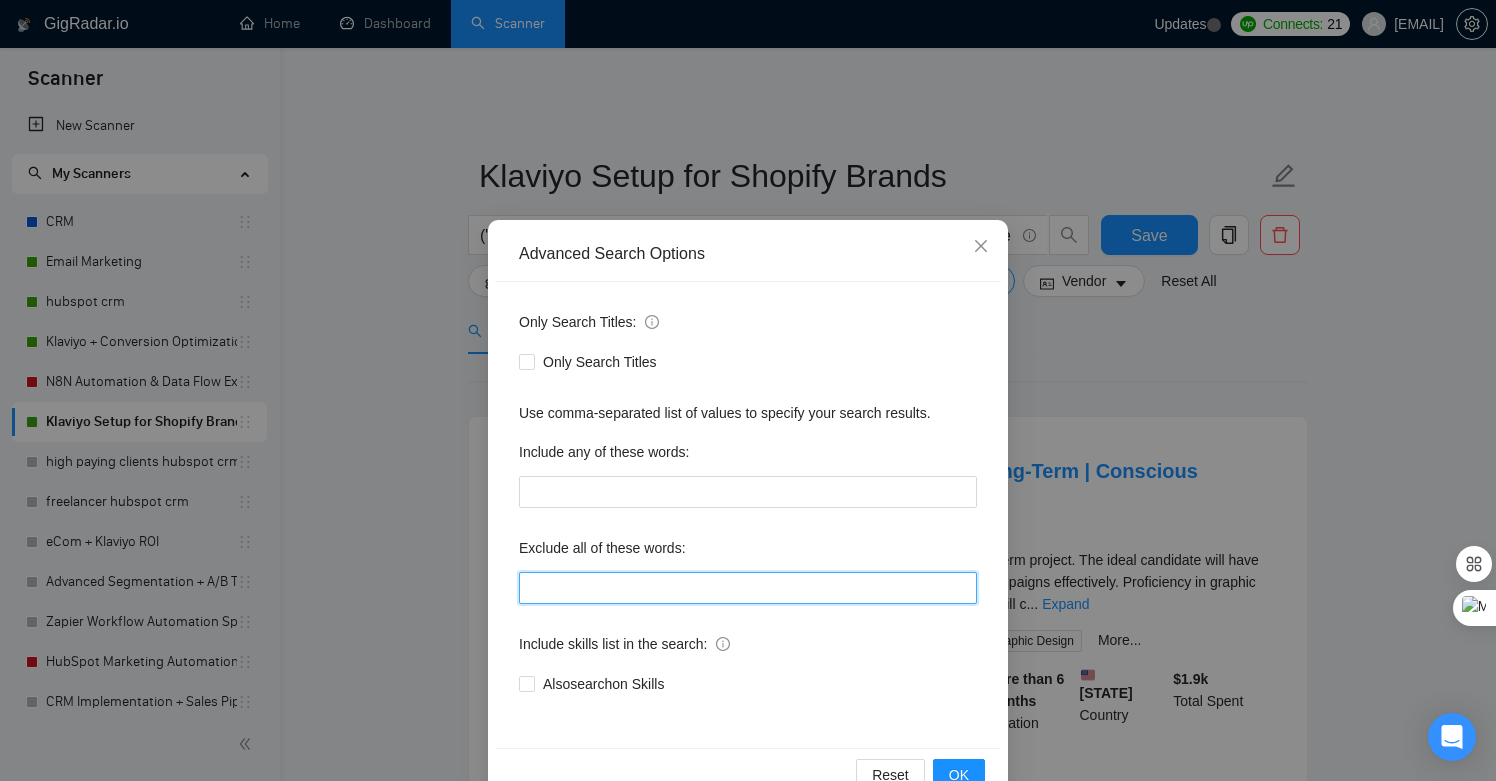 type on "developer, engineer, programmer, web developer, app developer, full stack, frontend, backend, UI/UX, UI, UX, designer, graphic, logo, illustrator, photoshop, figma, data analyst, data scientist, analyst, machine learning, AI developer, devops, blockchain, web3, support, admin assistant, virtual assistant, VA, video editing, copywriter, writer, content creator, telemarketer, cold caller, branding, brand strategist, SEO specialist, photographer, receptionist" 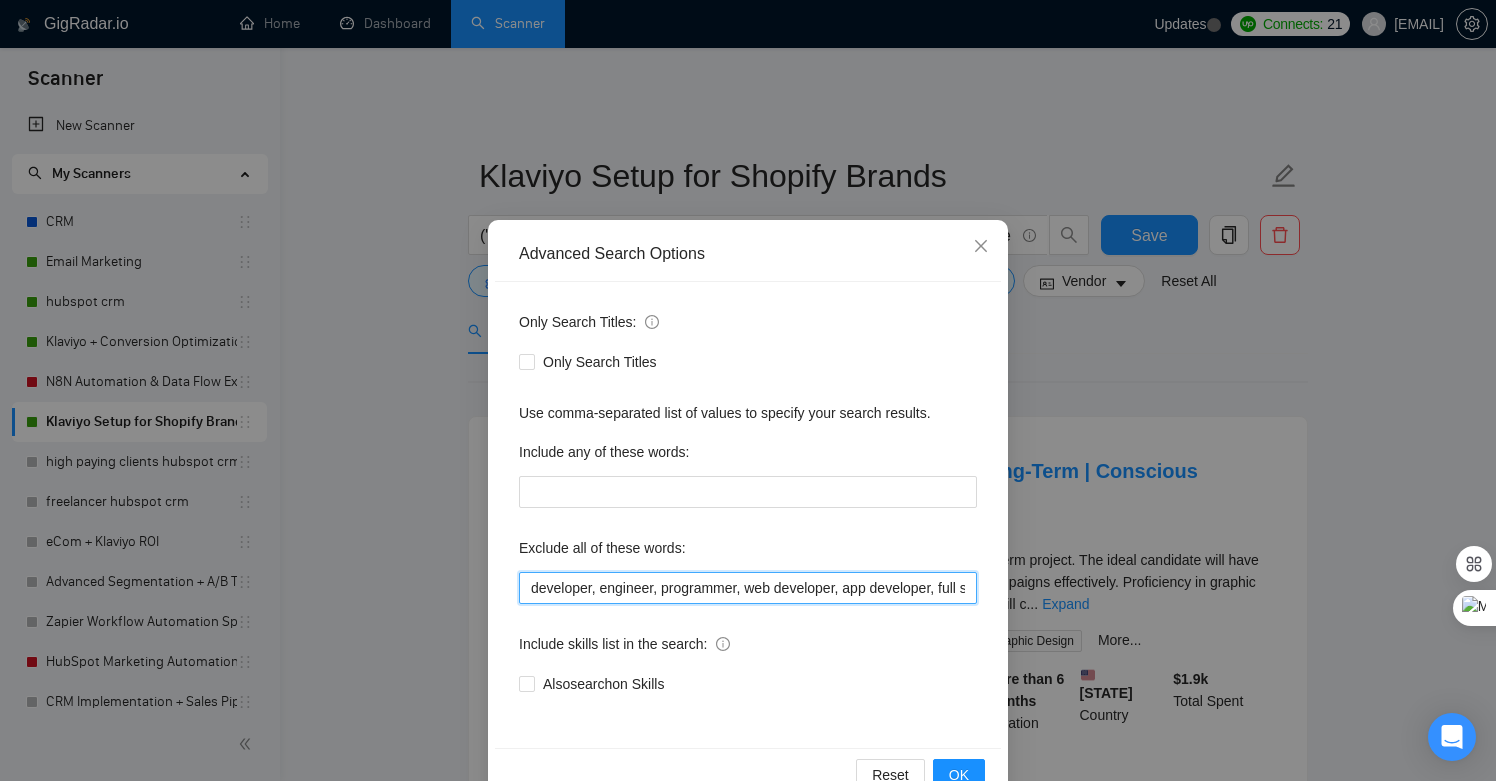 scroll, scrollTop: 51, scrollLeft: 0, axis: vertical 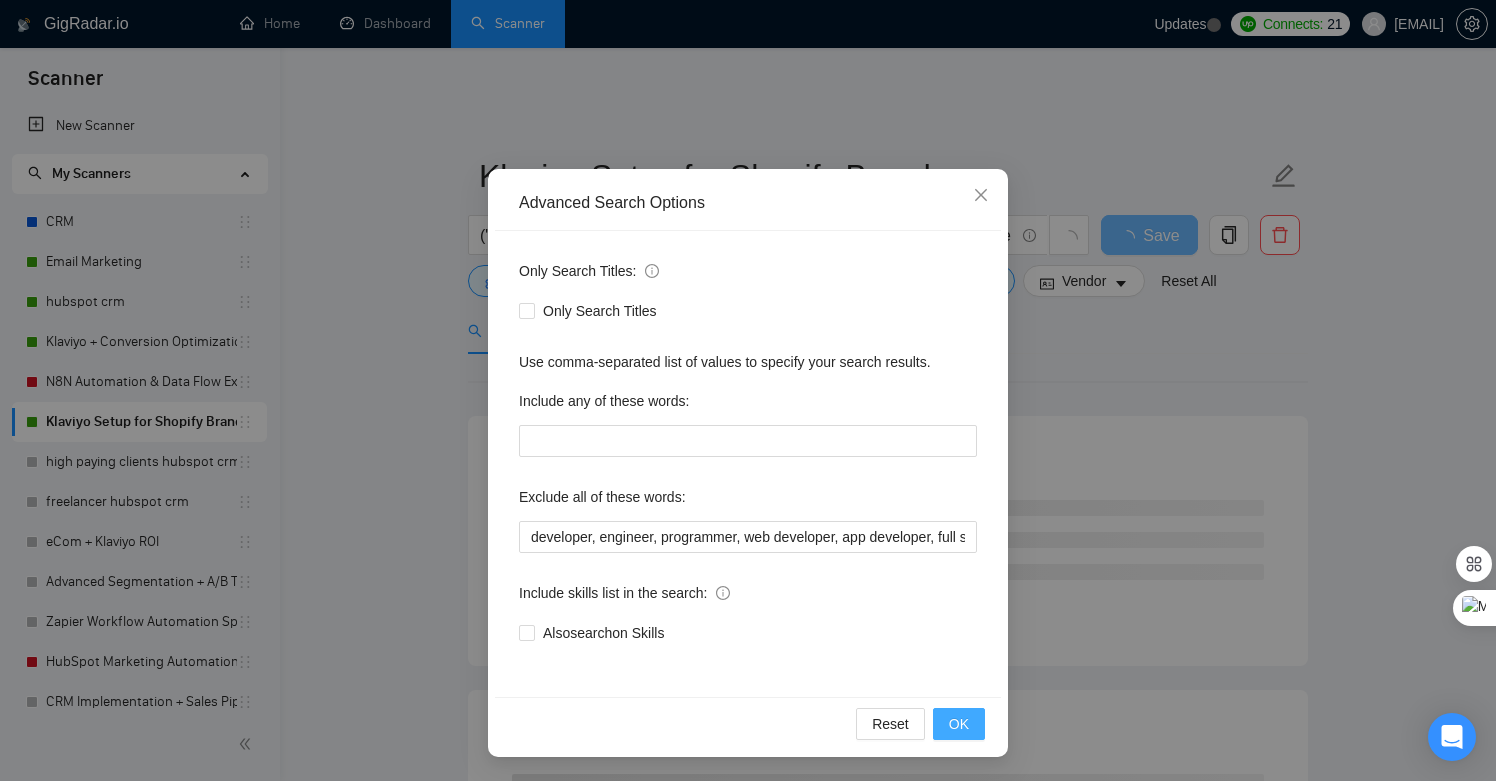 click on "OK" at bounding box center [959, 724] 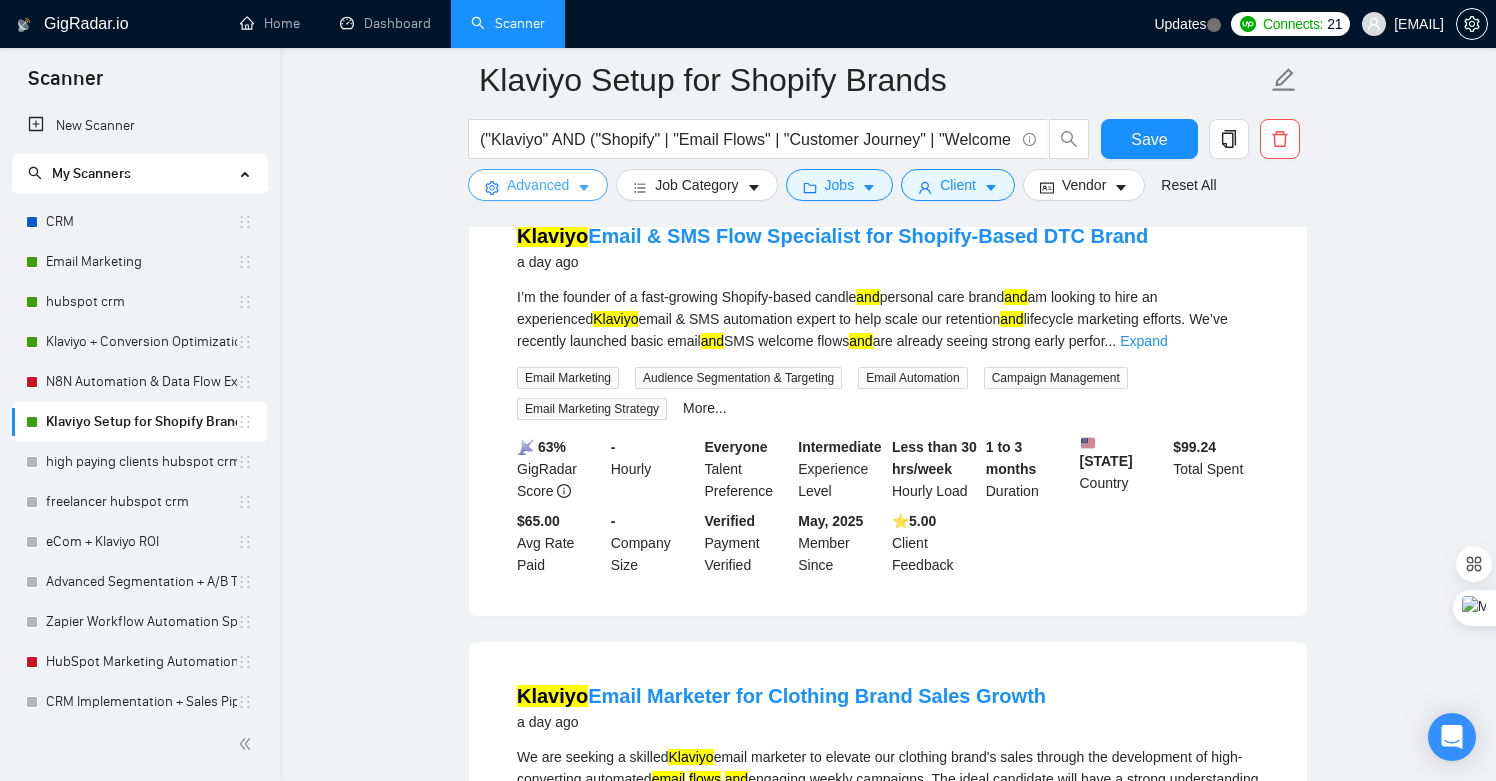 scroll, scrollTop: 0, scrollLeft: 0, axis: both 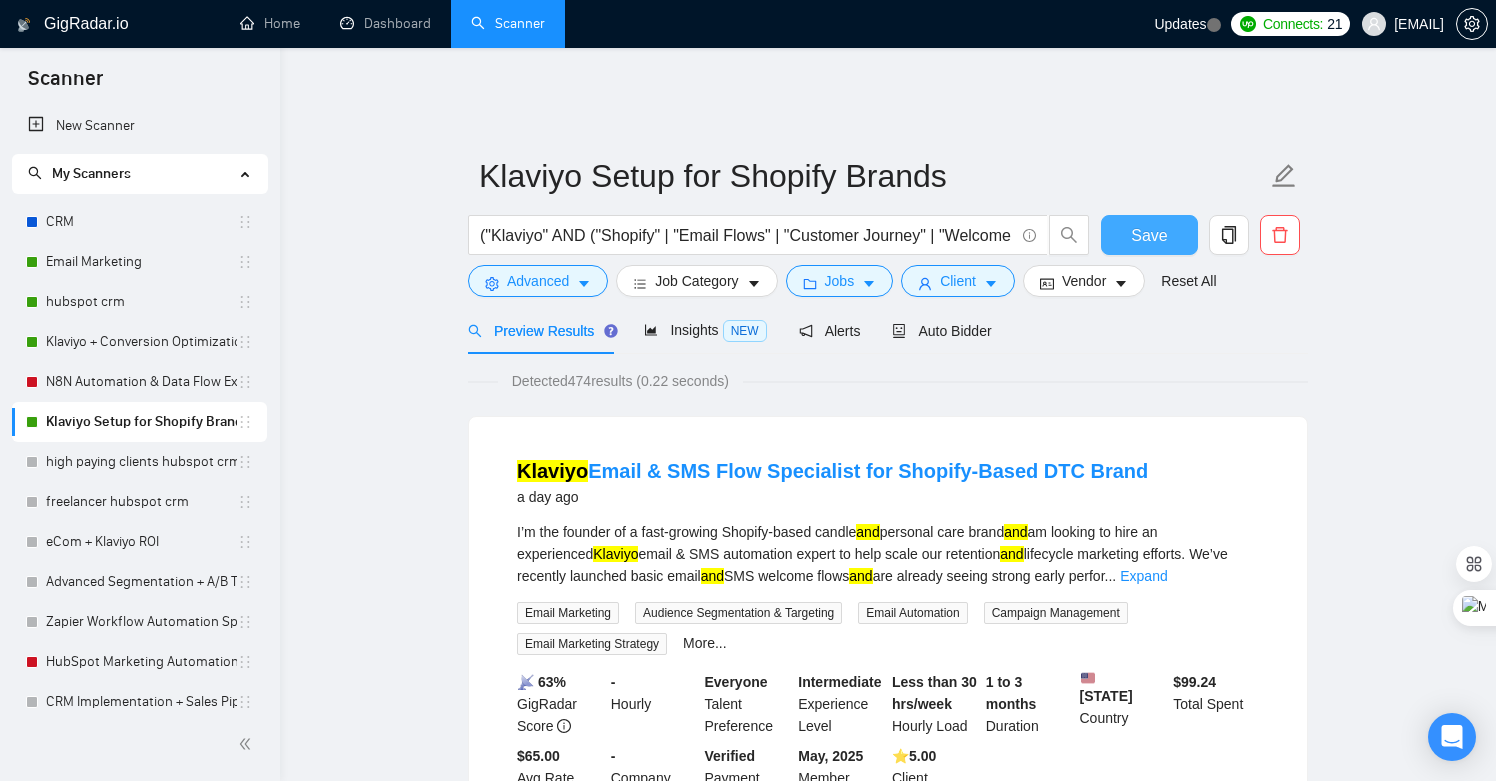 click on "Save" at bounding box center (1149, 235) 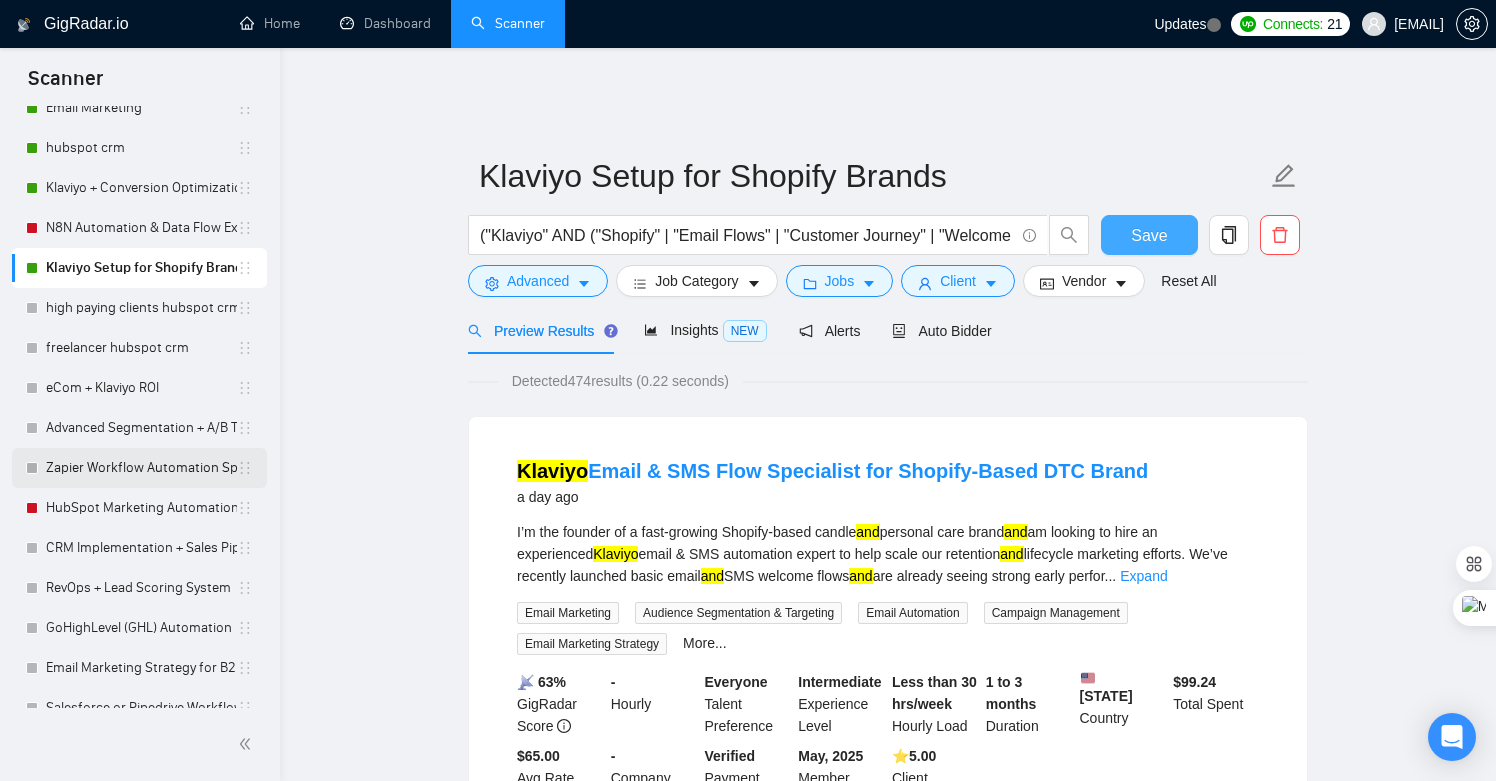 scroll, scrollTop: 163, scrollLeft: 0, axis: vertical 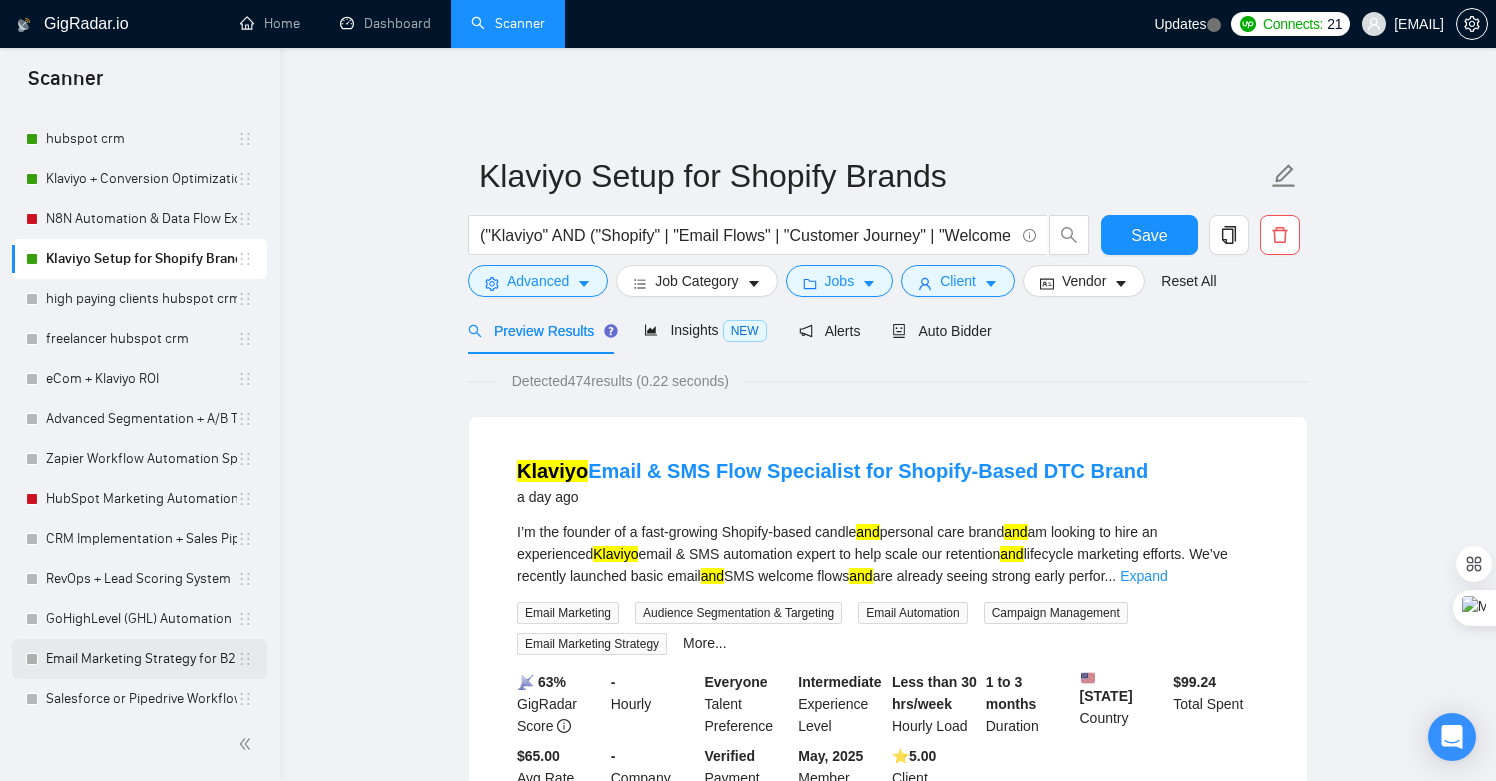 click on "Email Marketing Strategy for B2B or eCommerce" at bounding box center [141, 659] 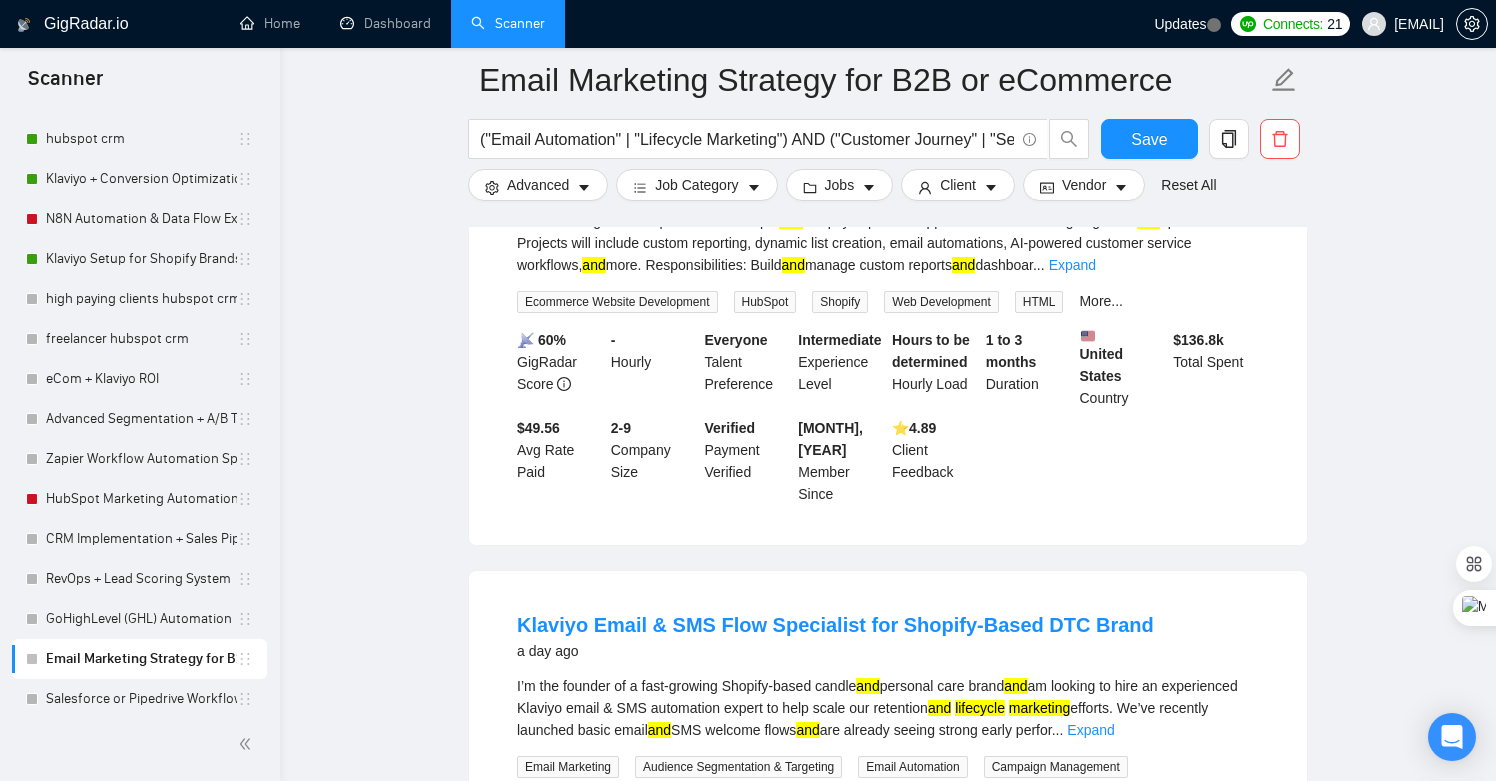 scroll, scrollTop: 0, scrollLeft: 0, axis: both 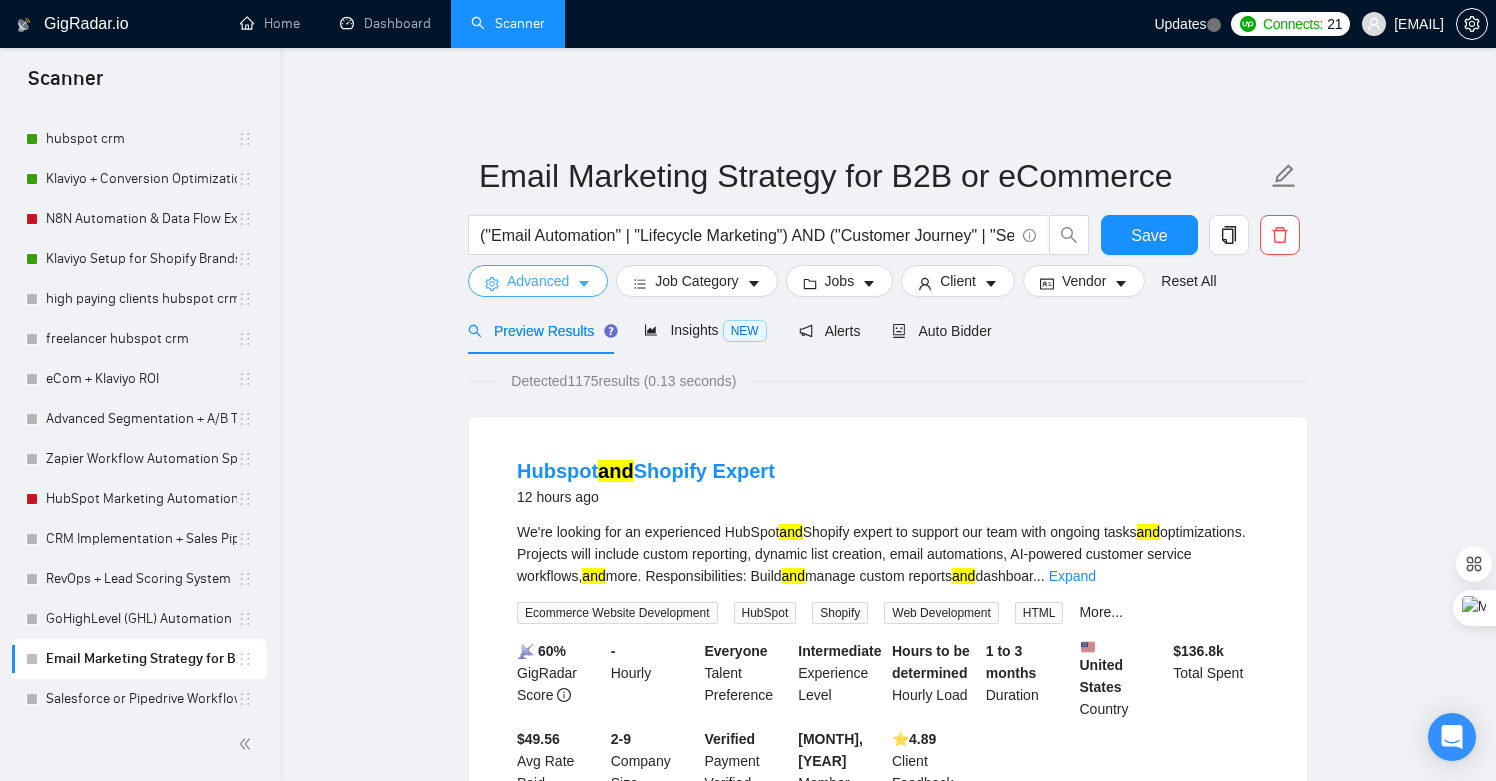 click on "Advanced" at bounding box center (538, 281) 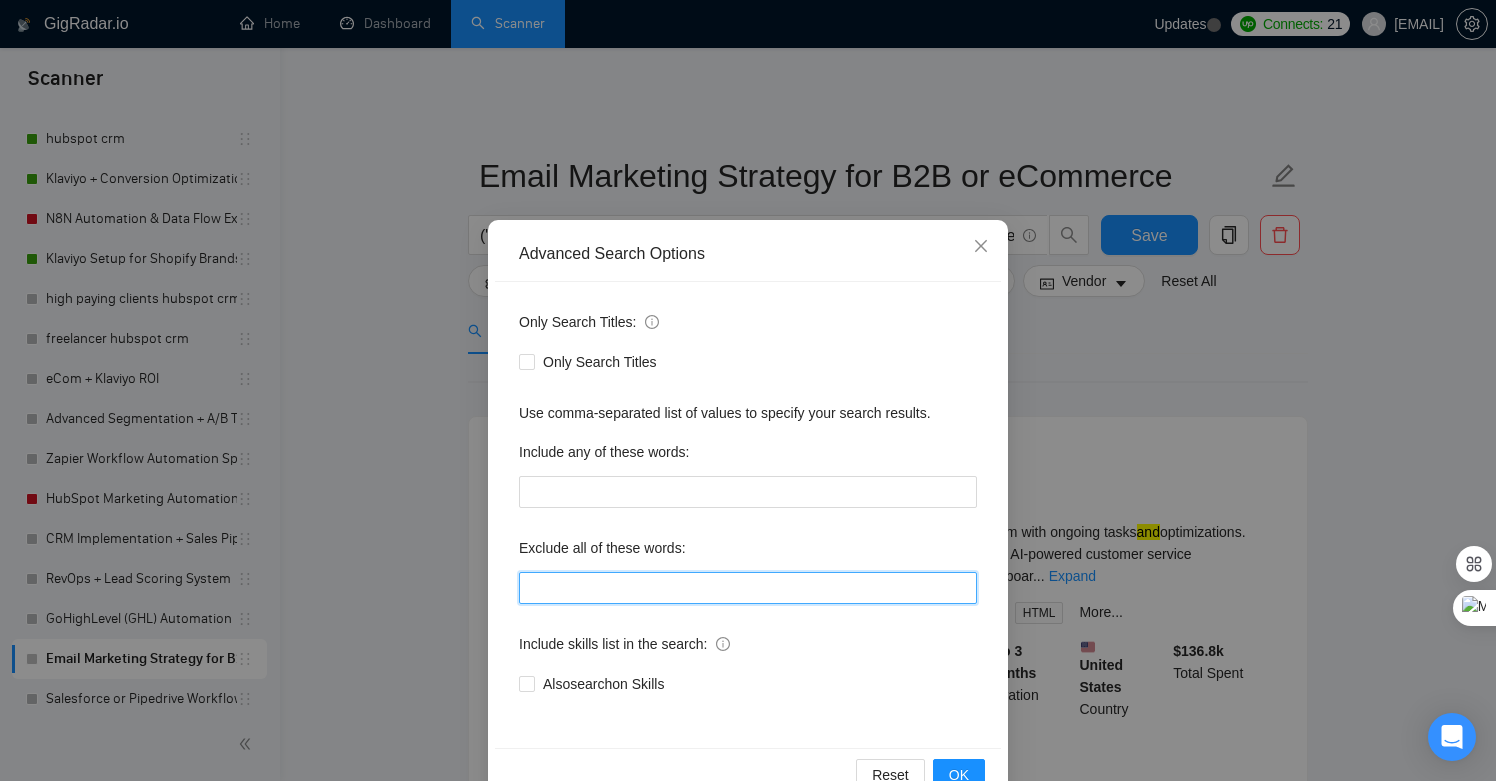 click at bounding box center [748, 588] 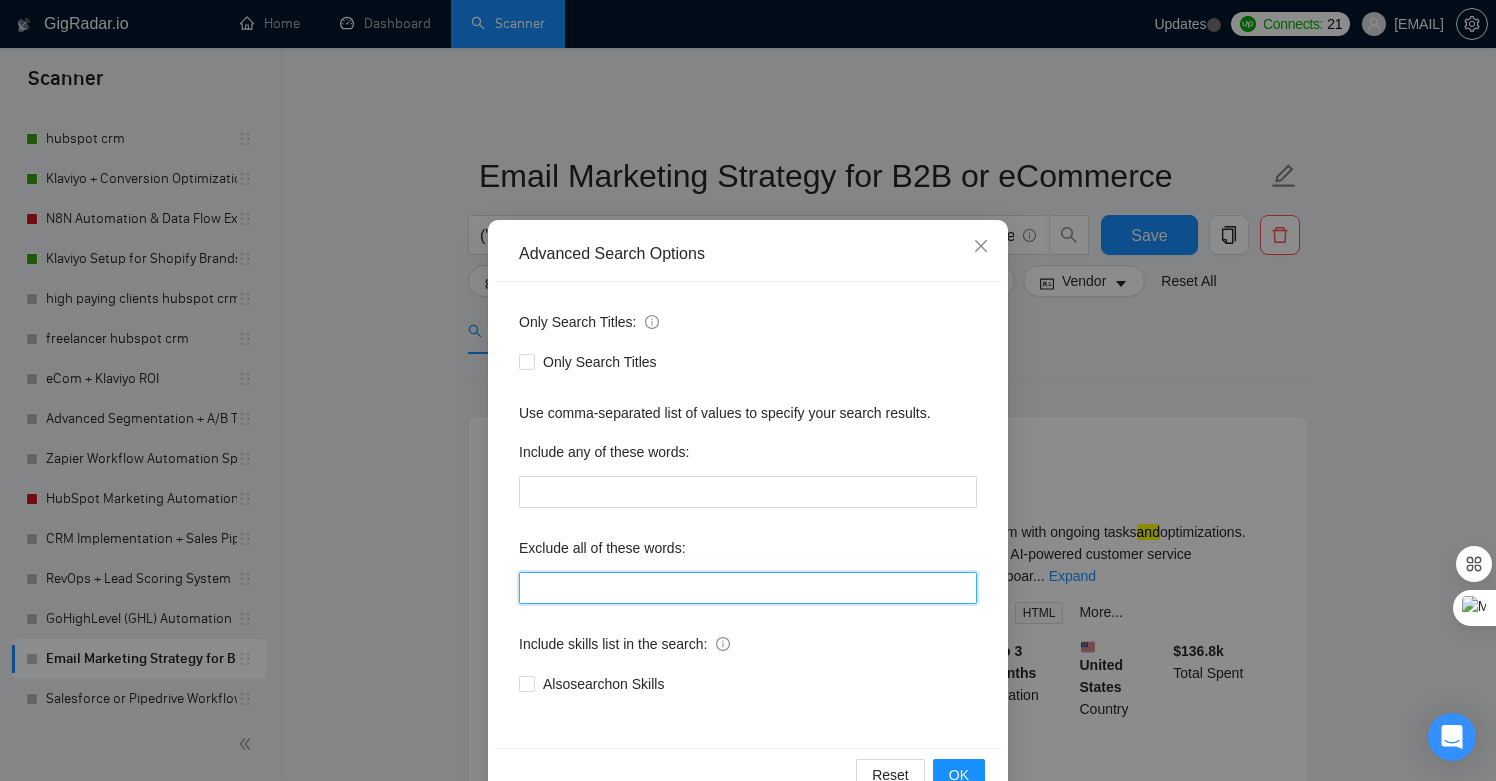 type on "developer, engineer, programmer, web developer, app developer, full stack, frontend, backend, UI/UX, UI, UX, designer, graphic, logo, illustrator, photoshop, figma, data analyst, data scientist, analyst, machine learning, AI developer, devops, blockchain, web3, support, admin assistant, virtual assistant, VA, video editing, copywriter, writer, content creator, telemarketer, cold caller, branding, brand strategist, SEO specialist, photographer, receptionist" 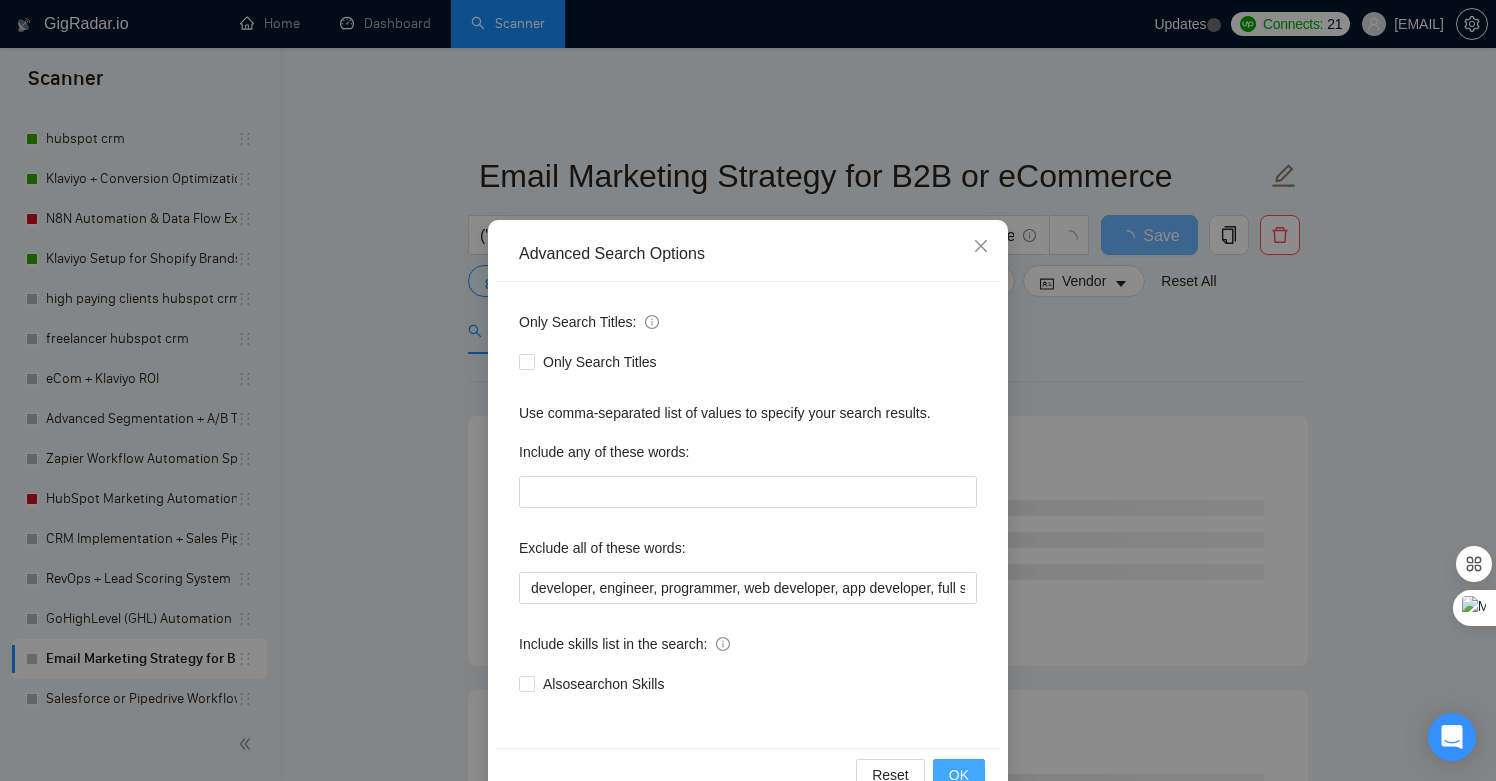 click on "OK" at bounding box center [959, 775] 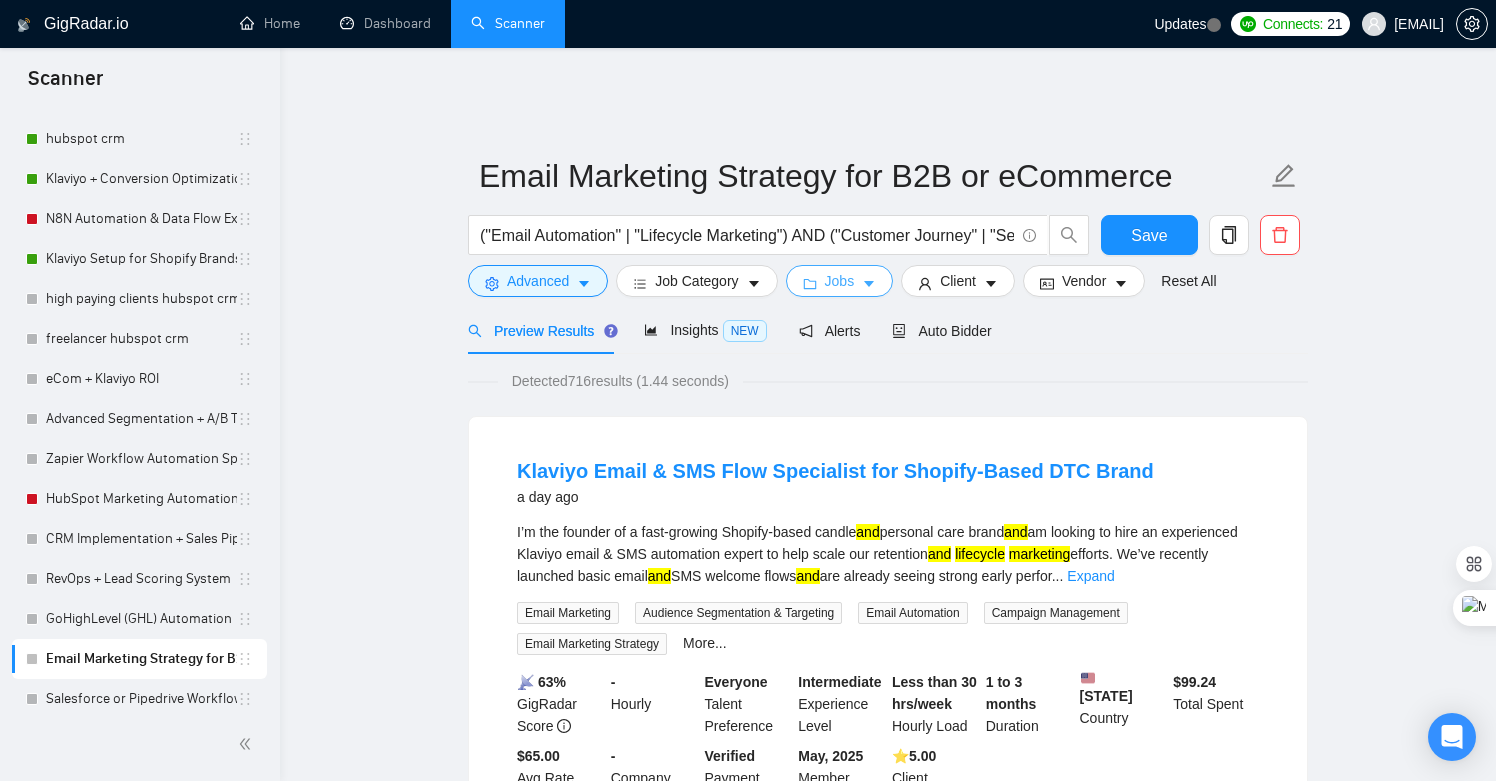 click on "Jobs" at bounding box center (840, 281) 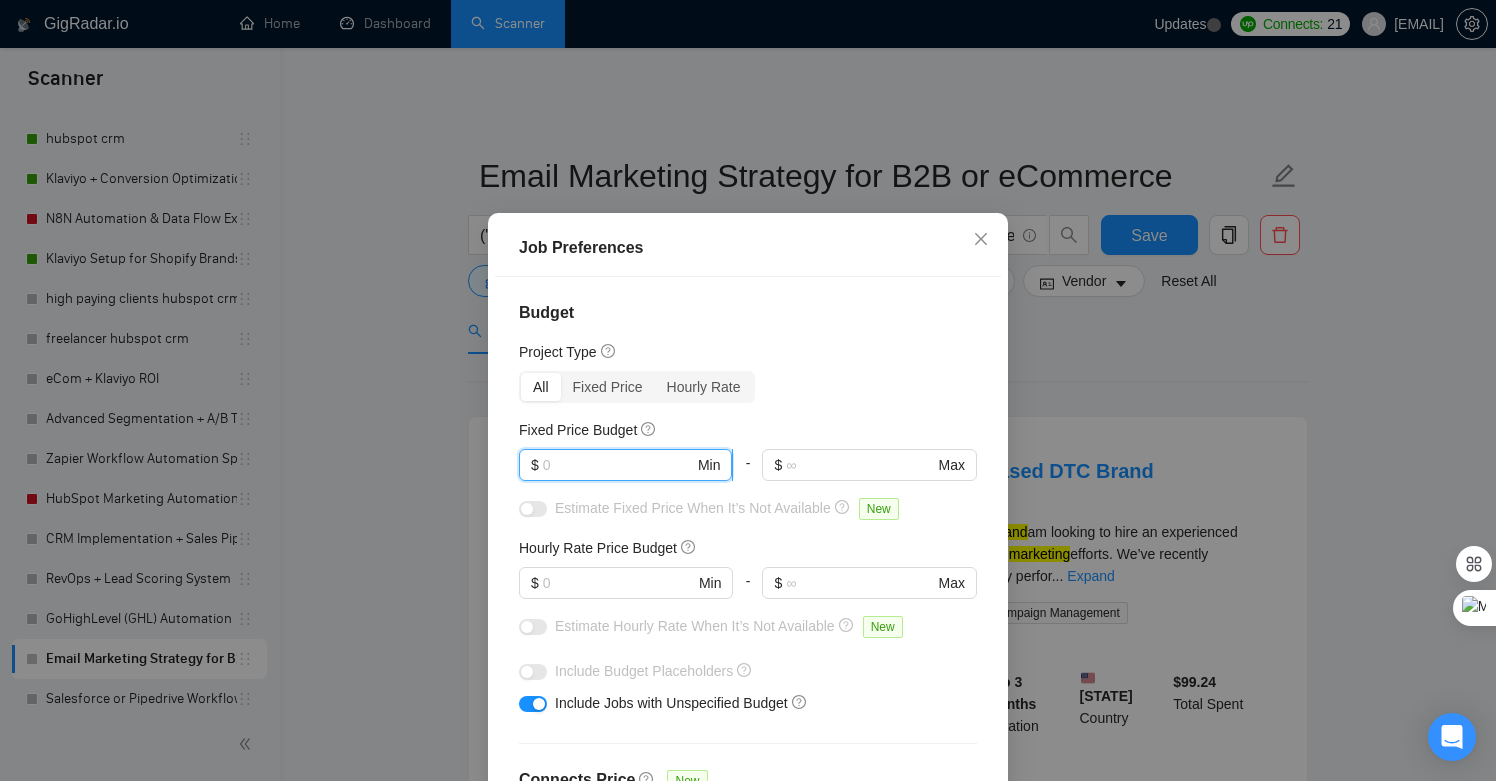 click at bounding box center [618, 465] 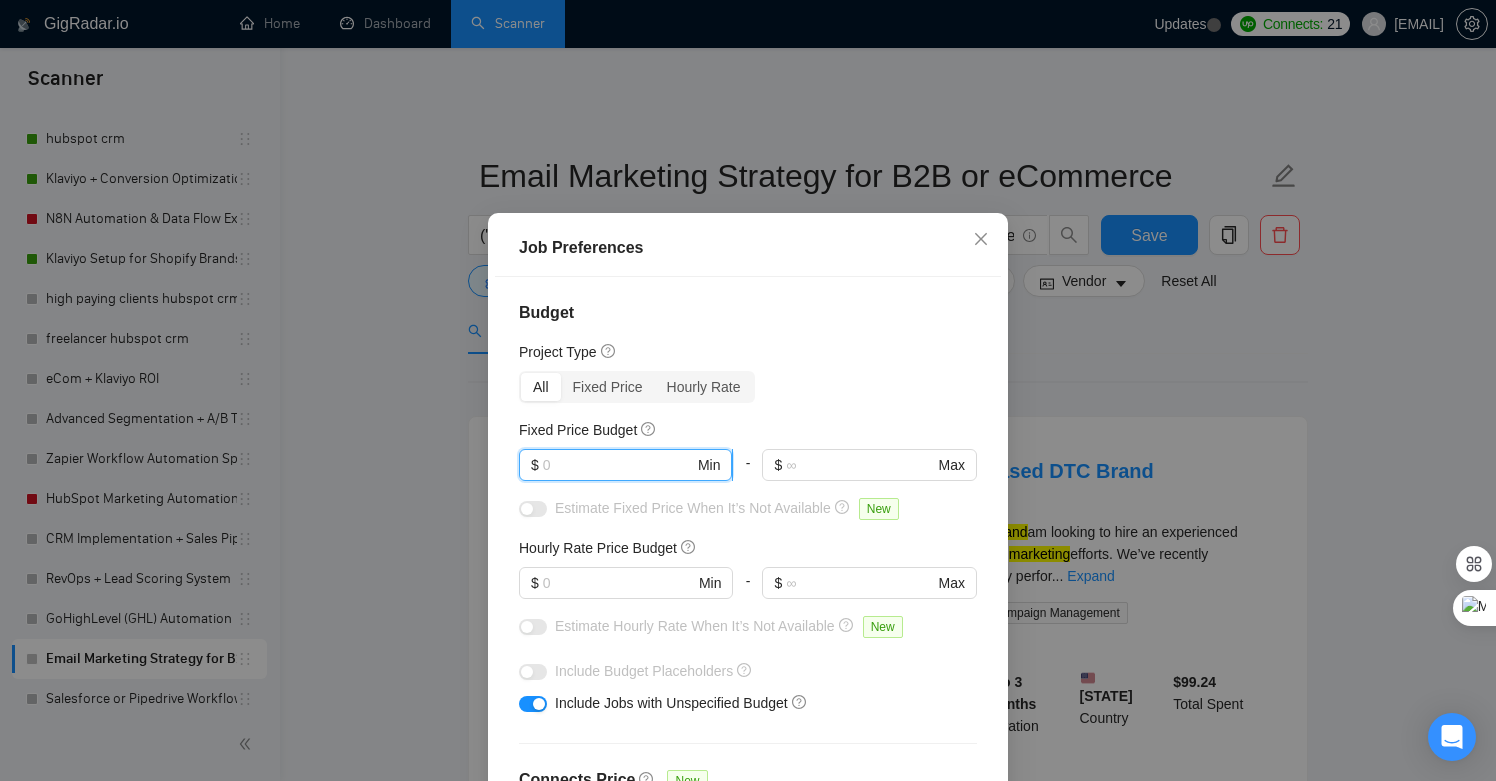 type on "5" 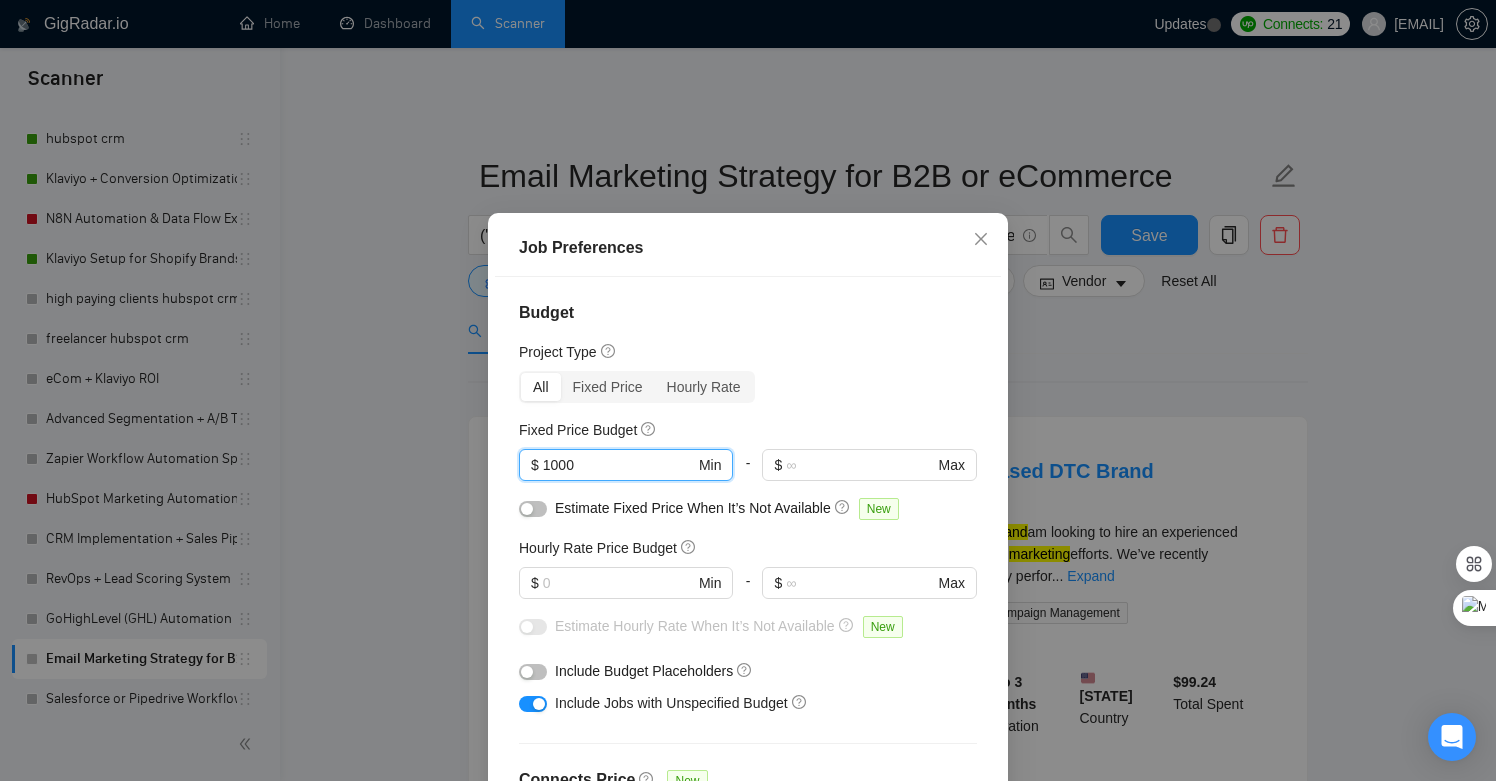 type on "1000" 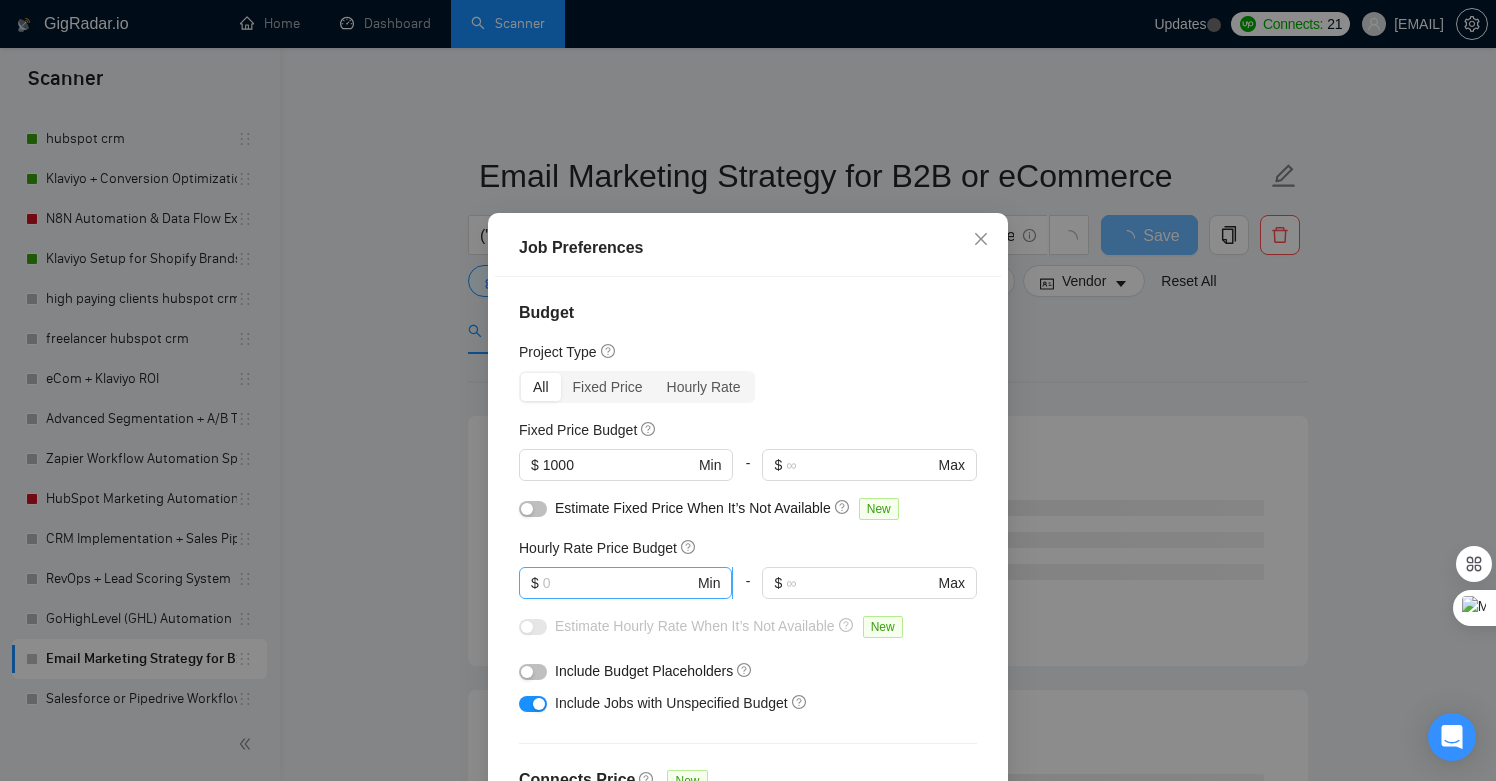click at bounding box center [618, 583] 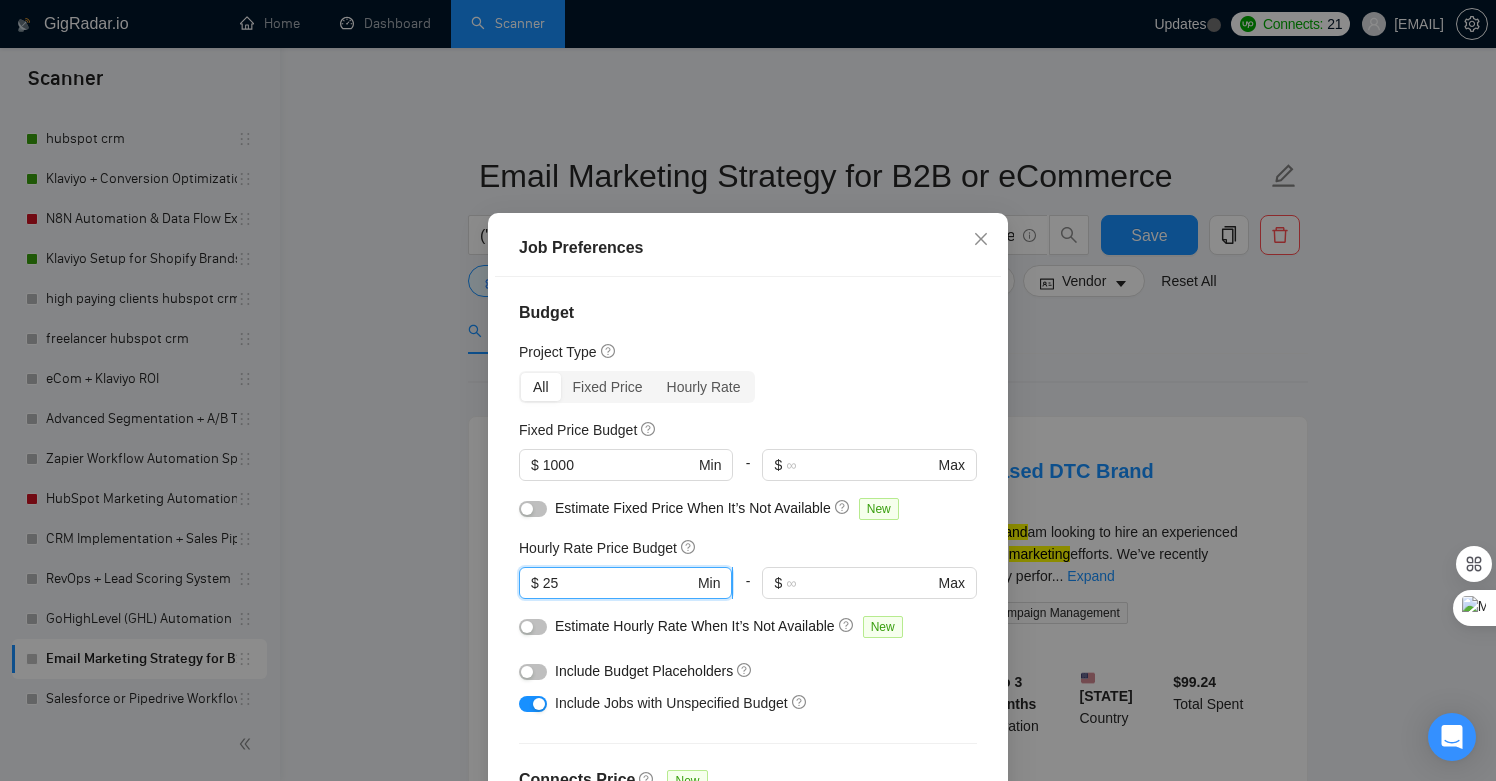 type on "2" 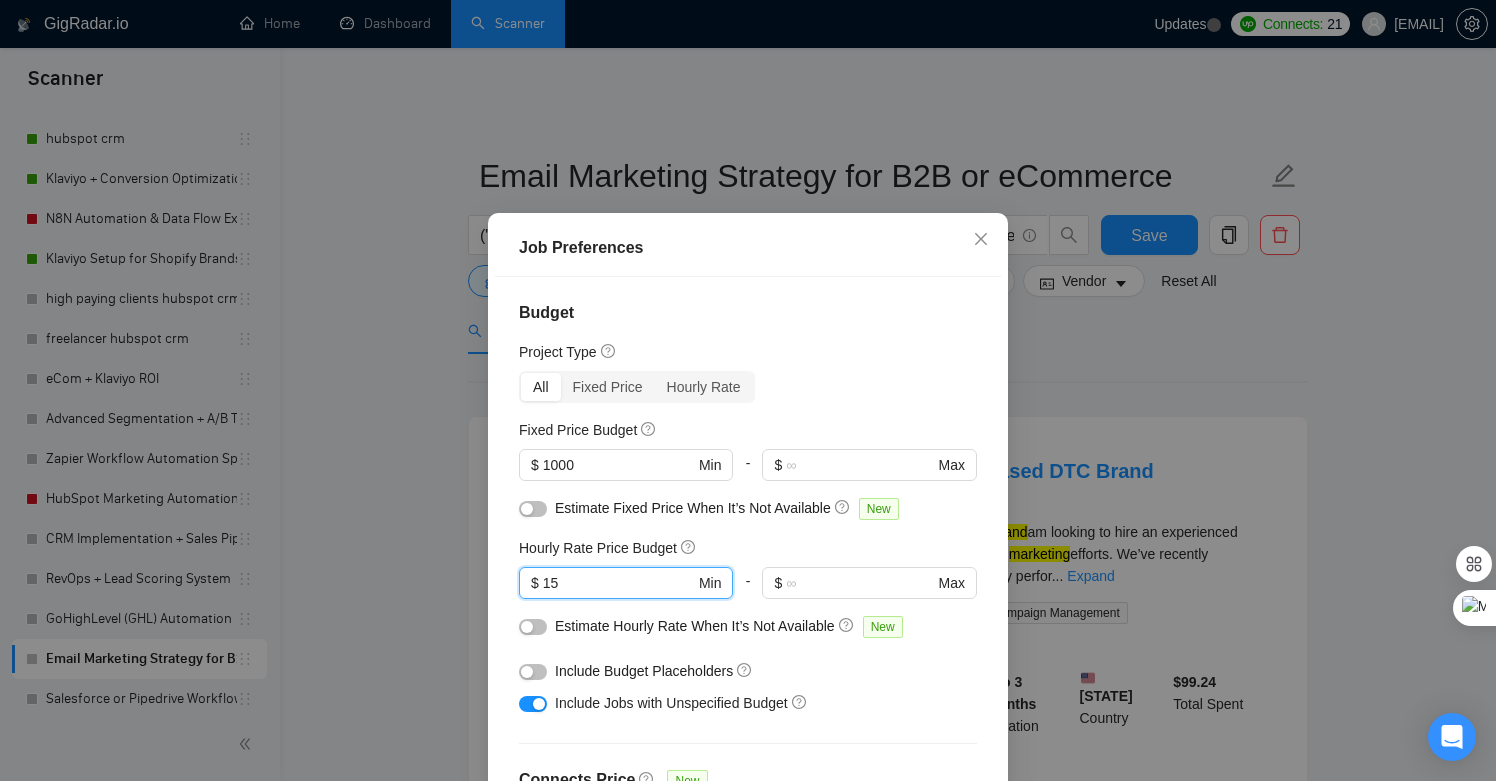 type on "15" 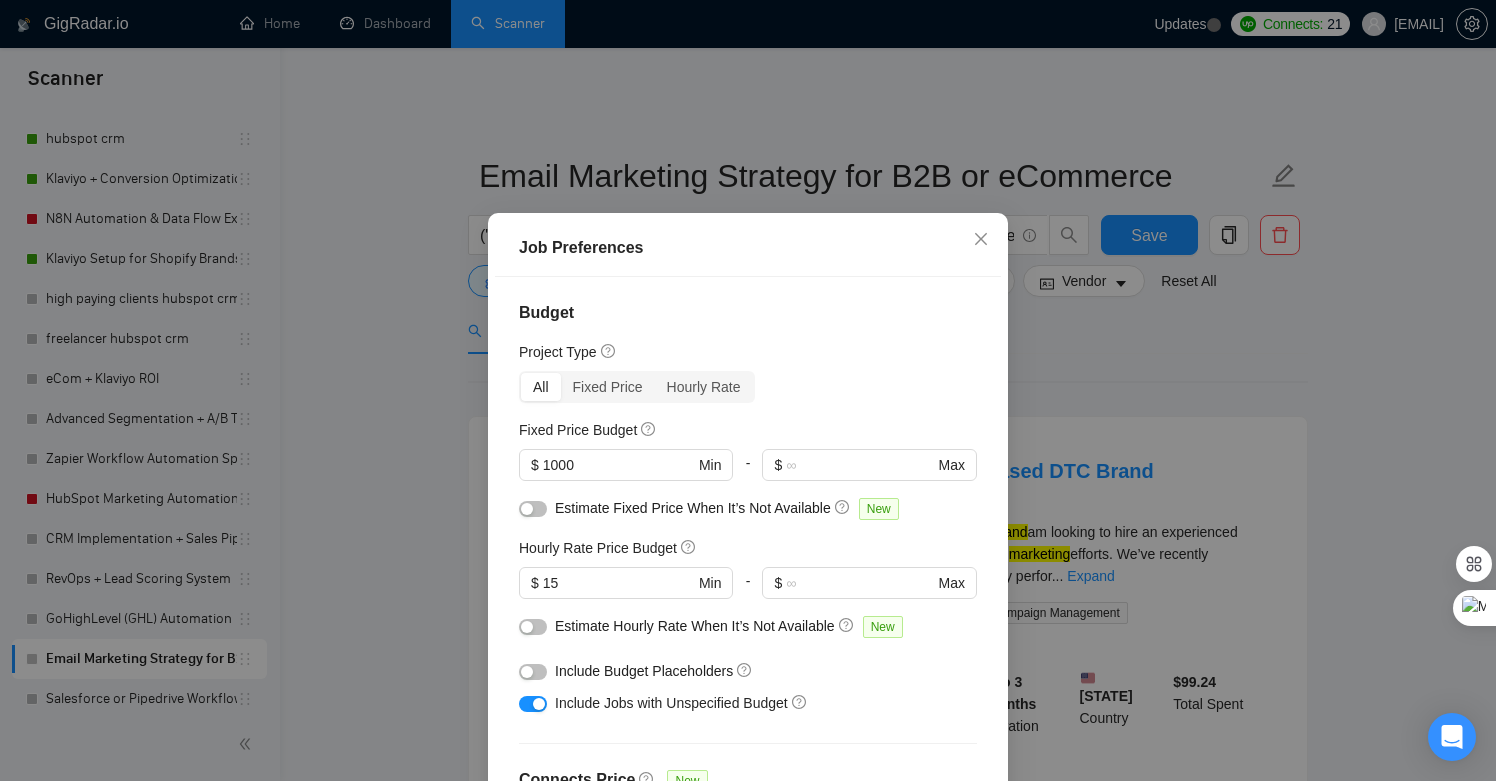 click on "Budget Project Type All Fixed Price Hourly Rate   Fixed Price Budget $ 1000 Min - $ Max Estimate Fixed Price When It’s Not Available New   Hourly Rate Price Budget $ 15 Min - $ Max Estimate Hourly Rate When It’s Not Available New Include Budget Placeholders Include Jobs with Unspecified Budget   Connects Price New Min - Max Project Duration   Unspecified Less than 1 month 1 to 3 months 3 to 6 months More than 6 months Hourly Workload   Unspecified <30 hrs/week >30 hrs/week Hours TBD Unsure Job Posting Questions New   Any posting questions Description Preferences Description Size New   Any description size" at bounding box center (748, 550) 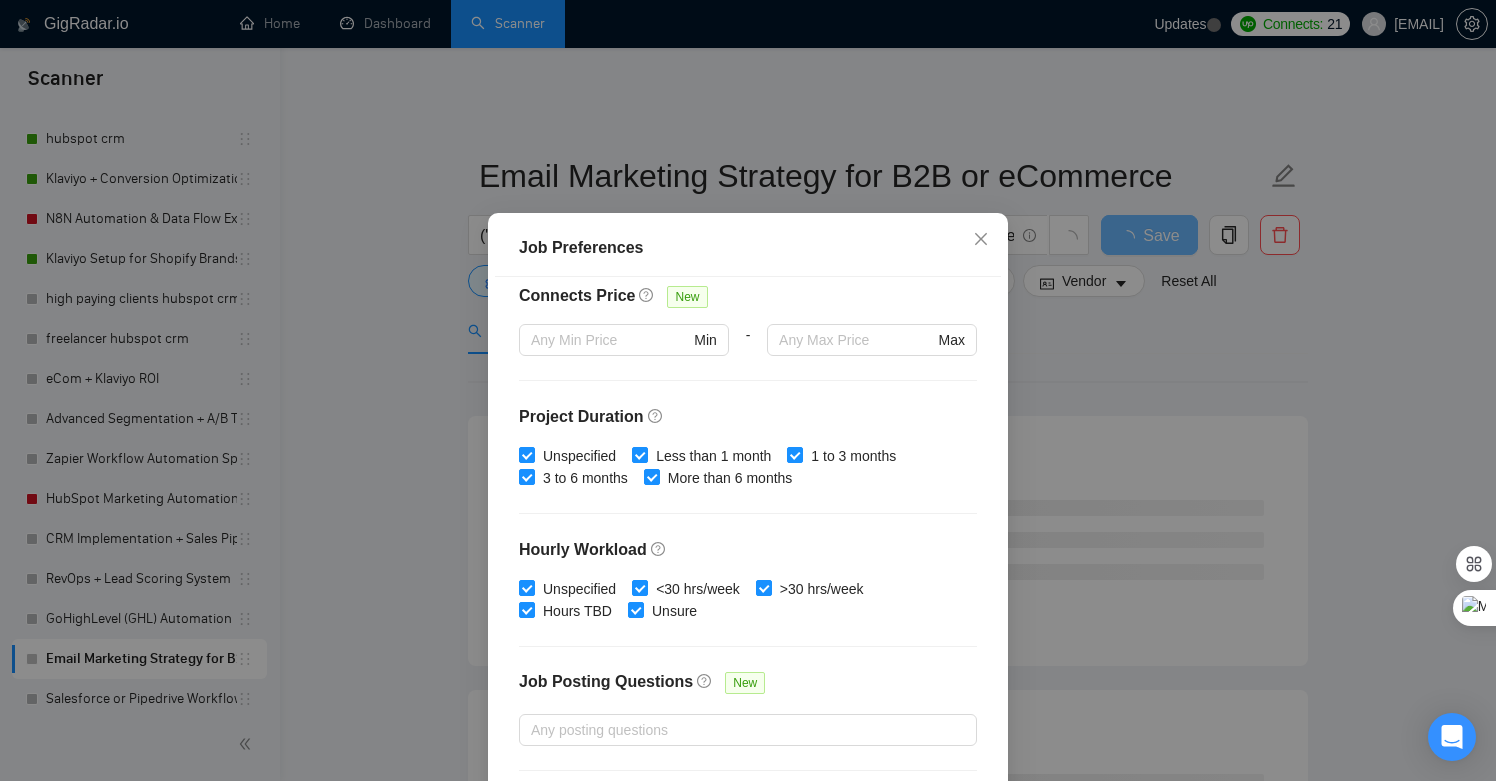 scroll, scrollTop: 487, scrollLeft: 0, axis: vertical 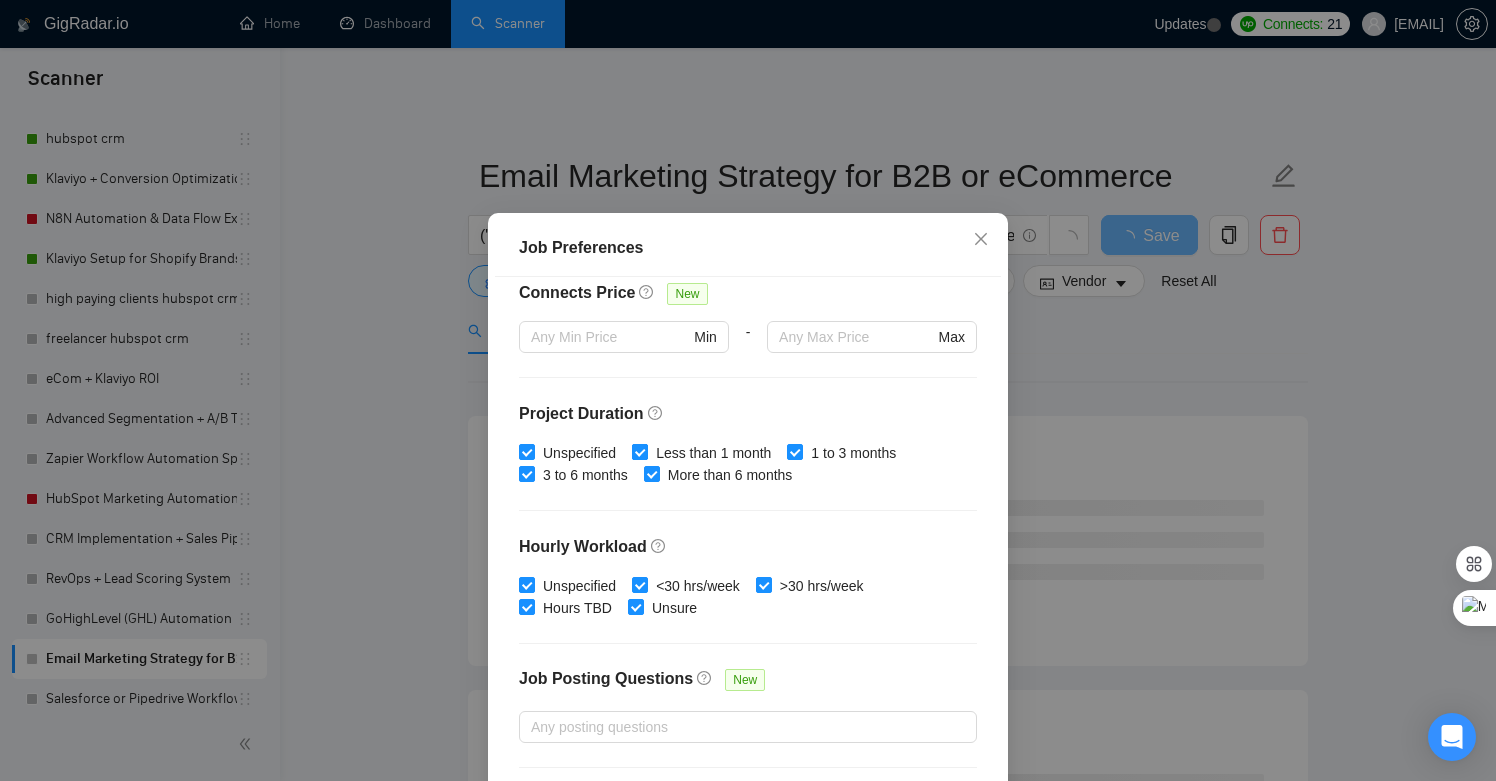click on "Less than 1 month" at bounding box center [713, 453] 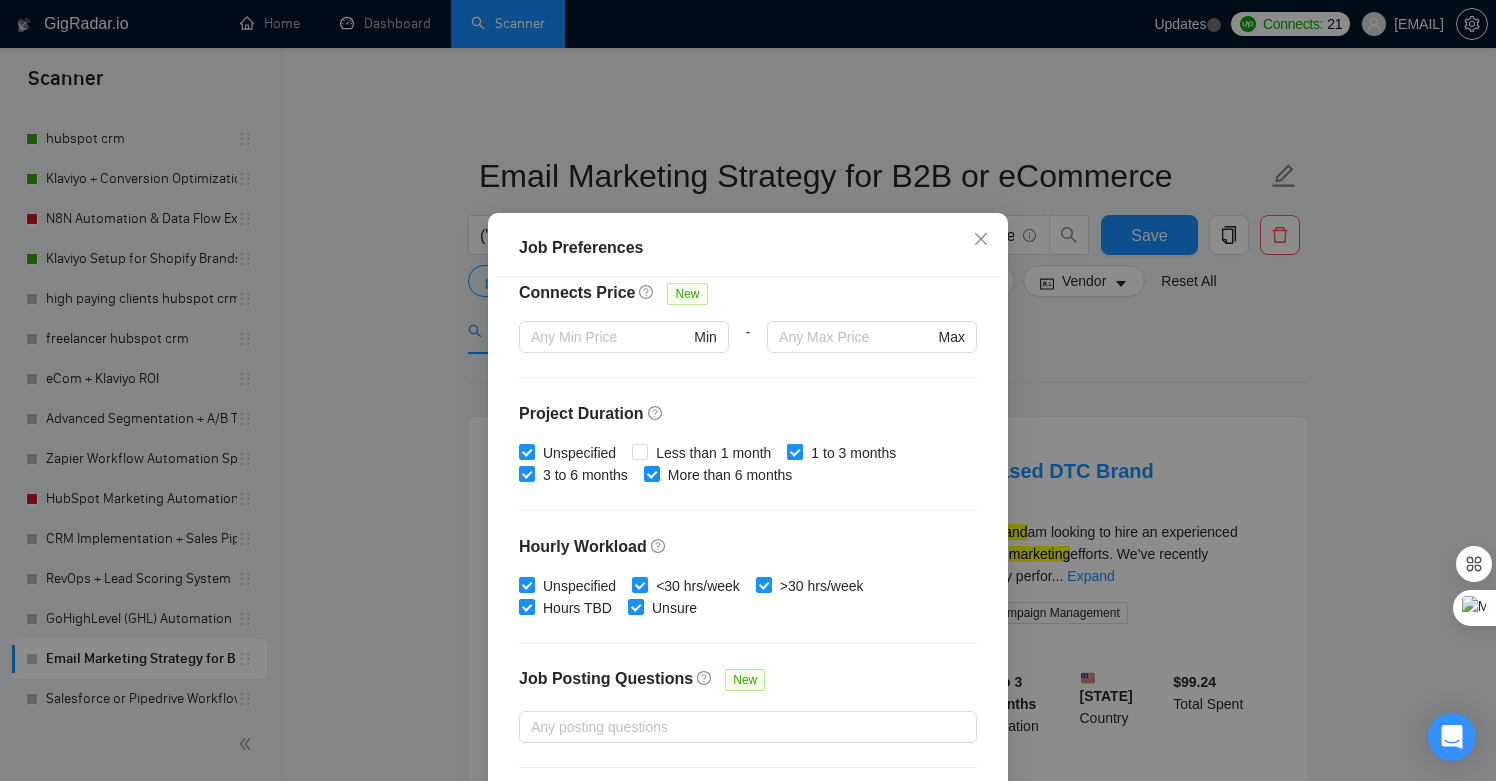 click on "1 to 3 months" at bounding box center [853, 453] 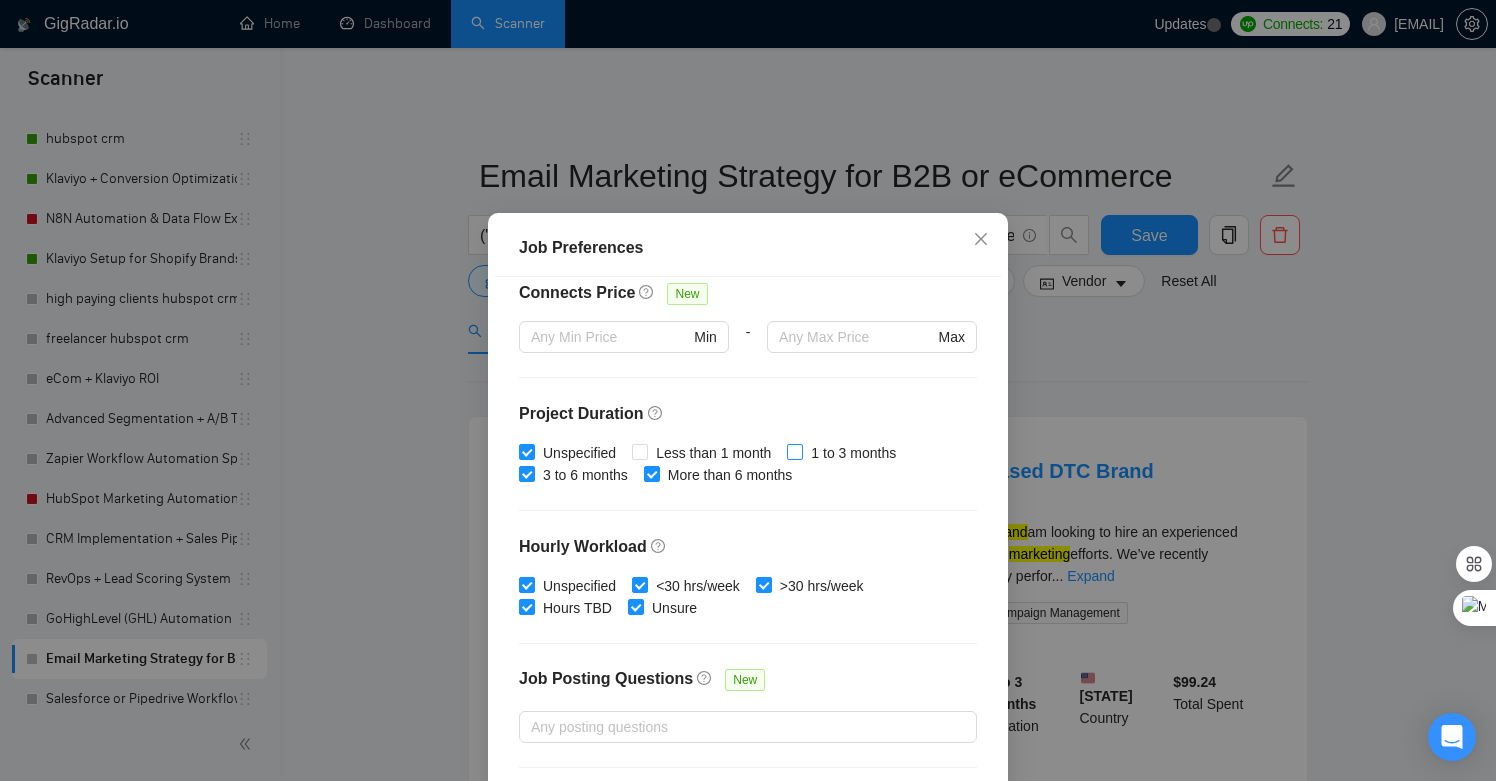 scroll, scrollTop: 580, scrollLeft: 0, axis: vertical 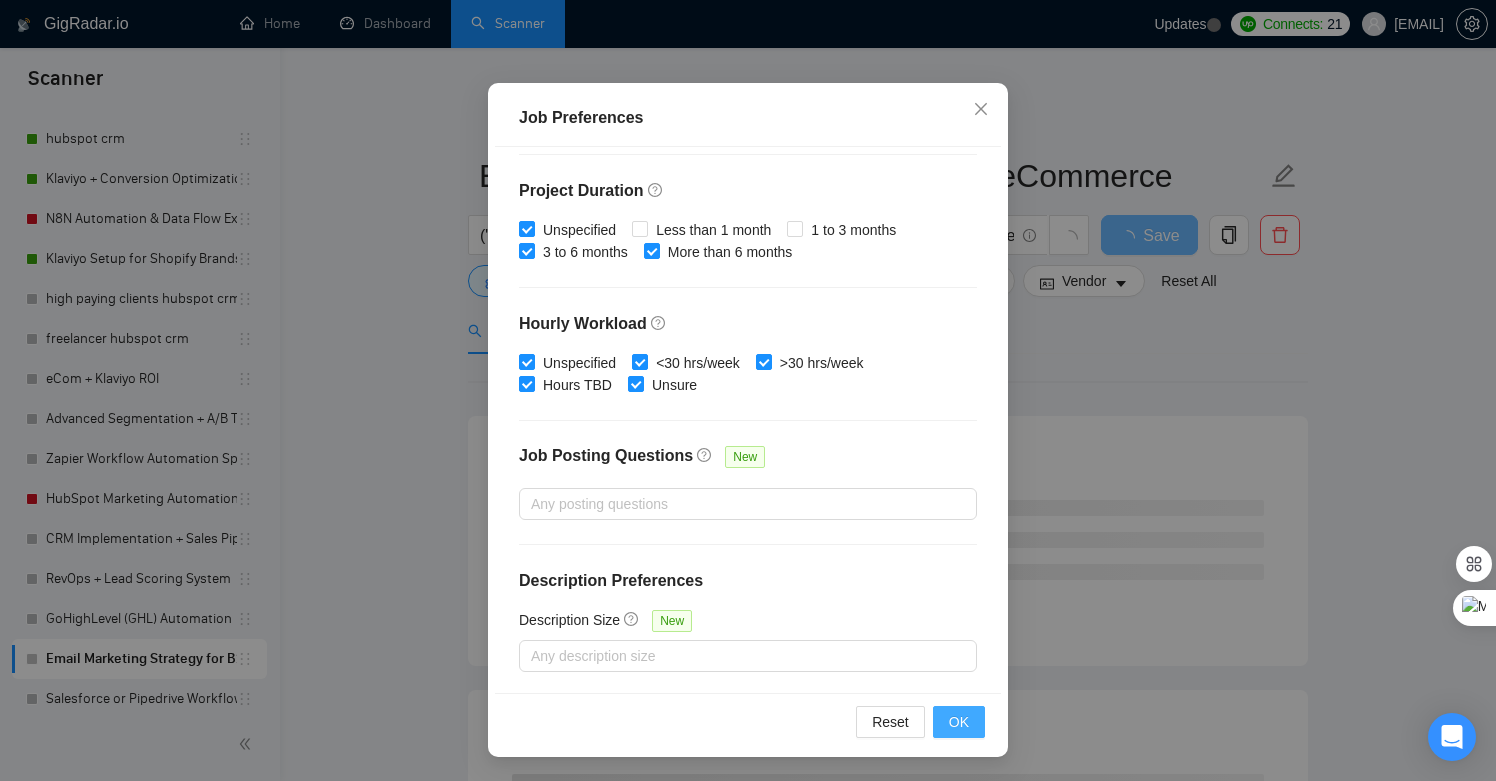 click on "OK" at bounding box center (959, 722) 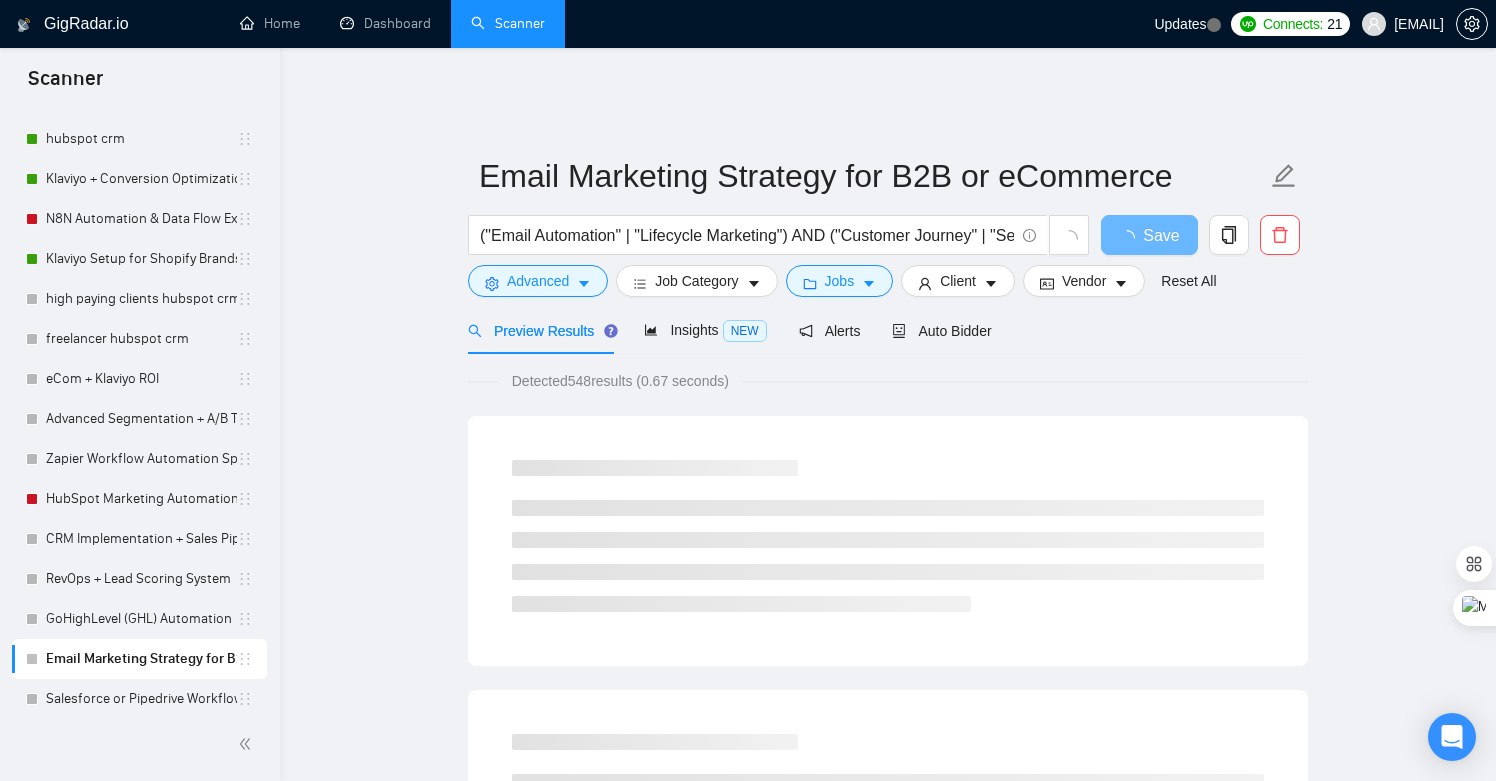 scroll, scrollTop: 37, scrollLeft: 0, axis: vertical 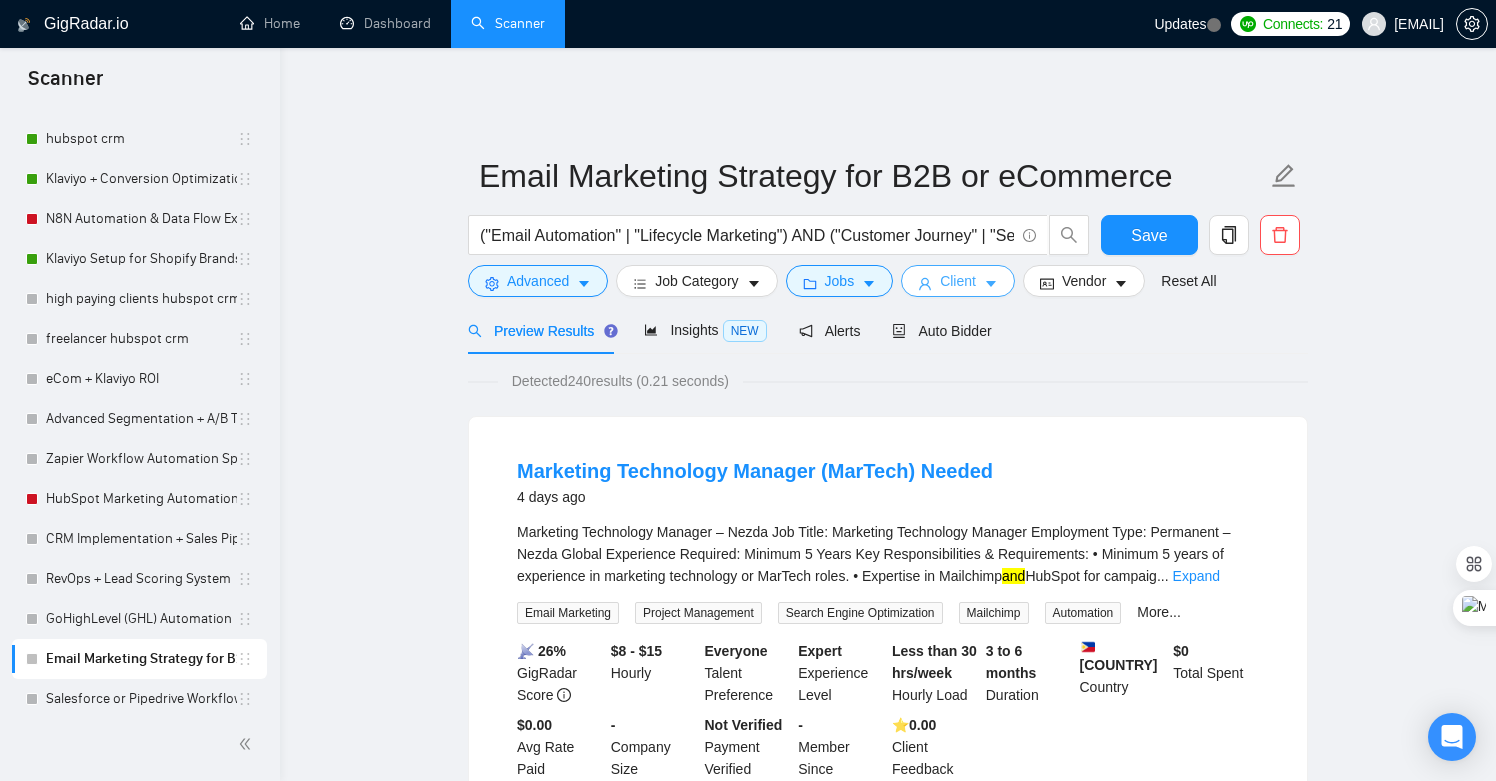 click on "Client" at bounding box center (958, 281) 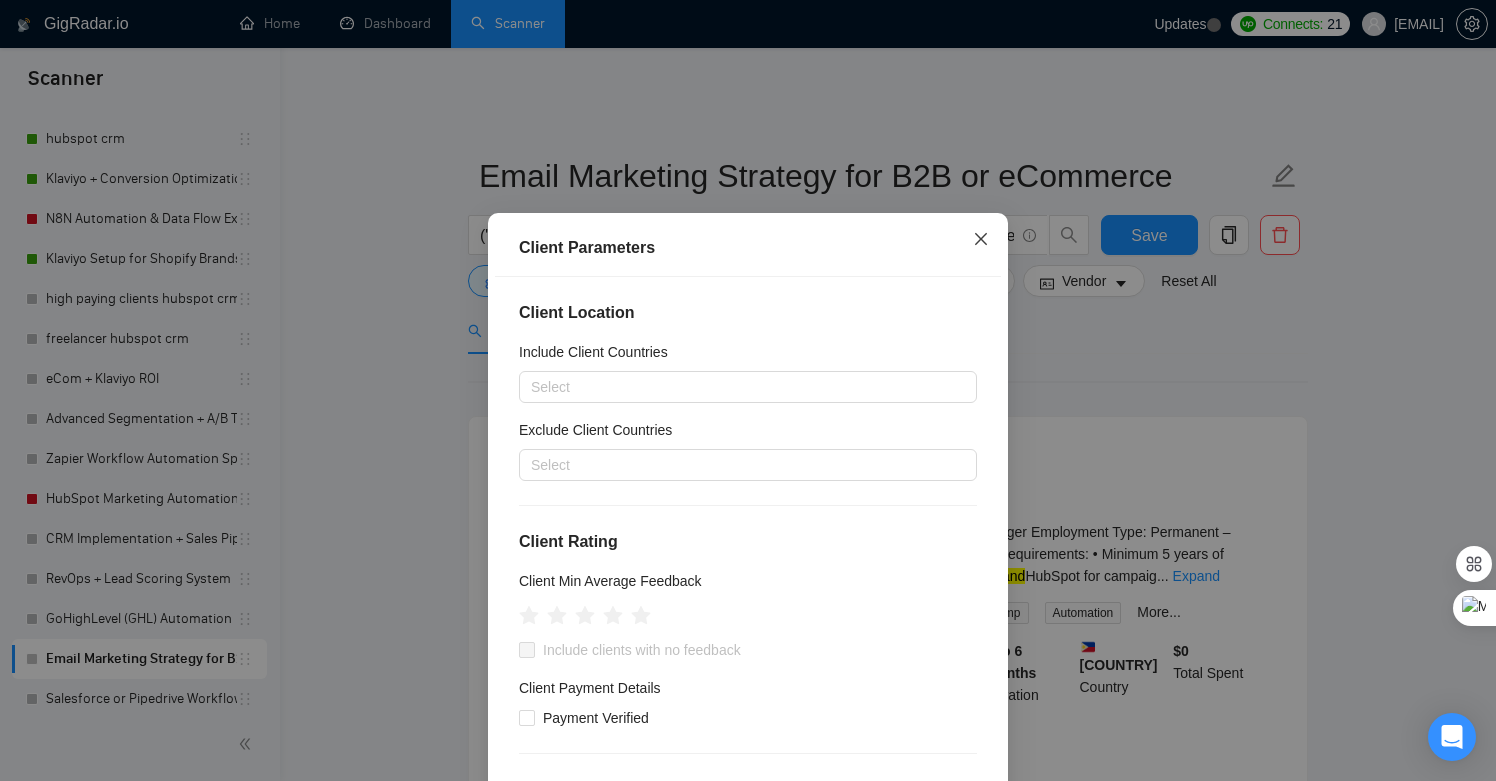 click 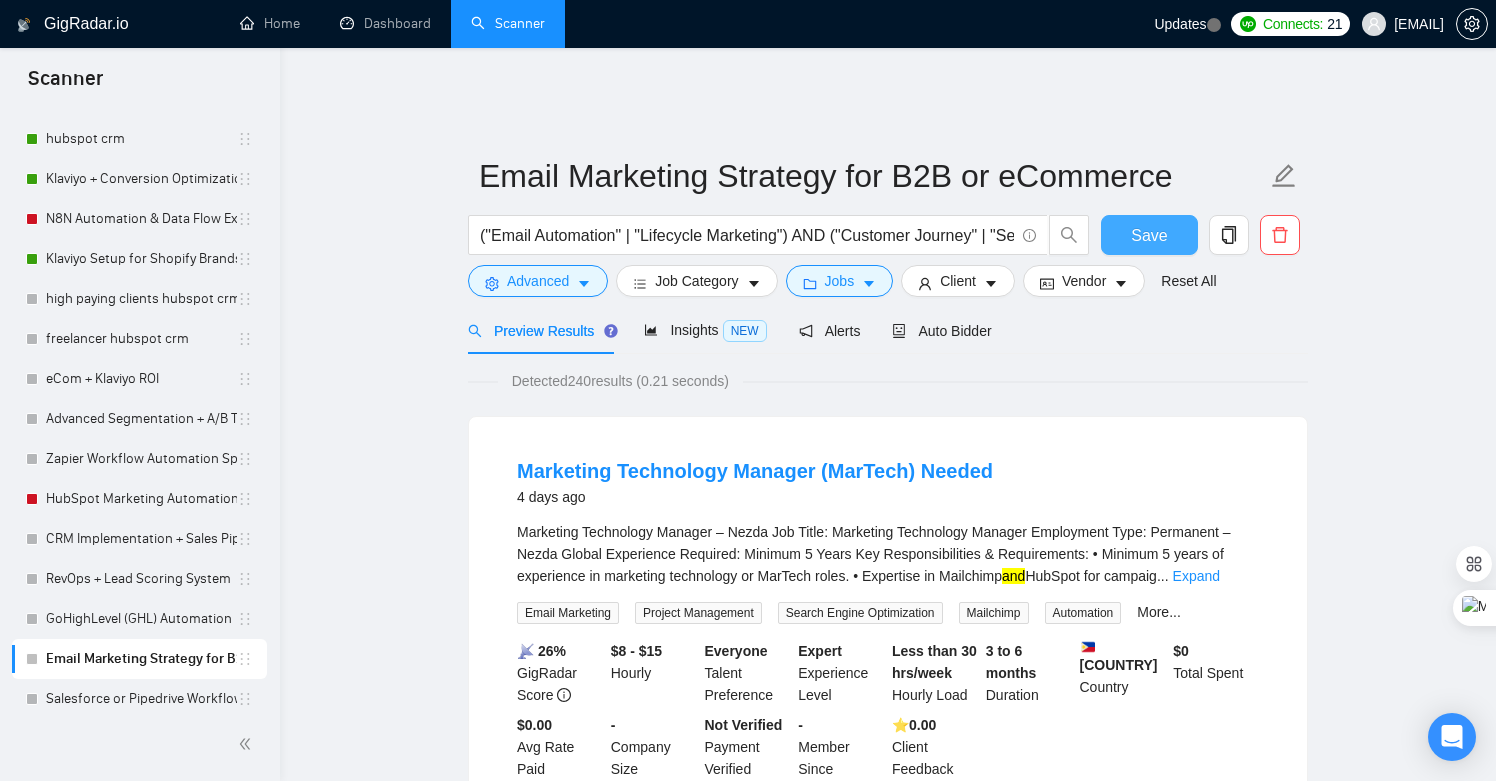 click on "Save" at bounding box center (1149, 235) 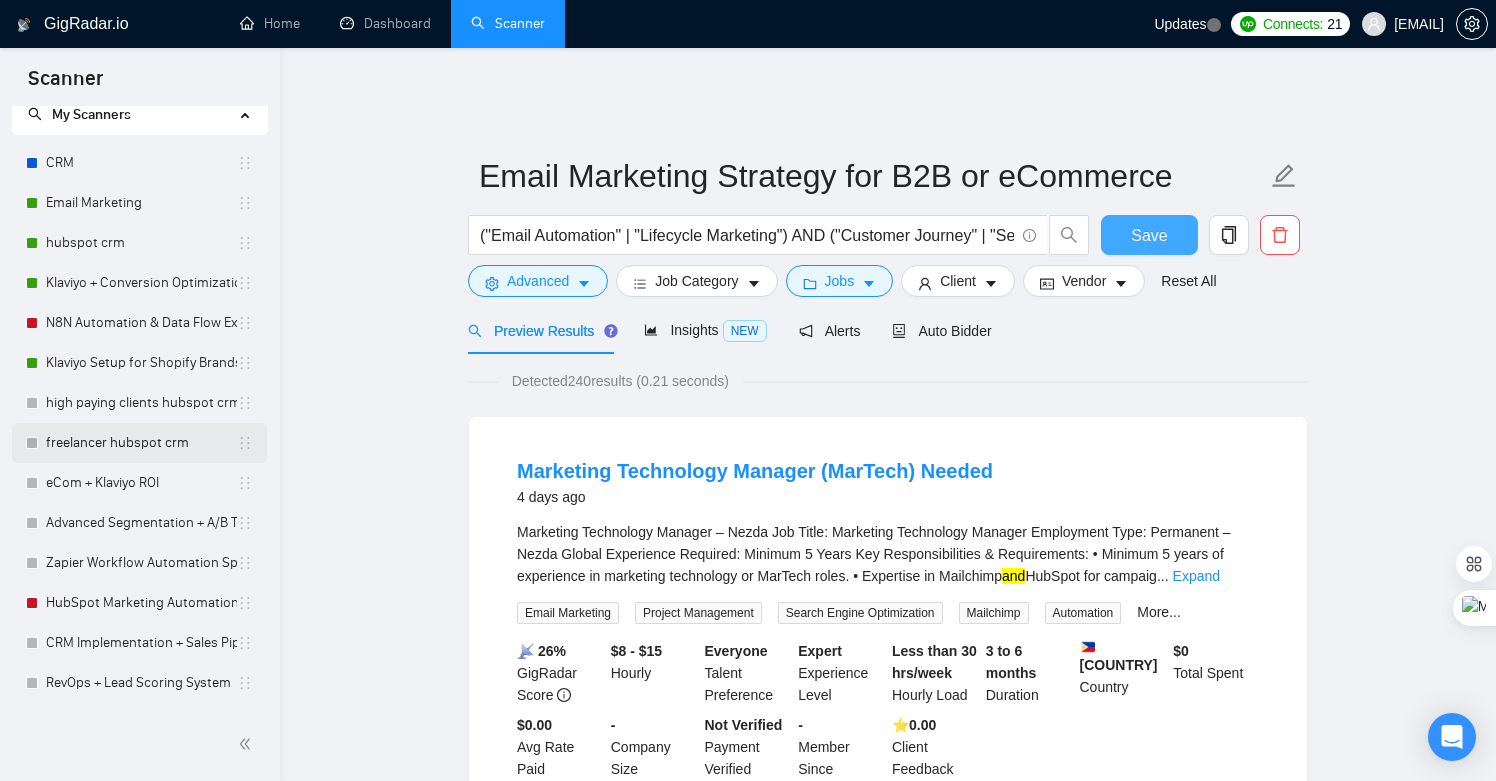 scroll, scrollTop: 62, scrollLeft: 0, axis: vertical 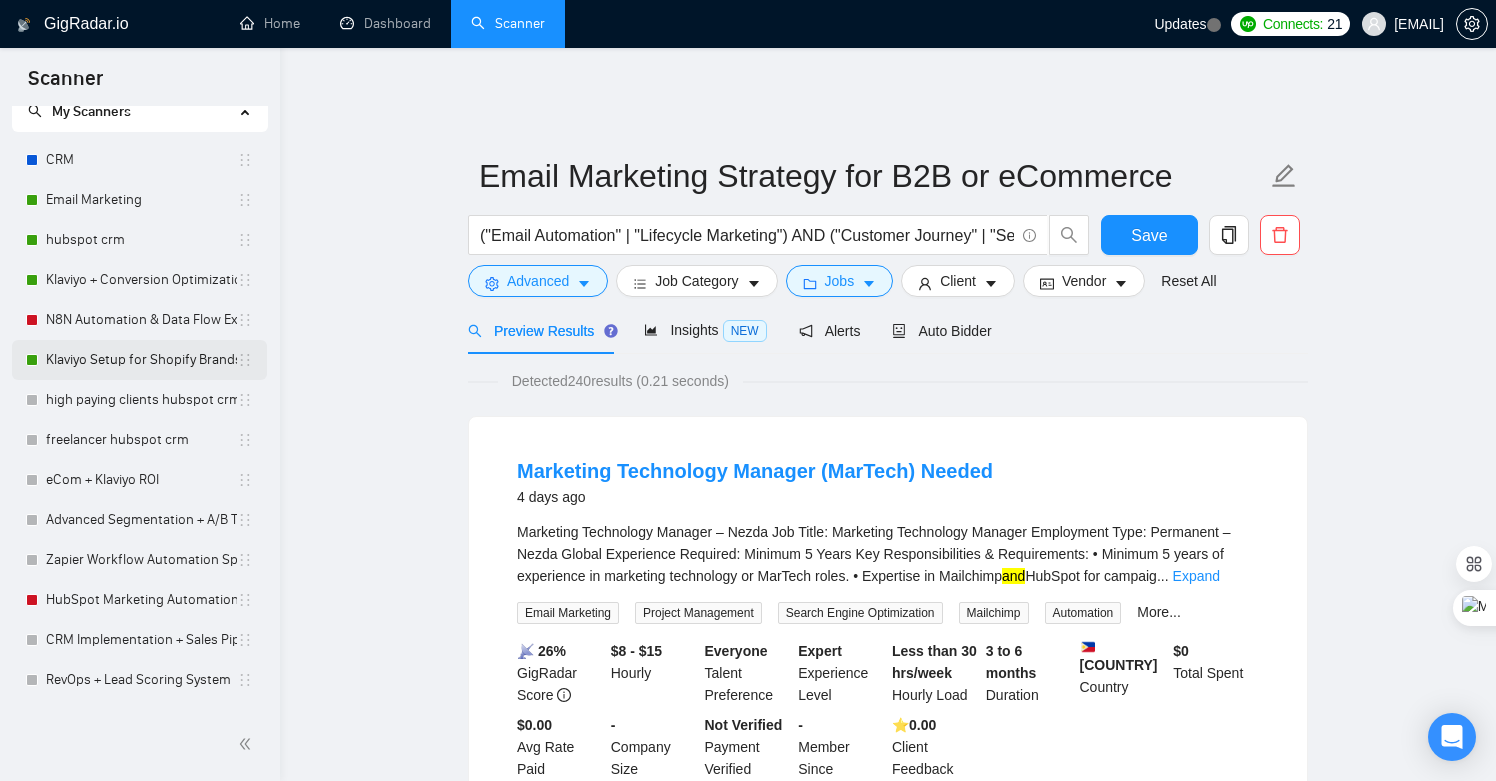 click on "Klaviyo Setup for Shopify Brands" at bounding box center (141, 360) 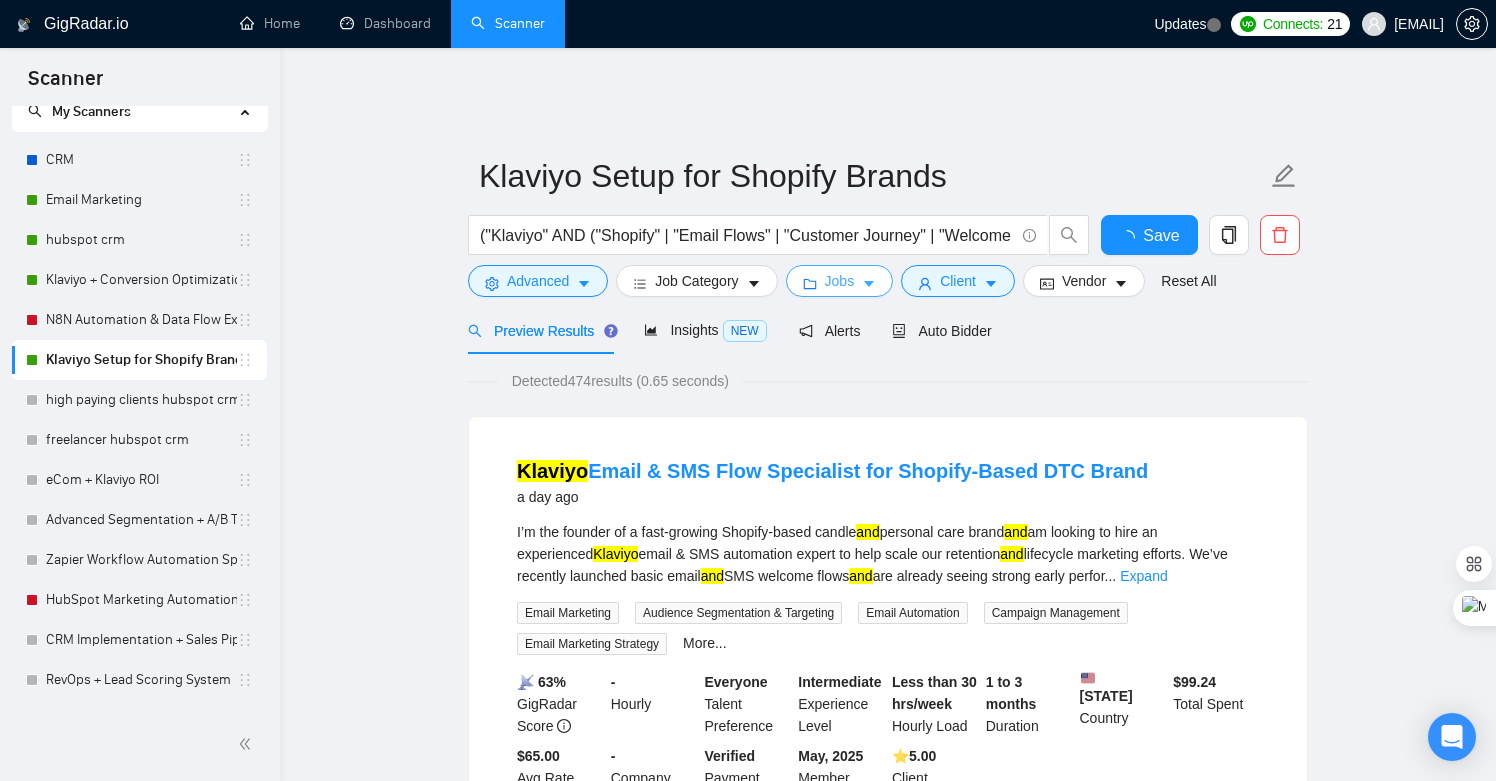 click on "Jobs" at bounding box center (840, 281) 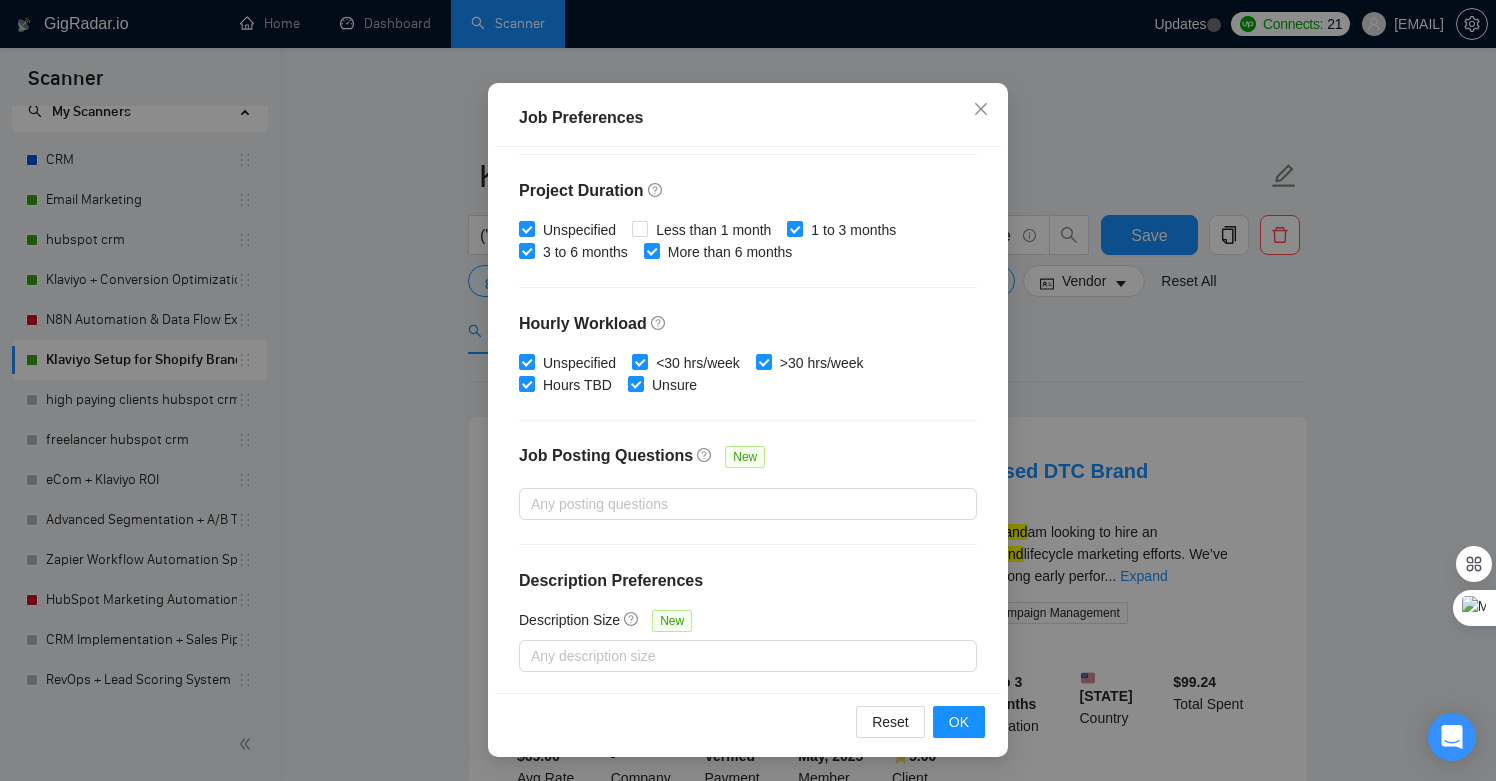 scroll, scrollTop: 0, scrollLeft: 0, axis: both 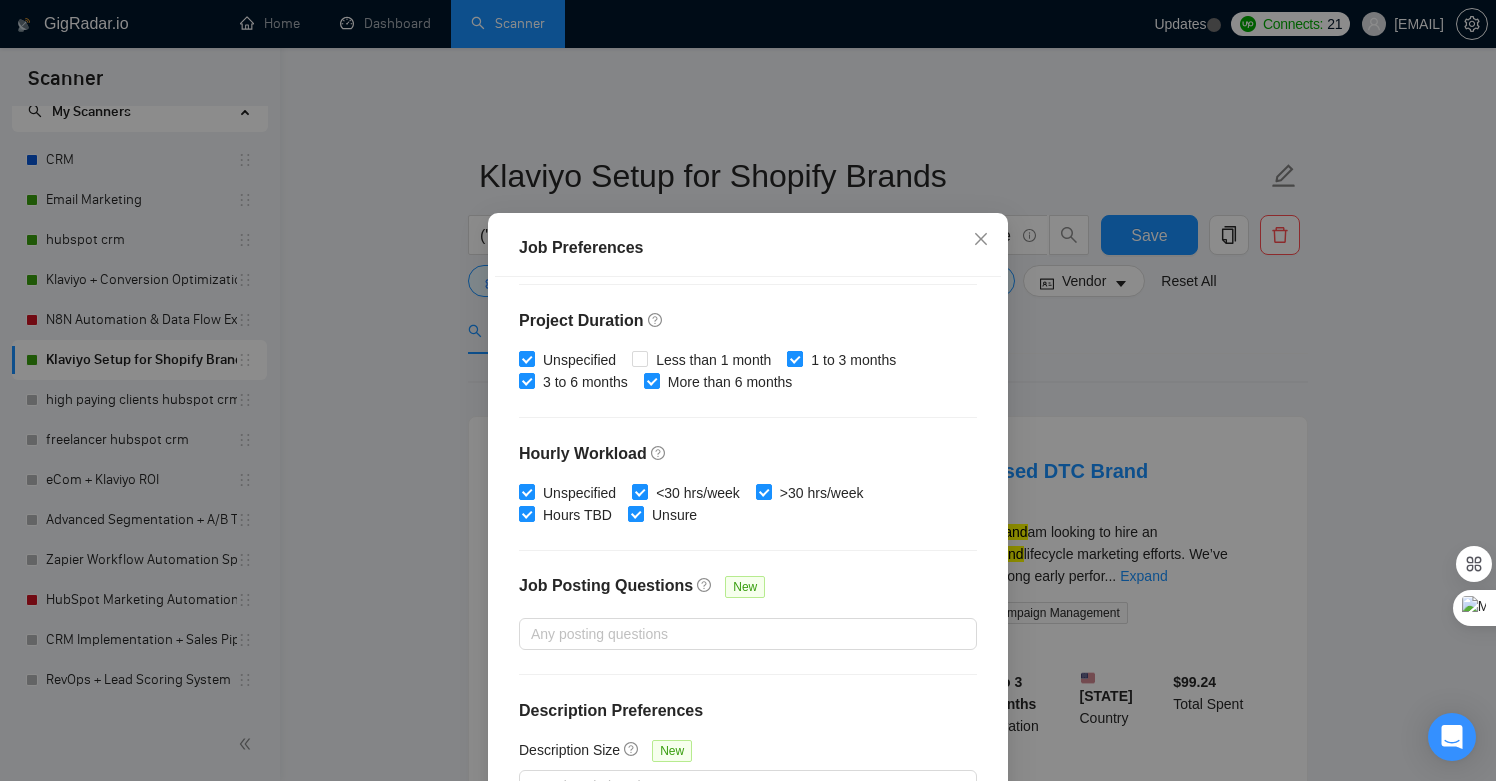 click on "1 to 3 months" at bounding box center (853, 360) 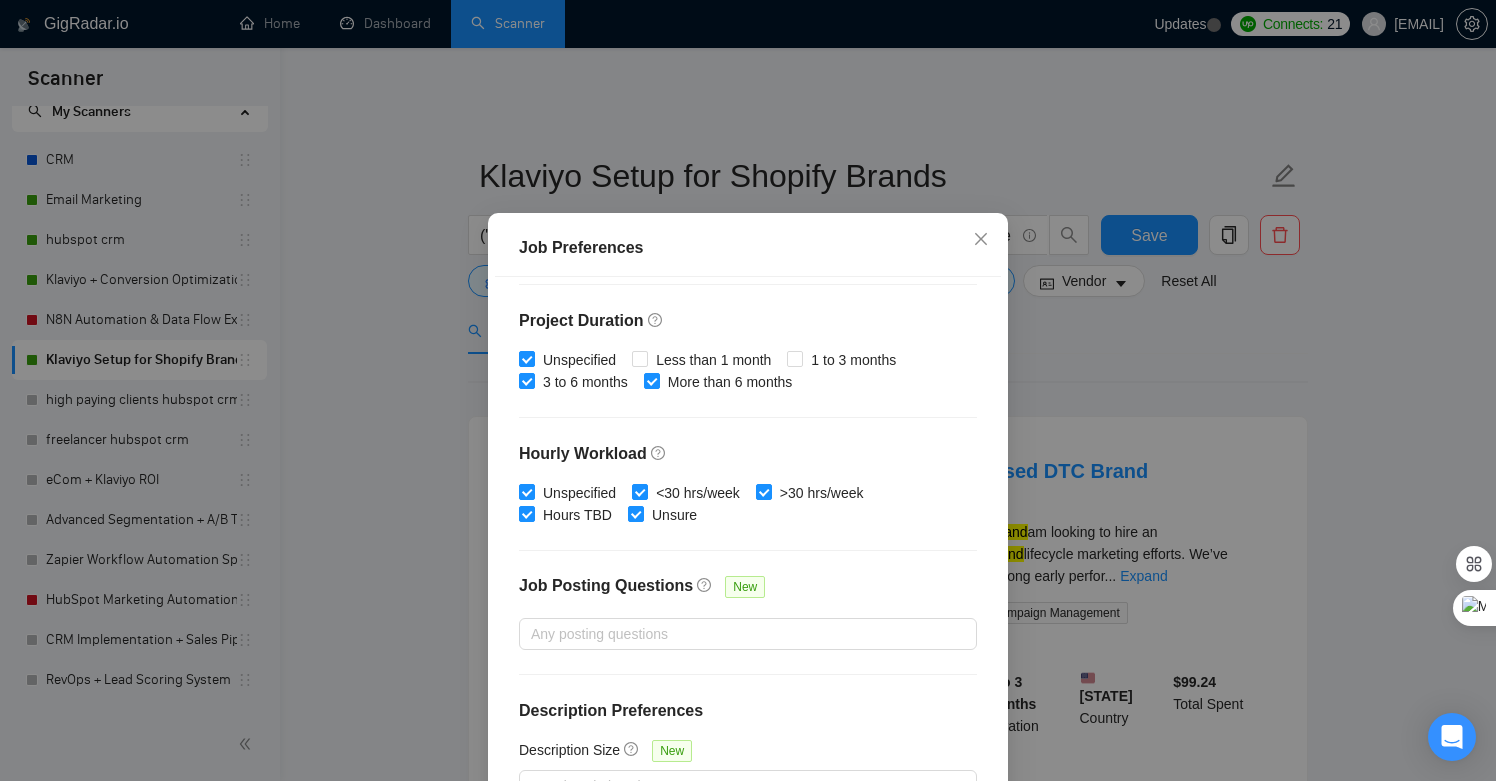 click on "Job Preferences Budget Project Type All Fixed Price Hourly Rate   Fixed Price Budget $ 1000 Min - $ Max Estimate Fixed Price When It’s Not Available New   Hourly Rate Price Budget $ 15 Min - $ Max Estimate Hourly Rate When It’s Not Available New Include Budget Placeholders Include Jobs with Unspecified Budget   Connects Price New Min - Max Project Duration   Unspecified Less than 1 month 1 to 3 months 3 to 6 months More than 6 months Hourly Workload   Unspecified <30 hrs/week >30 hrs/week Hours TBD Unsure Job Posting Questions New   Any posting questions Description Preferences Description Size New   Any description size Reset OK" at bounding box center [748, 390] 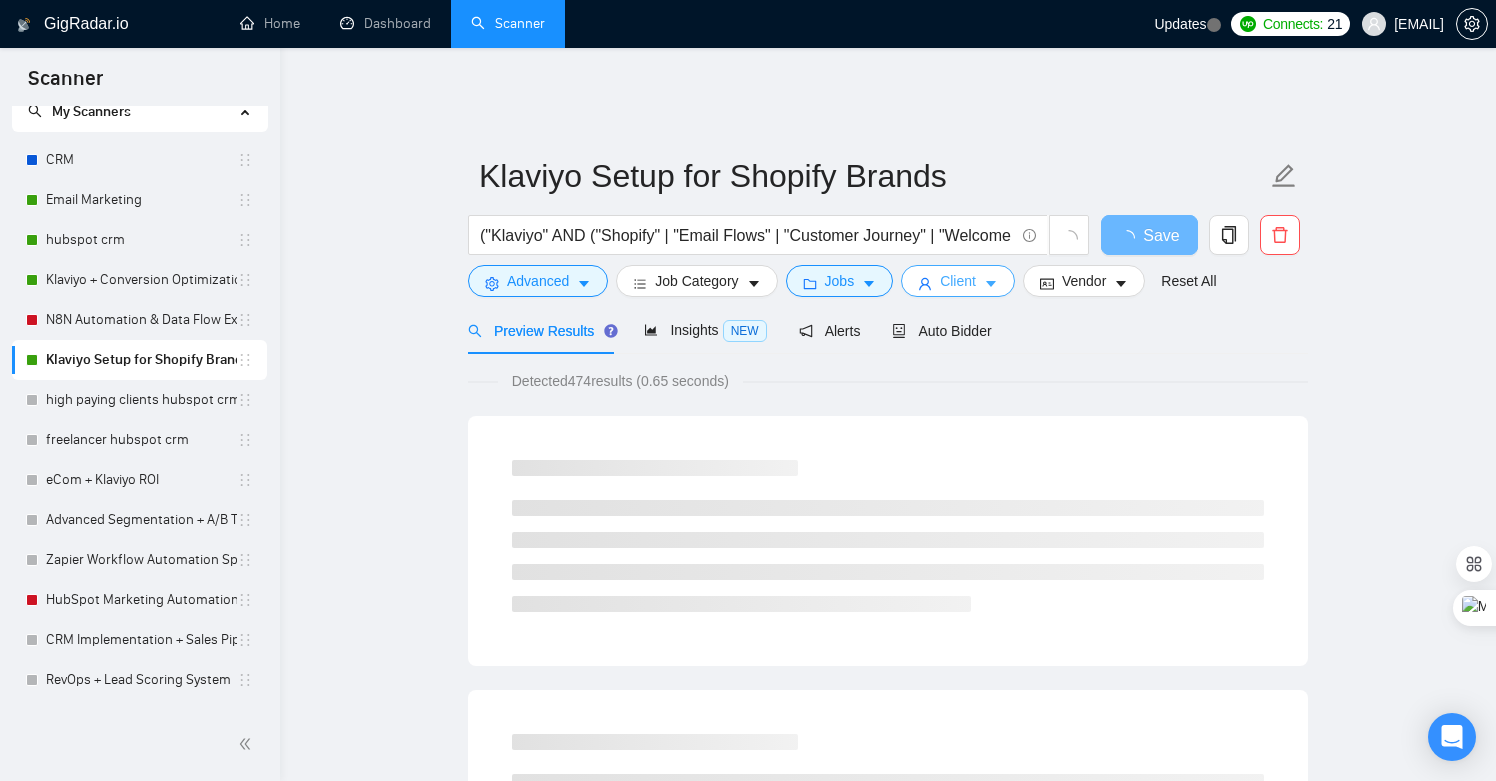 click on "Client" at bounding box center [958, 281] 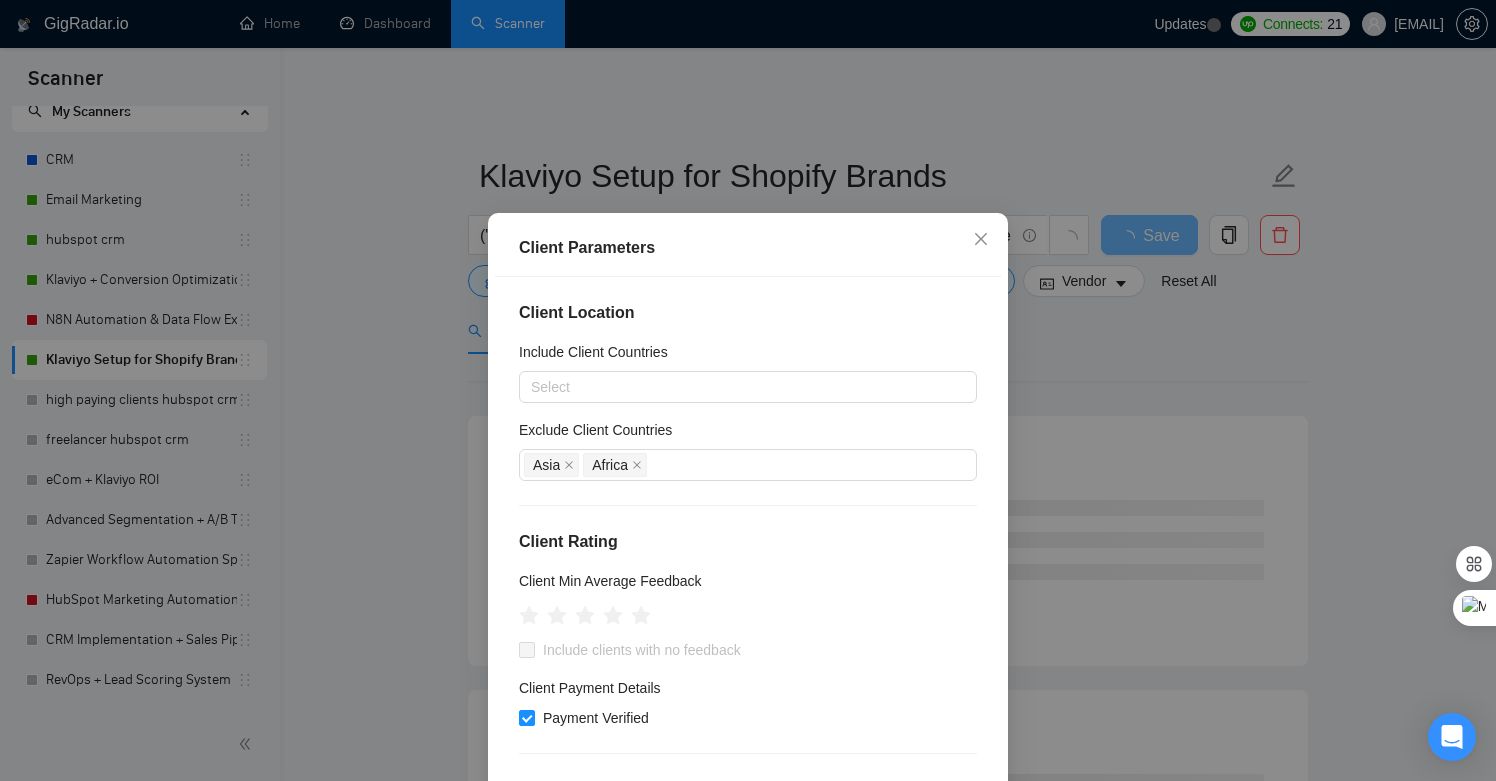 click on "Client Parameters Client Location Include Client Countries   Select Exclude Client Countries Asia Africa   Client Rating Client Min Average Feedback Include clients with no feedback Client Payment Details Payment Verified Hire Rate Stats   Client Total Spent $ Min - $ Max Client Hire Rate New High Rates Max Rates     Avg Hourly Rate Paid New $ 12 Min - $ Max Include Clients without Sufficient History Client Profile Client Industry New   Any industry Client Company Size   Any company size Enterprise Clients New   Any clients Reset OK" at bounding box center (748, 390) 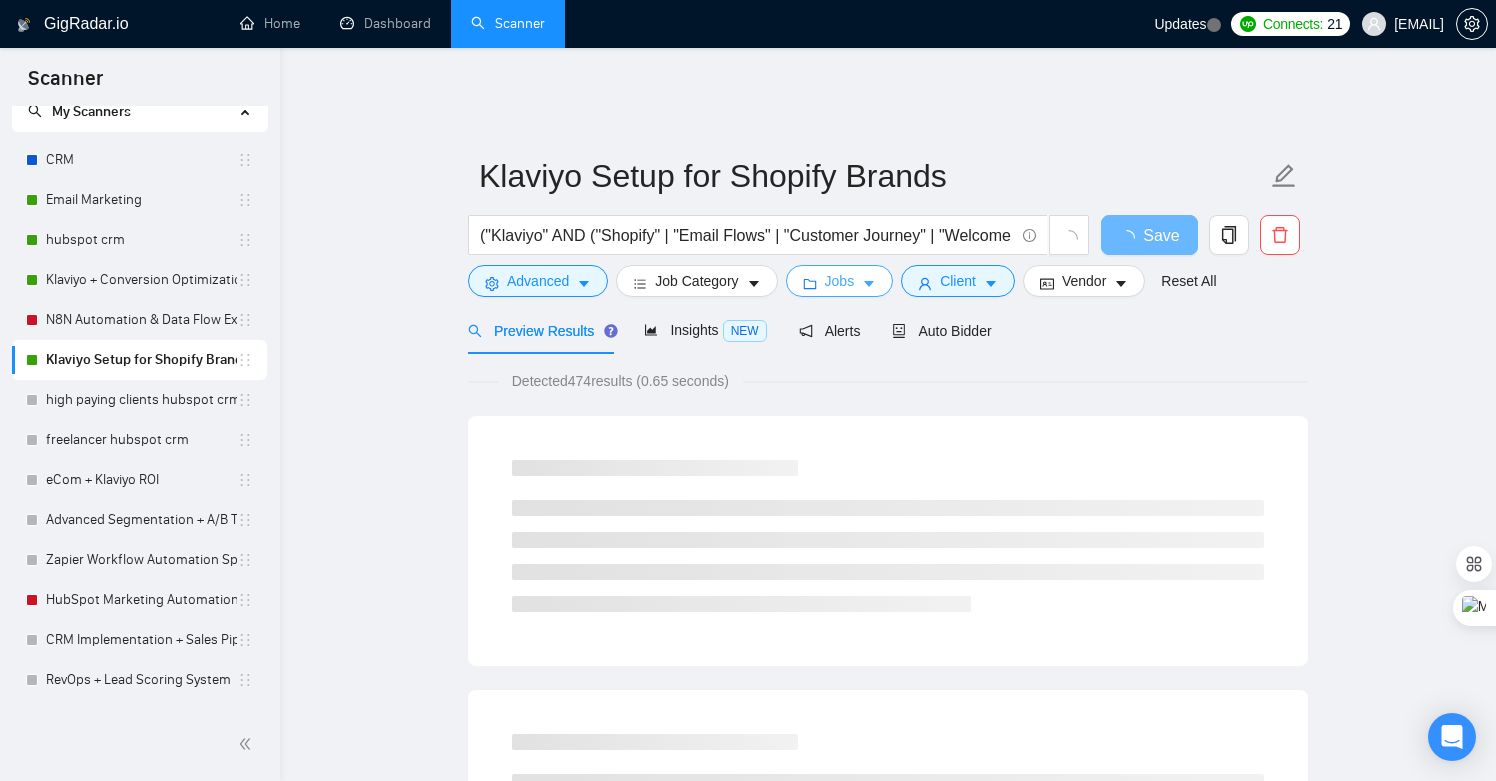 click on "Jobs" at bounding box center [840, 281] 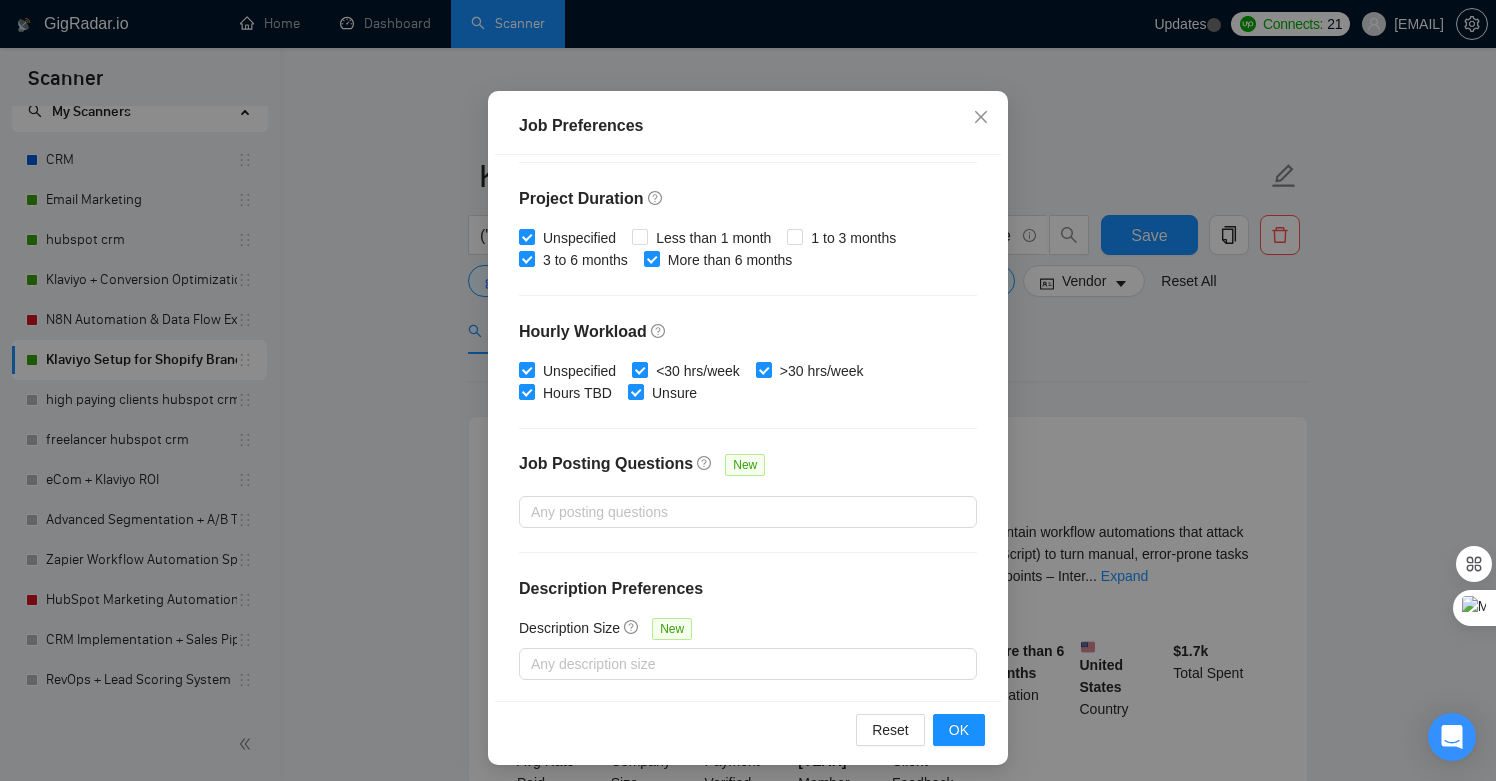 scroll, scrollTop: 130, scrollLeft: 0, axis: vertical 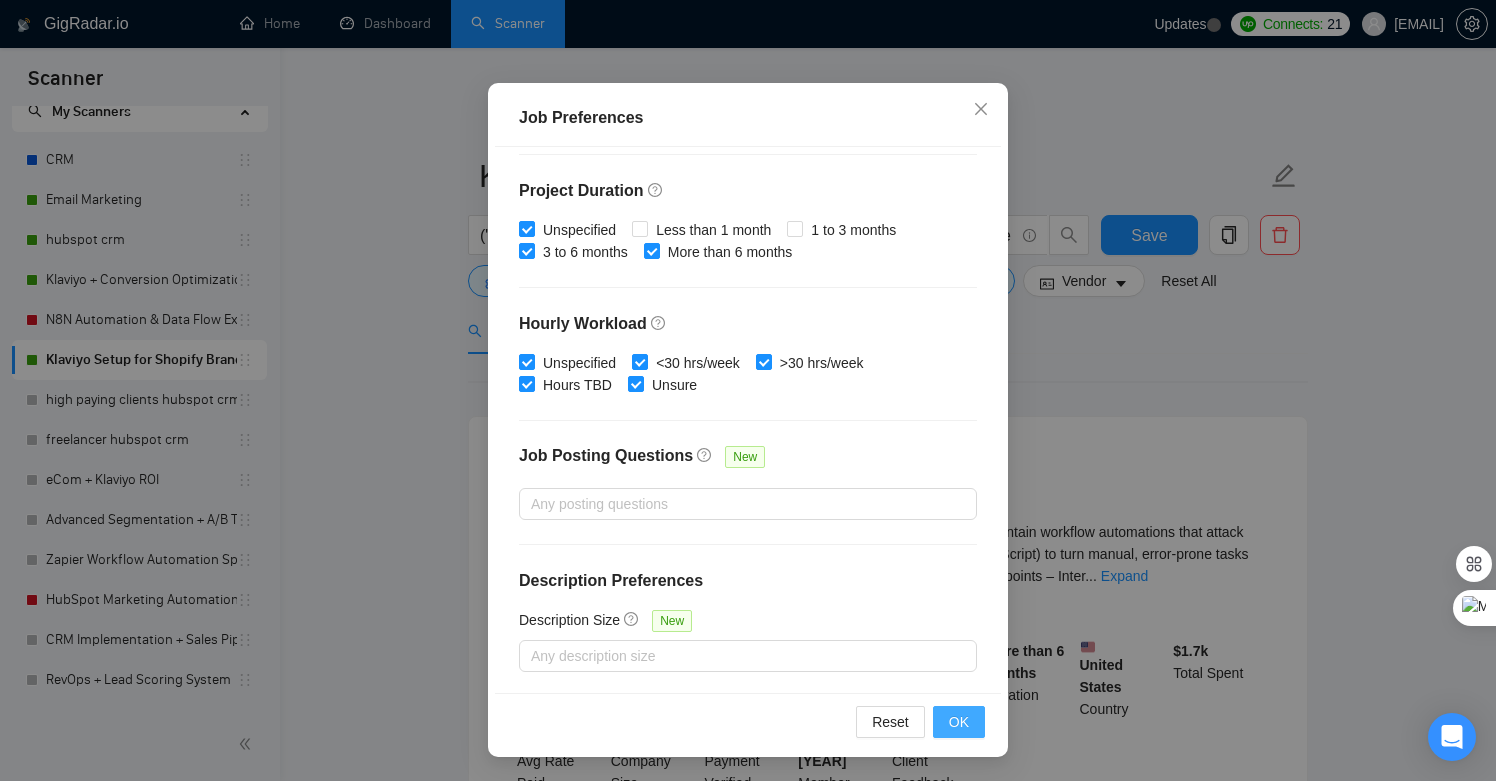click on "OK" at bounding box center [959, 722] 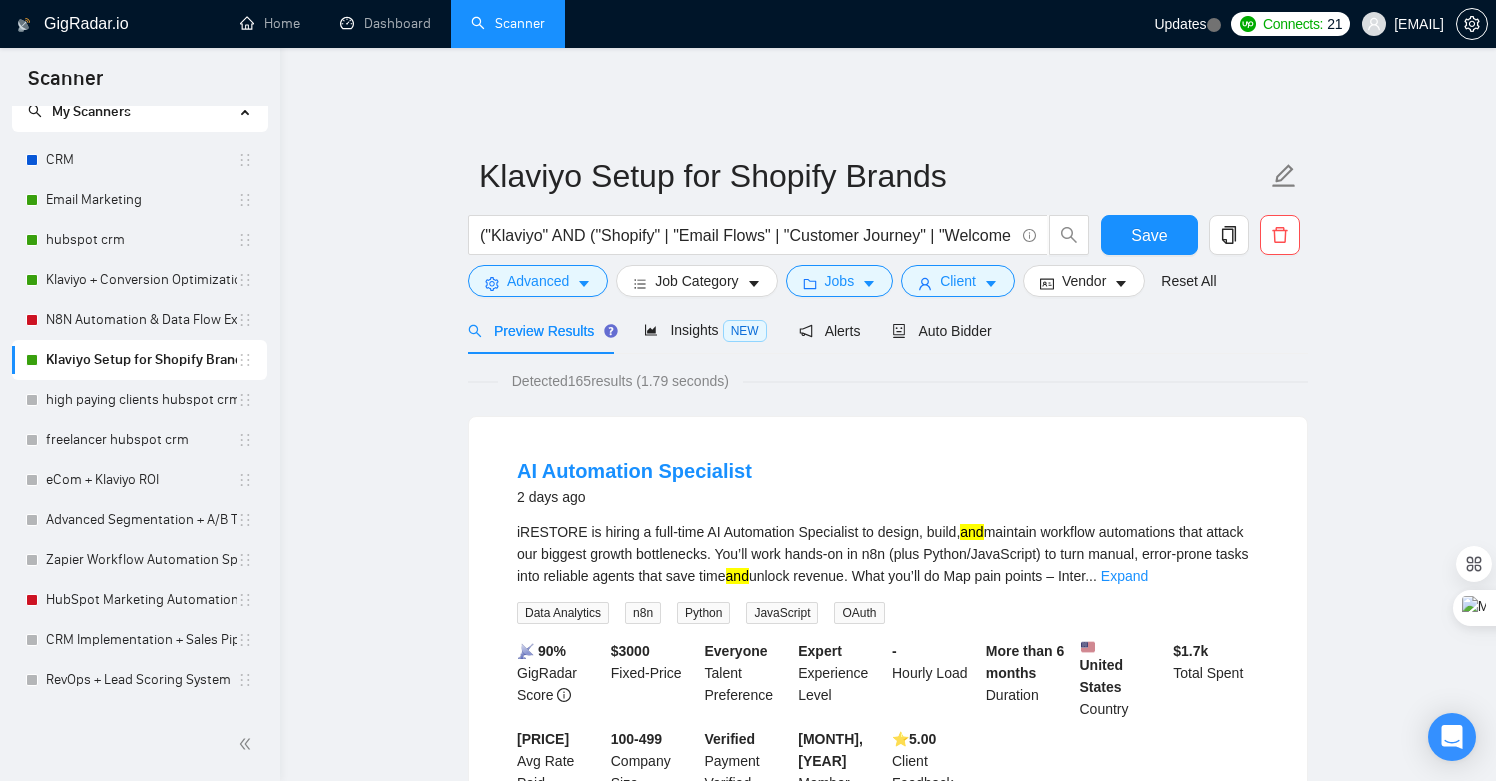 scroll, scrollTop: 37, scrollLeft: 0, axis: vertical 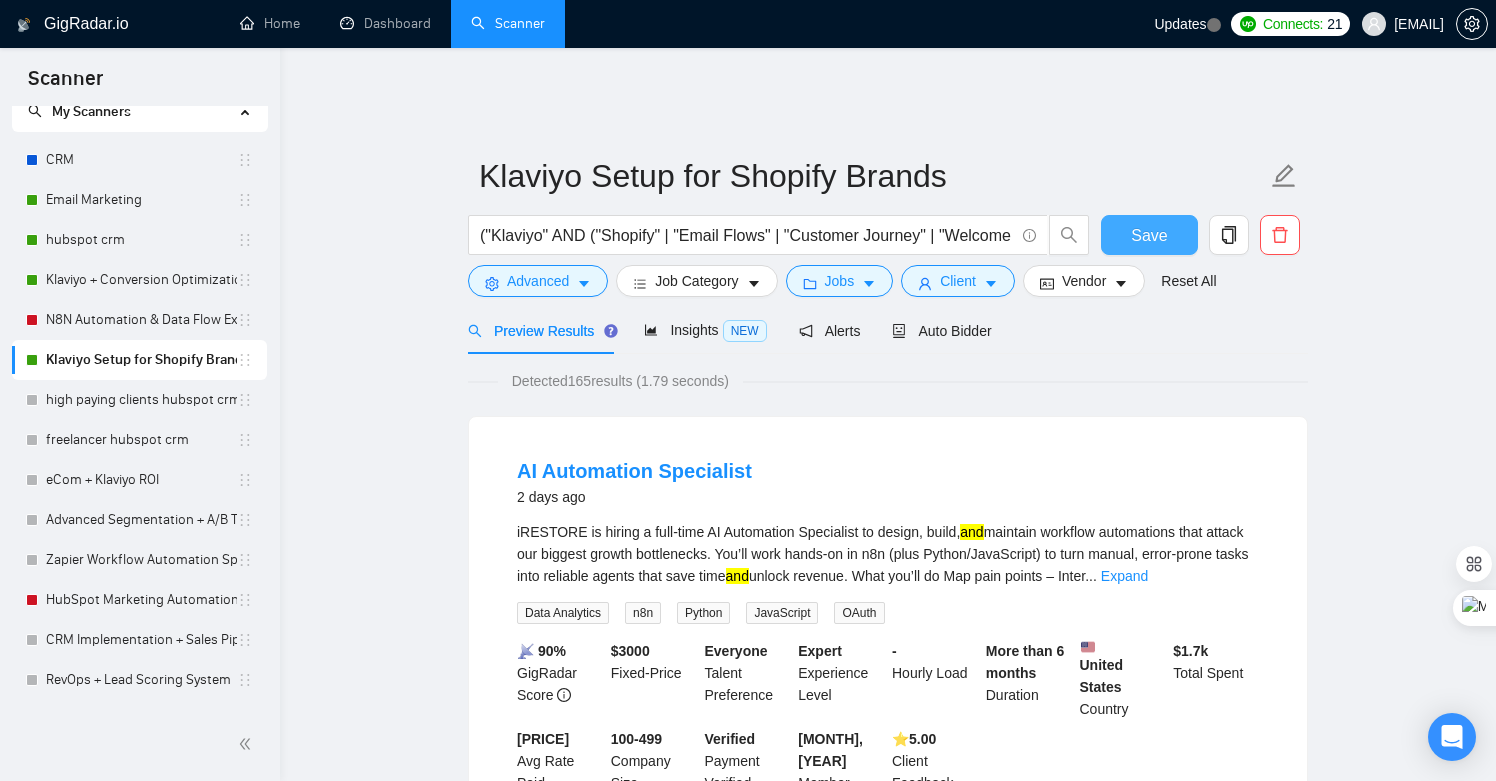 click on "Save" at bounding box center [1149, 235] 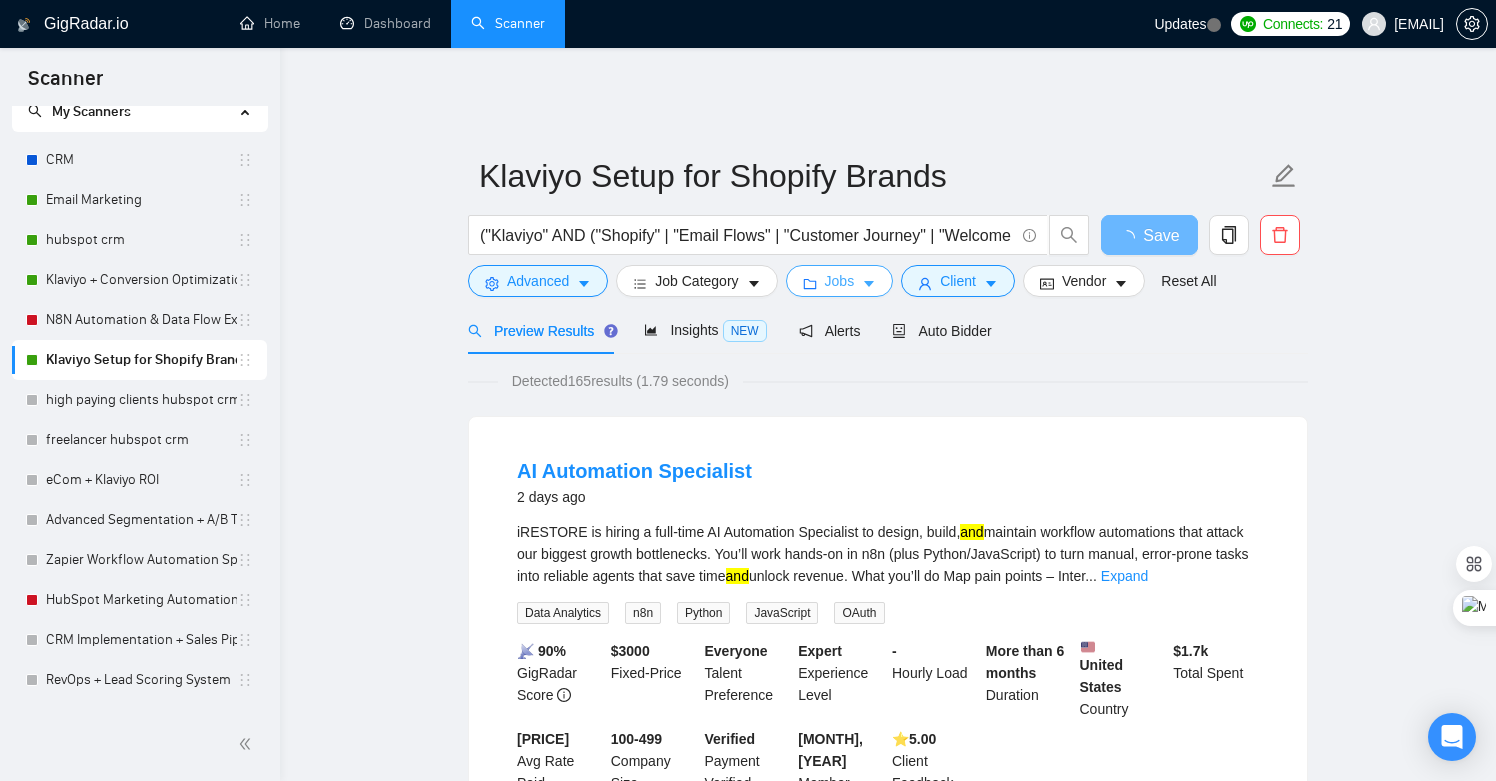 click on "Jobs" at bounding box center (840, 281) 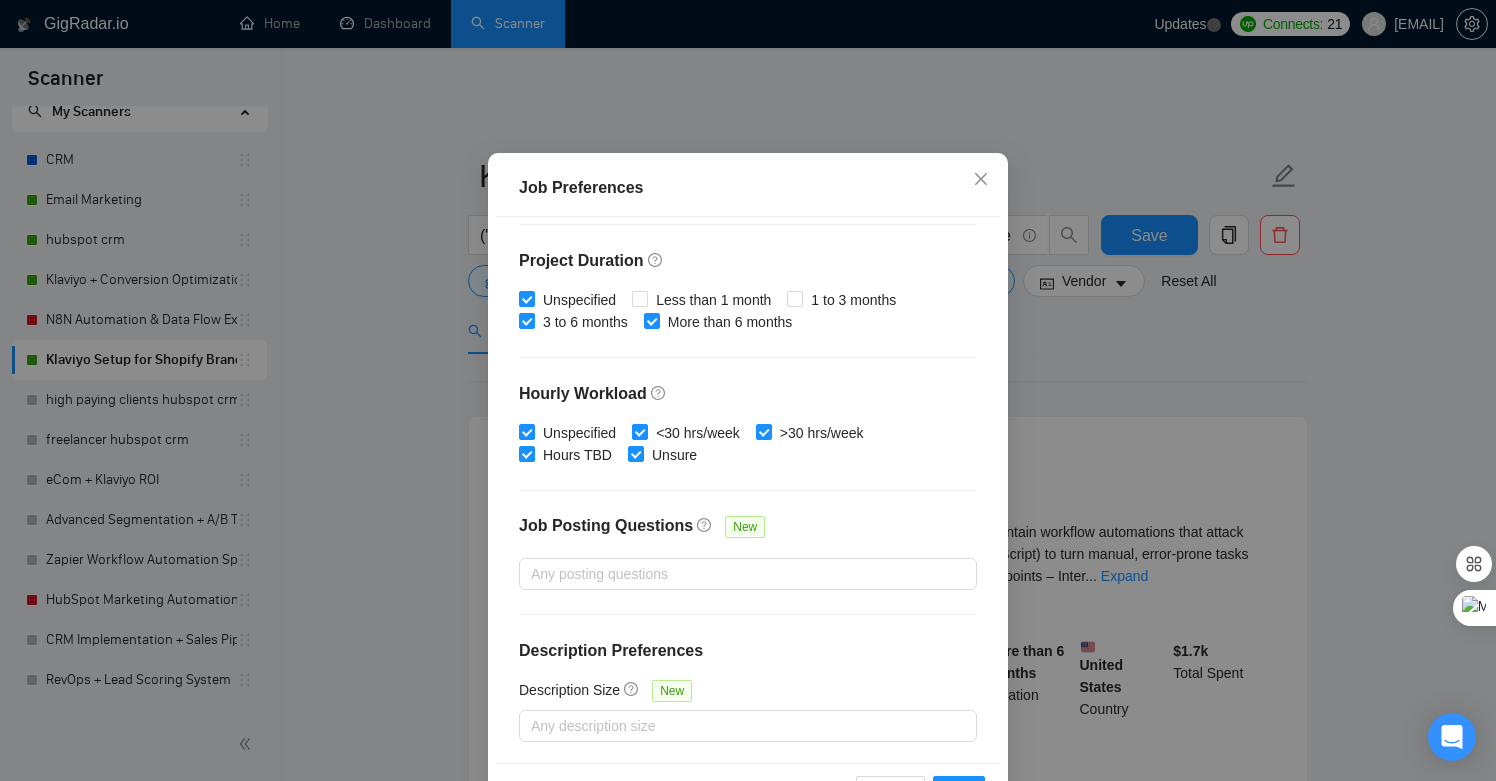 scroll, scrollTop: 0, scrollLeft: 0, axis: both 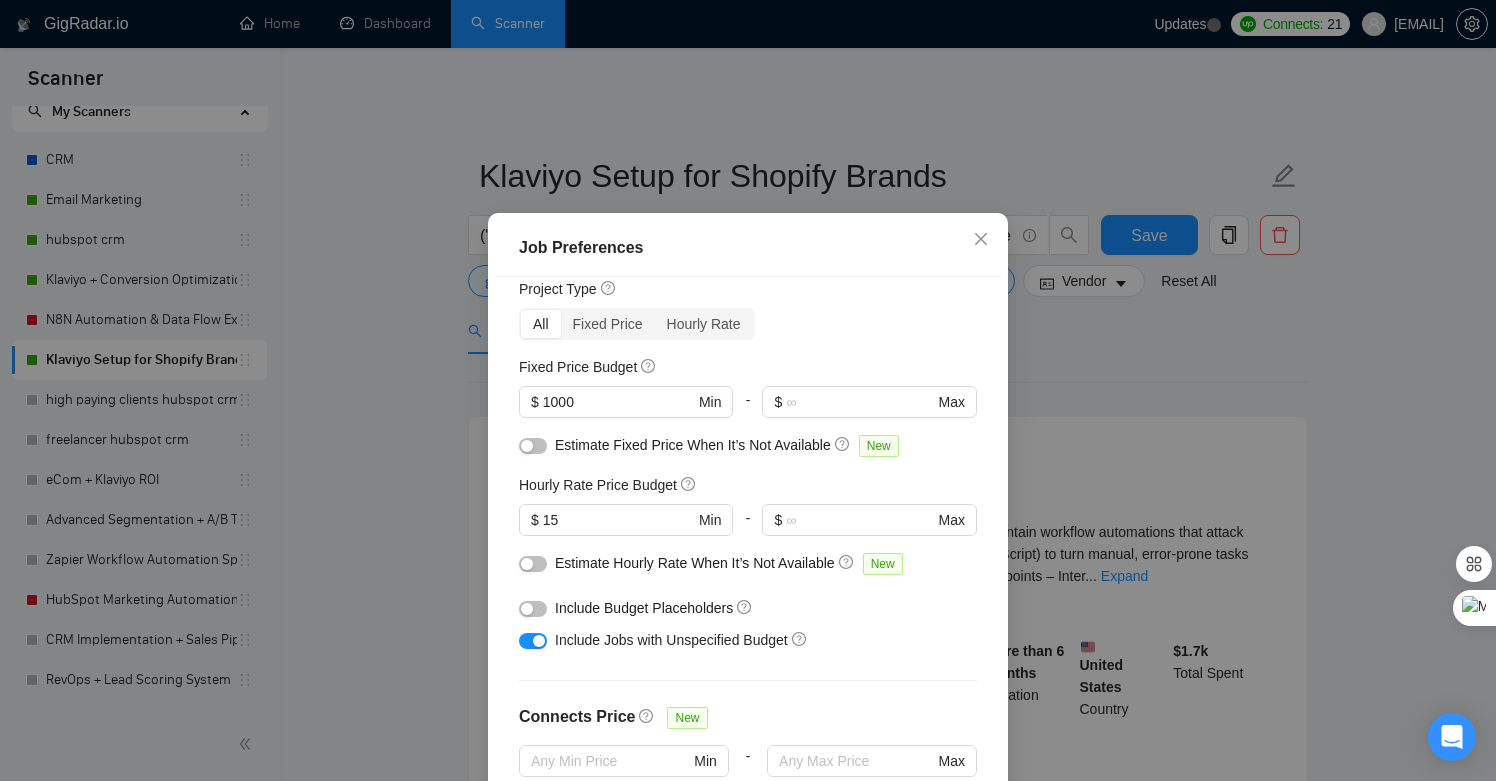 click on "Job Preferences Budget Project Type All Fixed Price Hourly Rate   Fixed Price Budget $ 1000 Min - $ Max Estimate Fixed Price When It’s Not Available New   Hourly Rate Price Budget $ 15 Min - $ Max Estimate Hourly Rate When It’s Not Available New Include Budget Placeholders Include Jobs with Unspecified Budget   Connects Price New Min - Max Project Duration   Unspecified Less than 1 month 1 to 3 months 3 to 6 months More than 6 months Hourly Workload   Unspecified <30 hrs/week >30 hrs/week Hours TBD Unsure Job Posting Questions New   Any posting questions Description Preferences Description Size New   Any description size Reset OK" at bounding box center [748, 390] 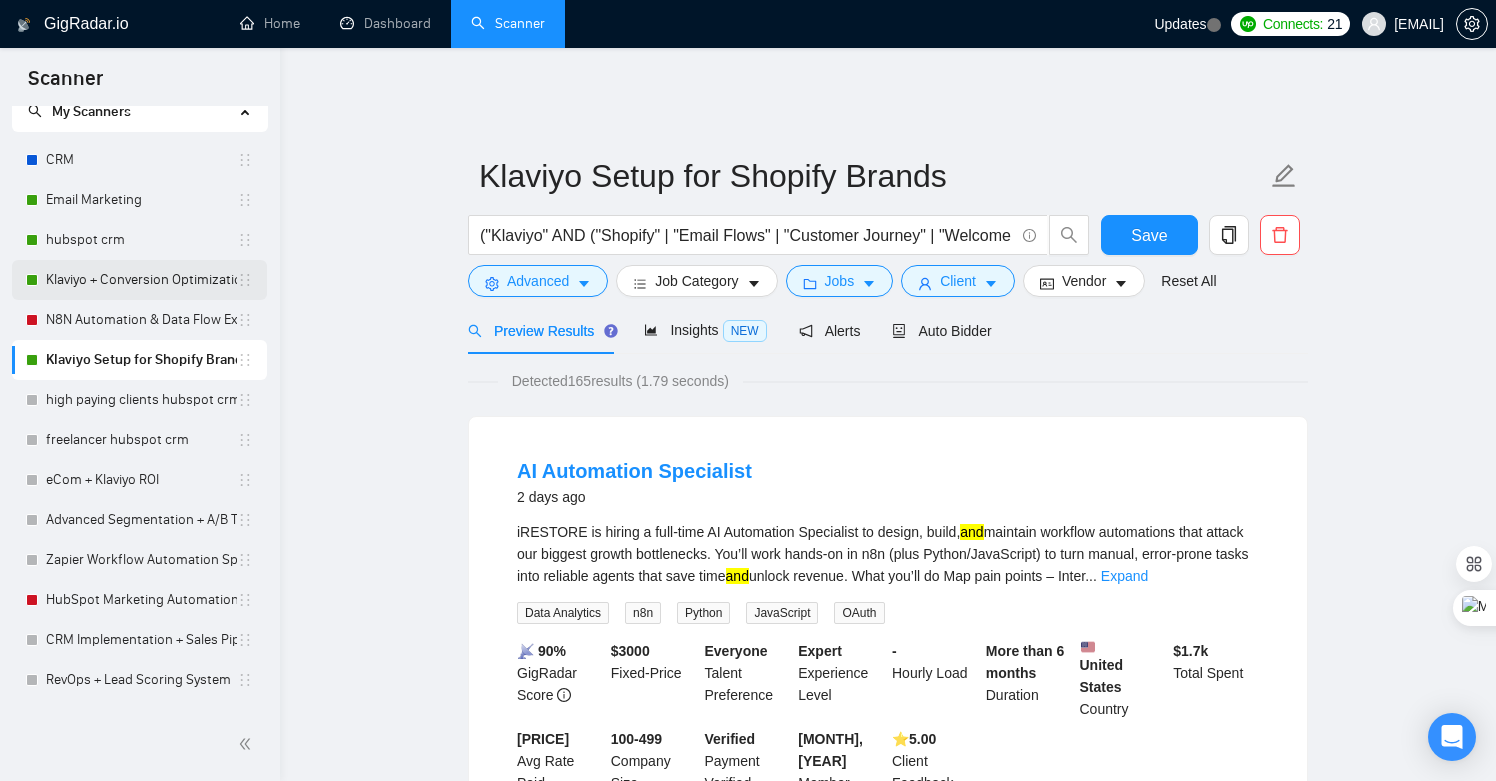 click on "Klaviyo + Conversion Optimization" at bounding box center [141, 280] 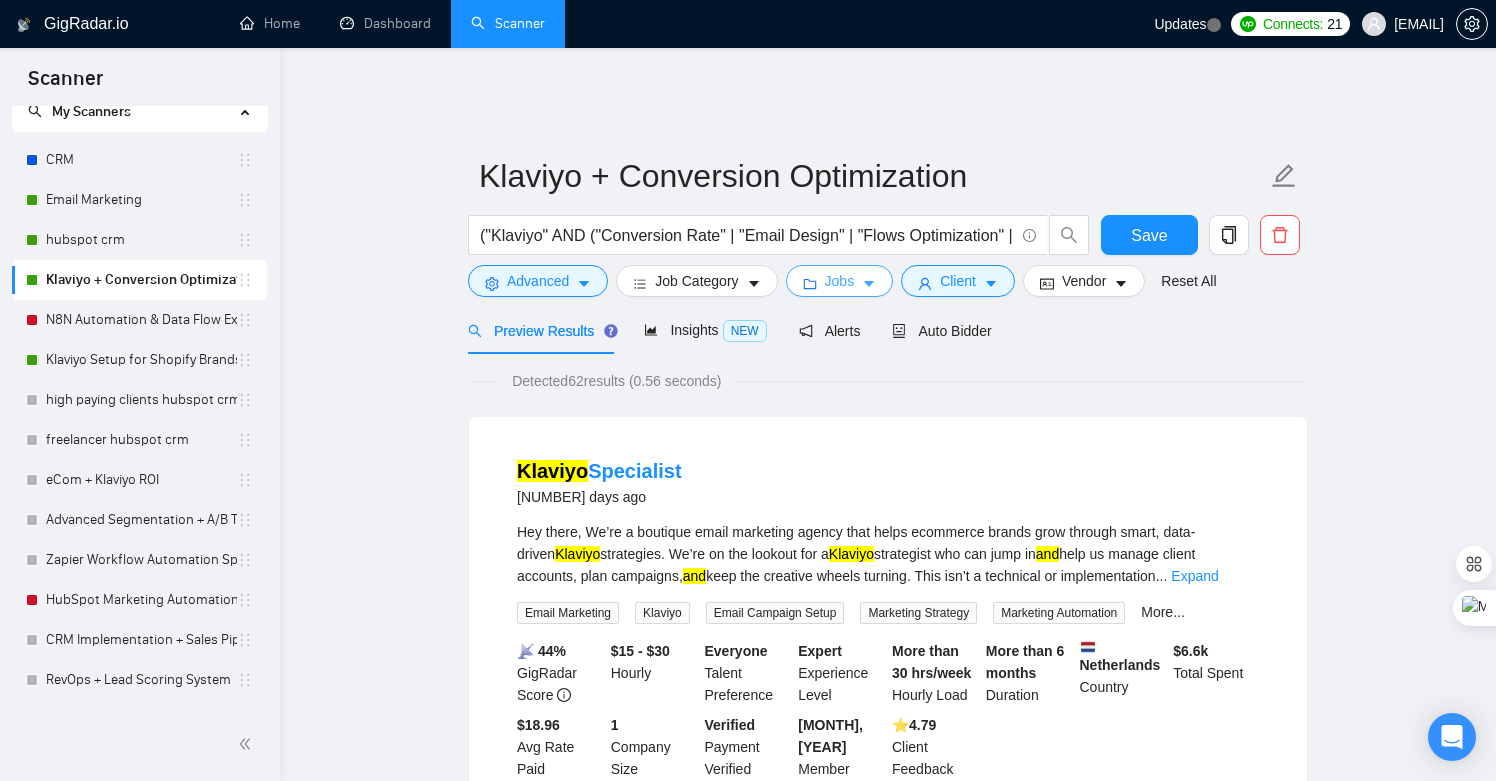 click on "Jobs" at bounding box center (840, 281) 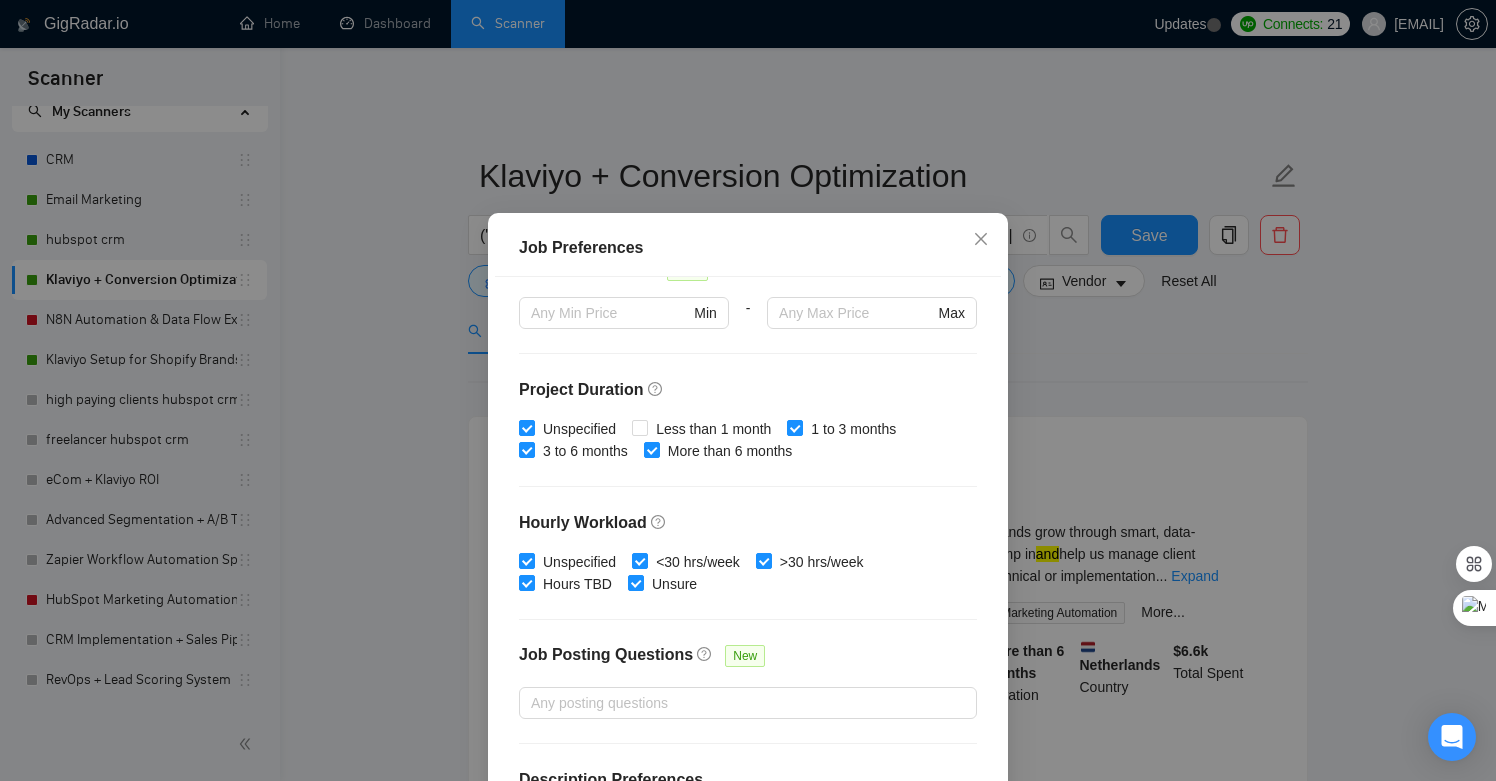 scroll, scrollTop: 580, scrollLeft: 0, axis: vertical 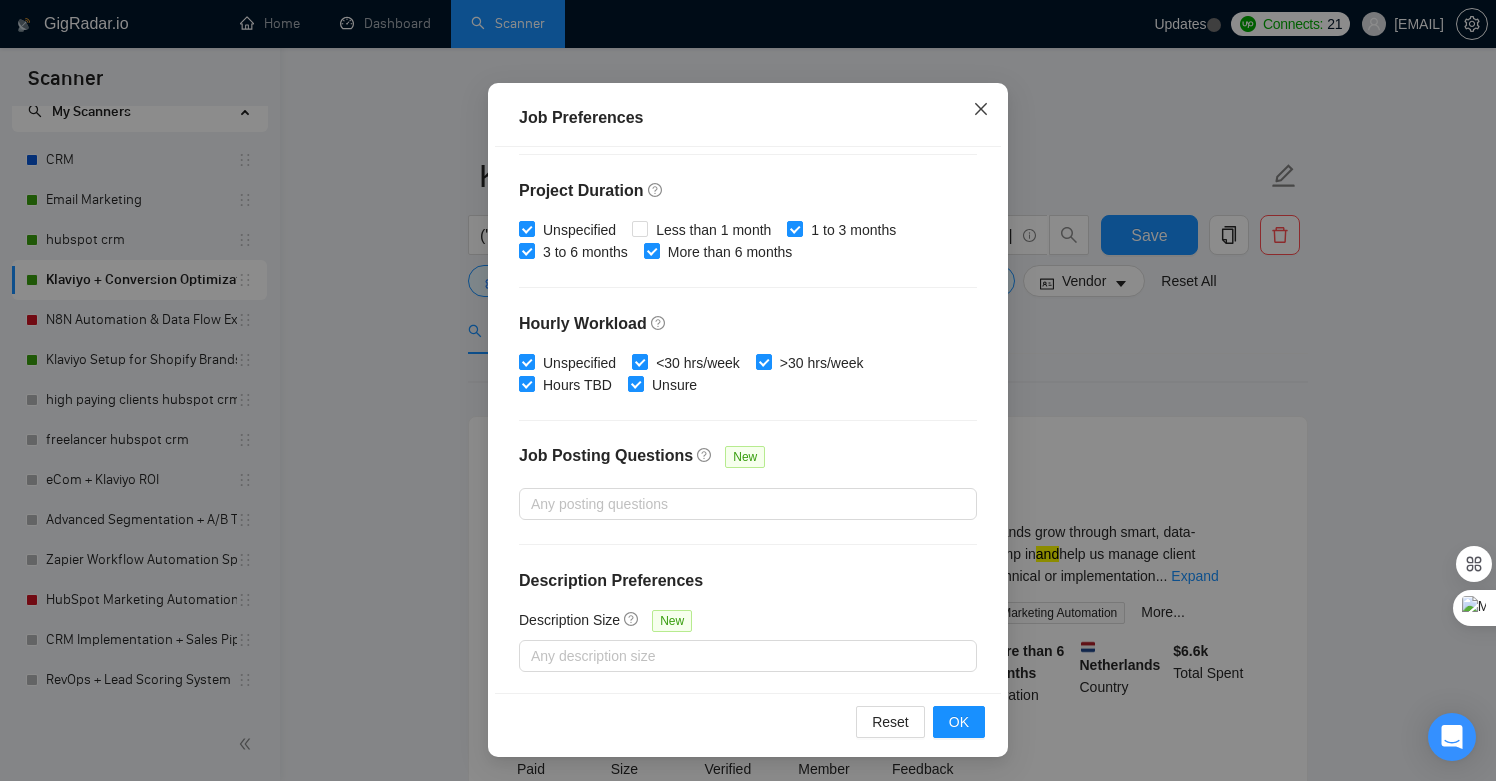 click at bounding box center [981, 110] 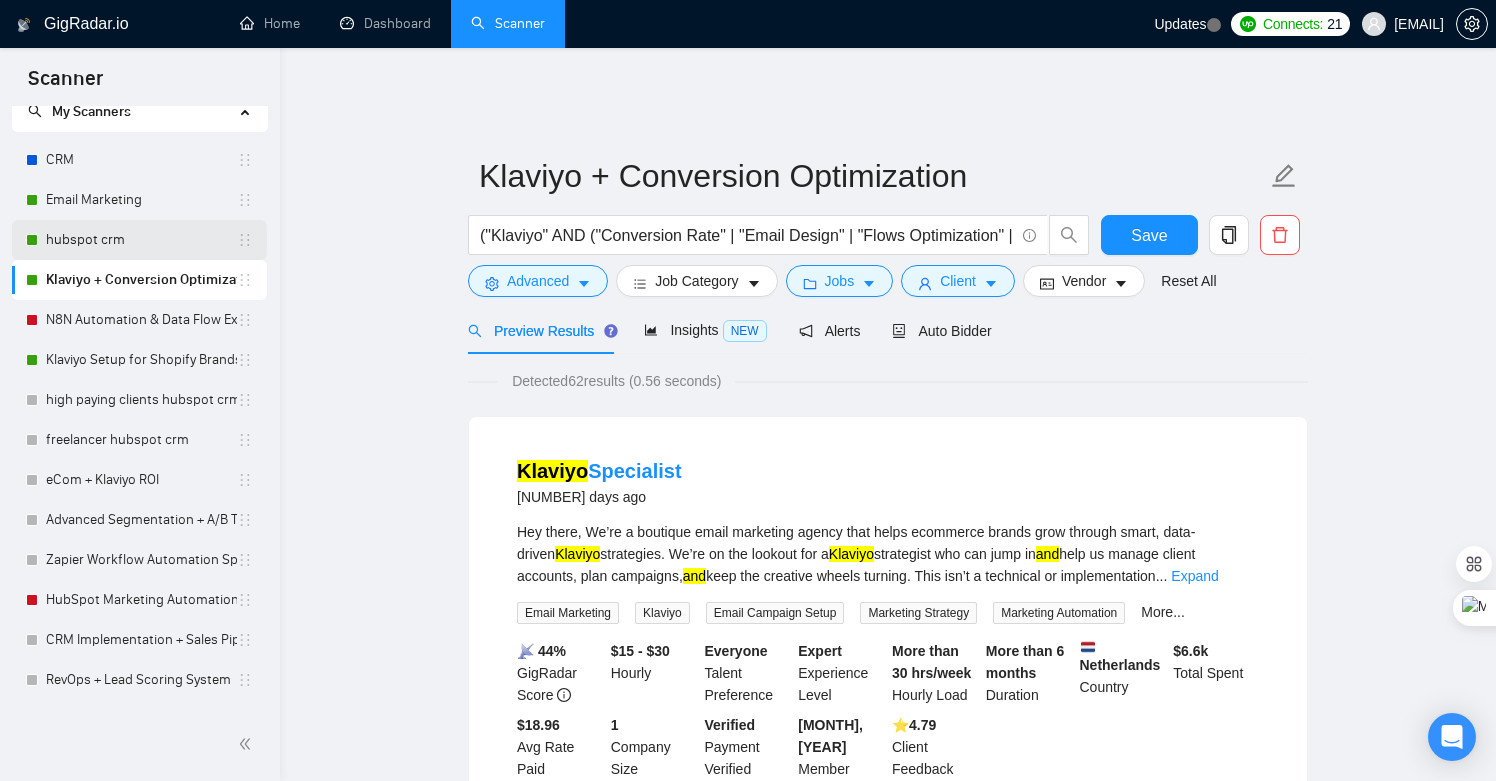 click on "hubspot crm" at bounding box center [141, 240] 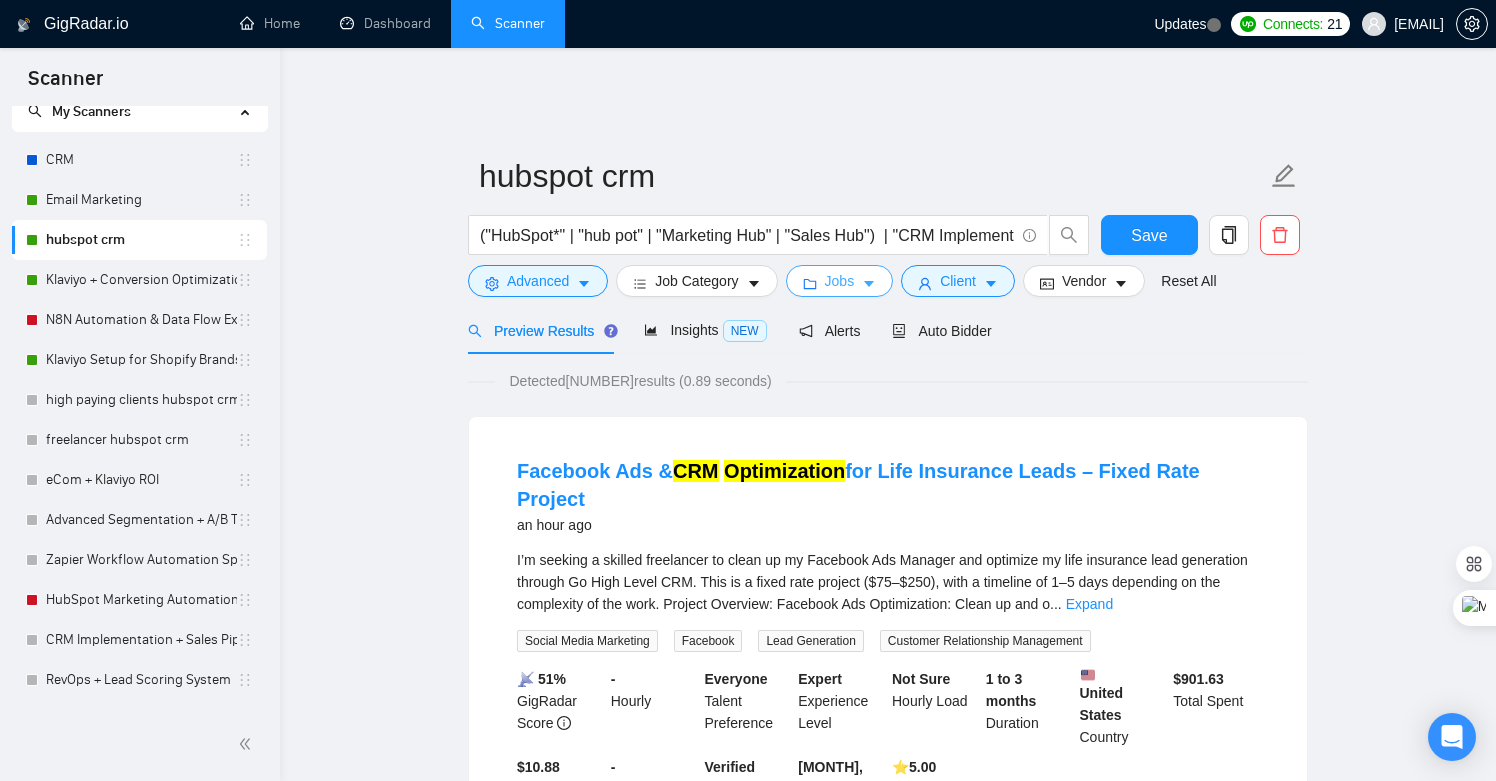 click on "Jobs" at bounding box center (840, 281) 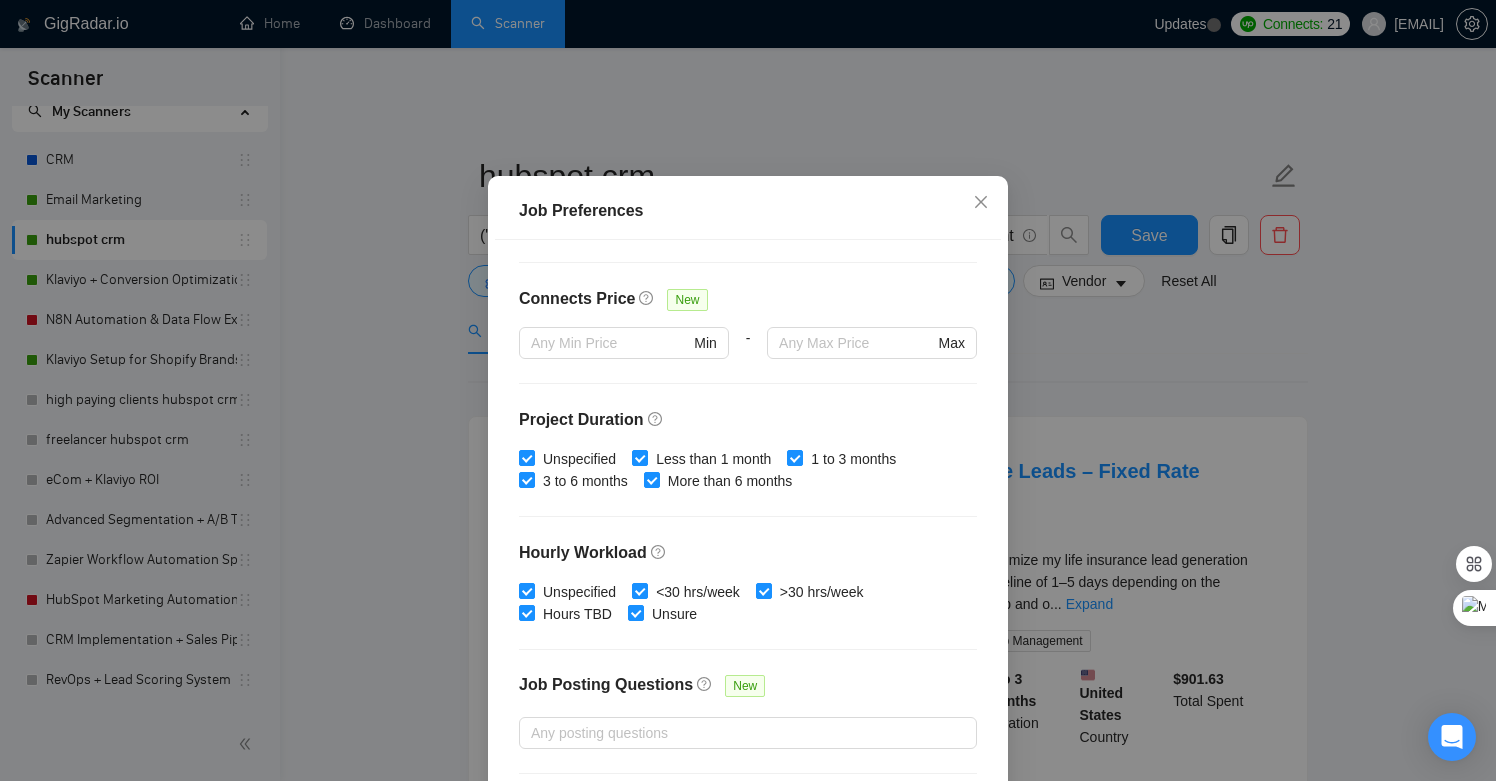 scroll, scrollTop: 306, scrollLeft: 0, axis: vertical 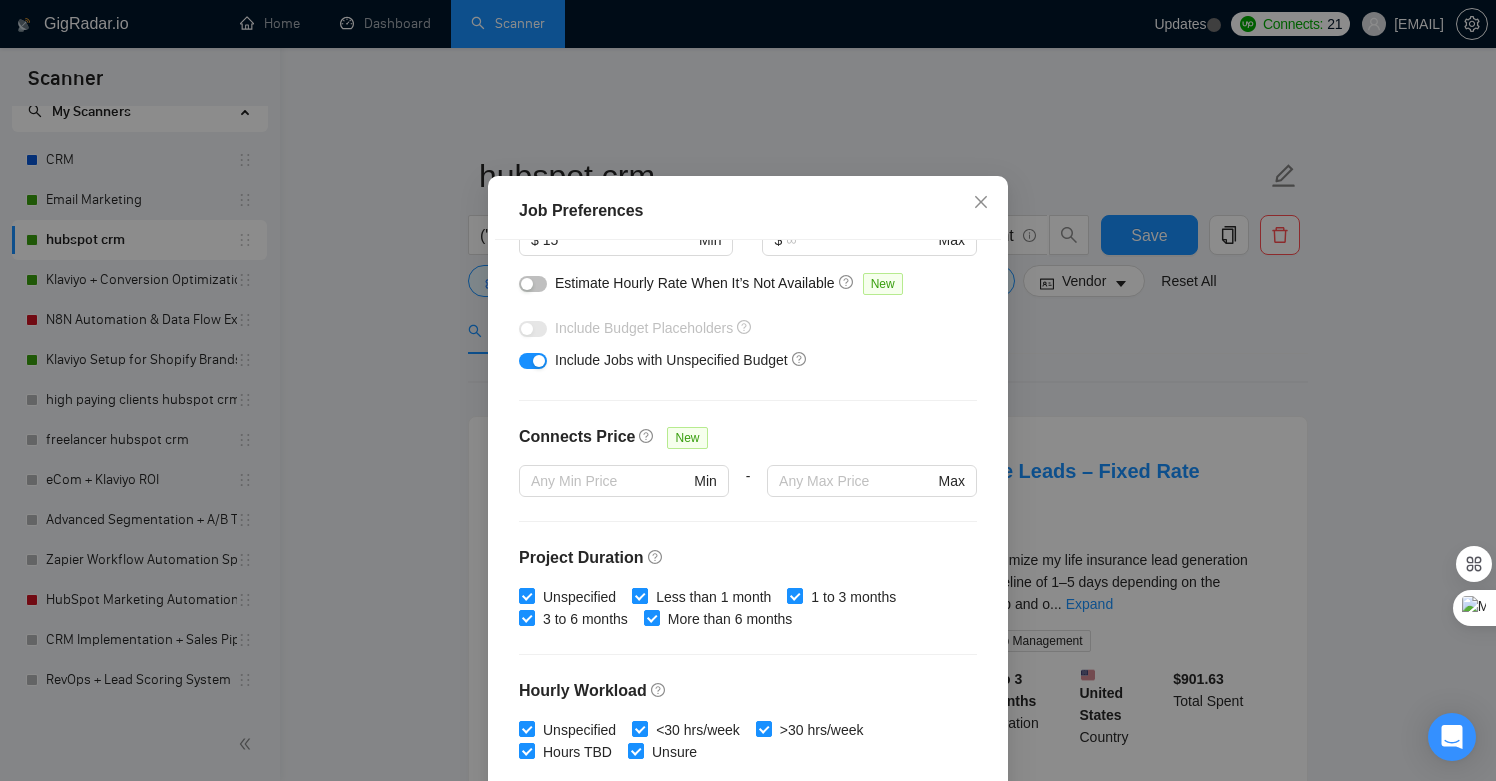 click on "Less than 1 month" at bounding box center (713, 597) 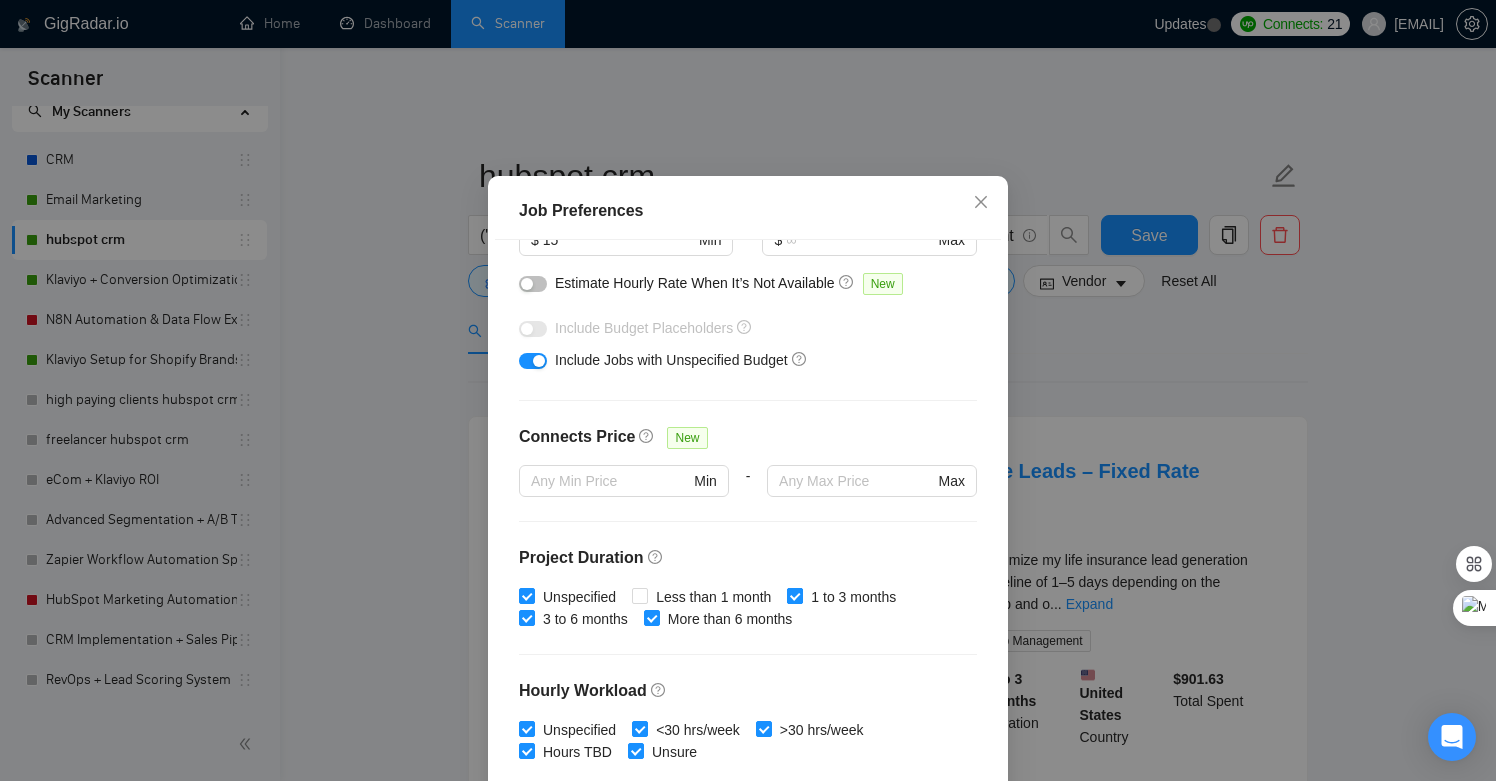 click on "1 to 3 months" at bounding box center [853, 597] 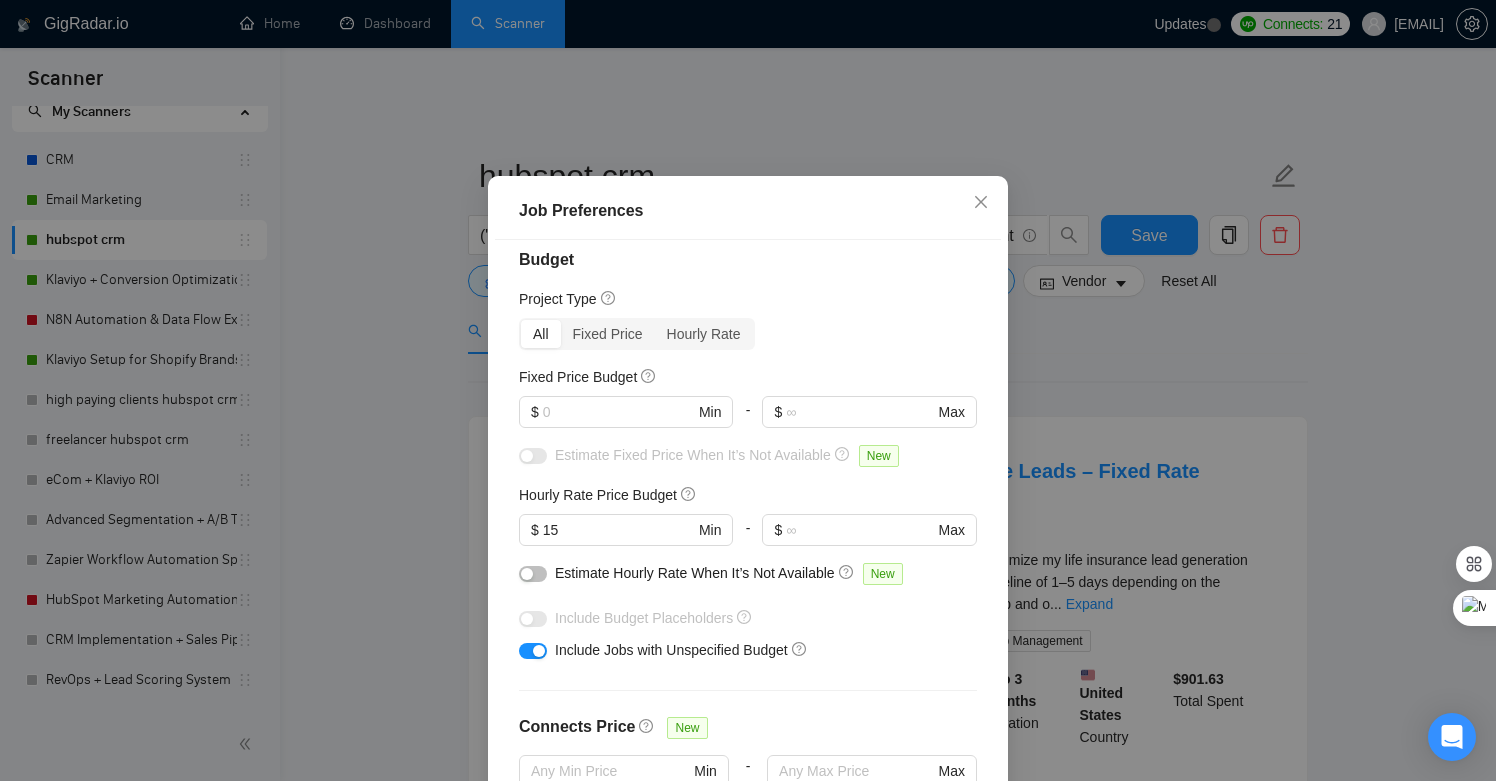 scroll, scrollTop: 0, scrollLeft: 0, axis: both 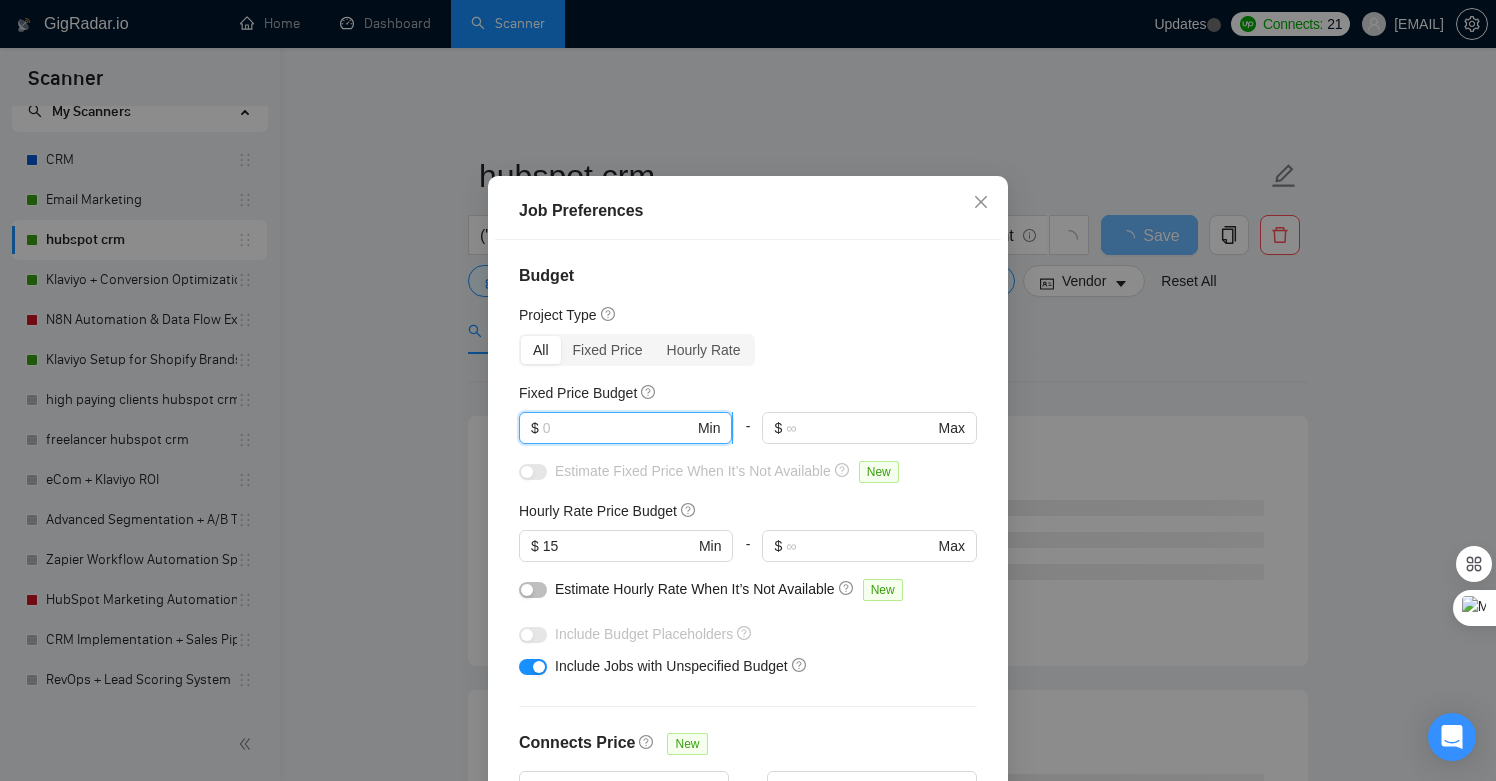 click at bounding box center (618, 428) 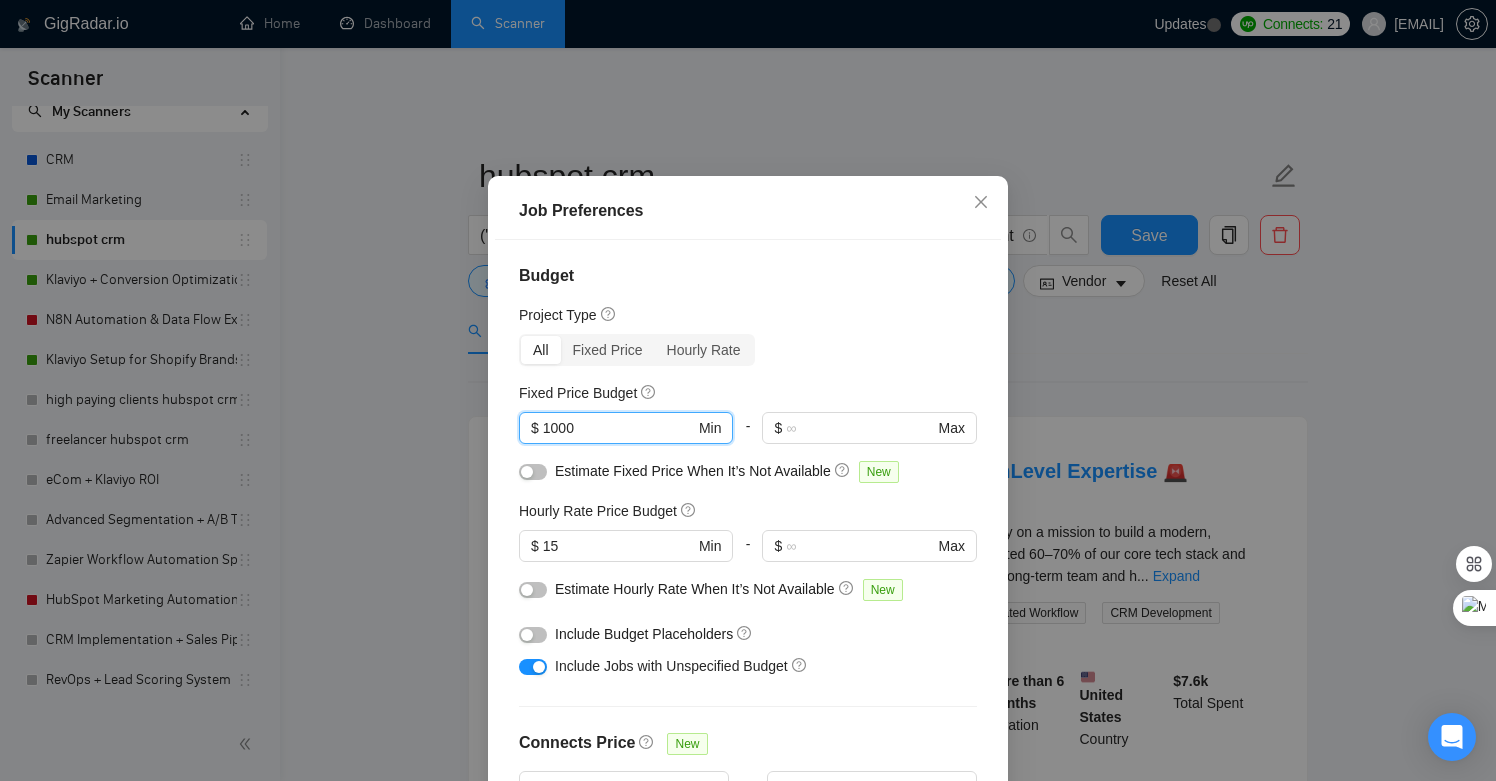 type on "1000" 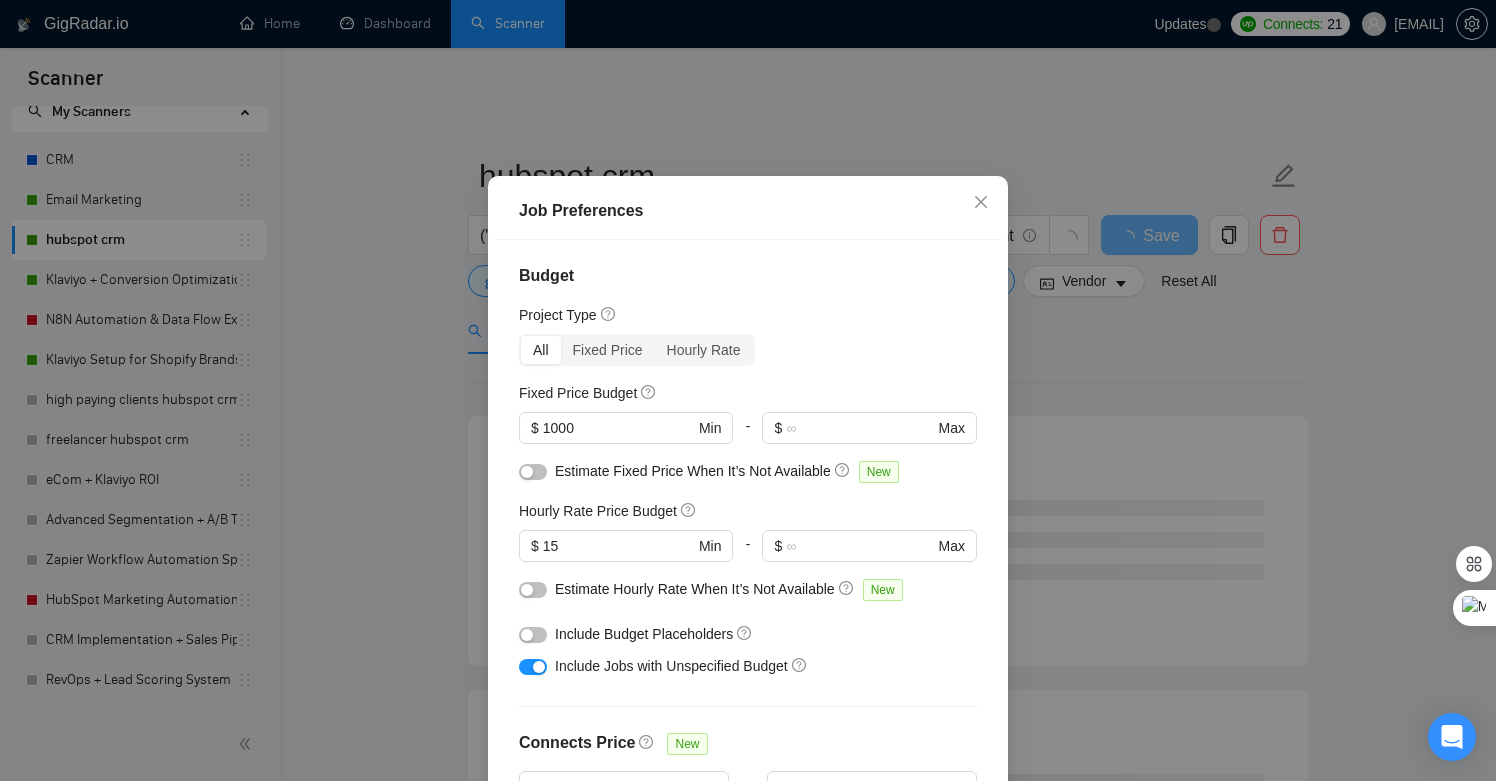 scroll, scrollTop: 580, scrollLeft: 0, axis: vertical 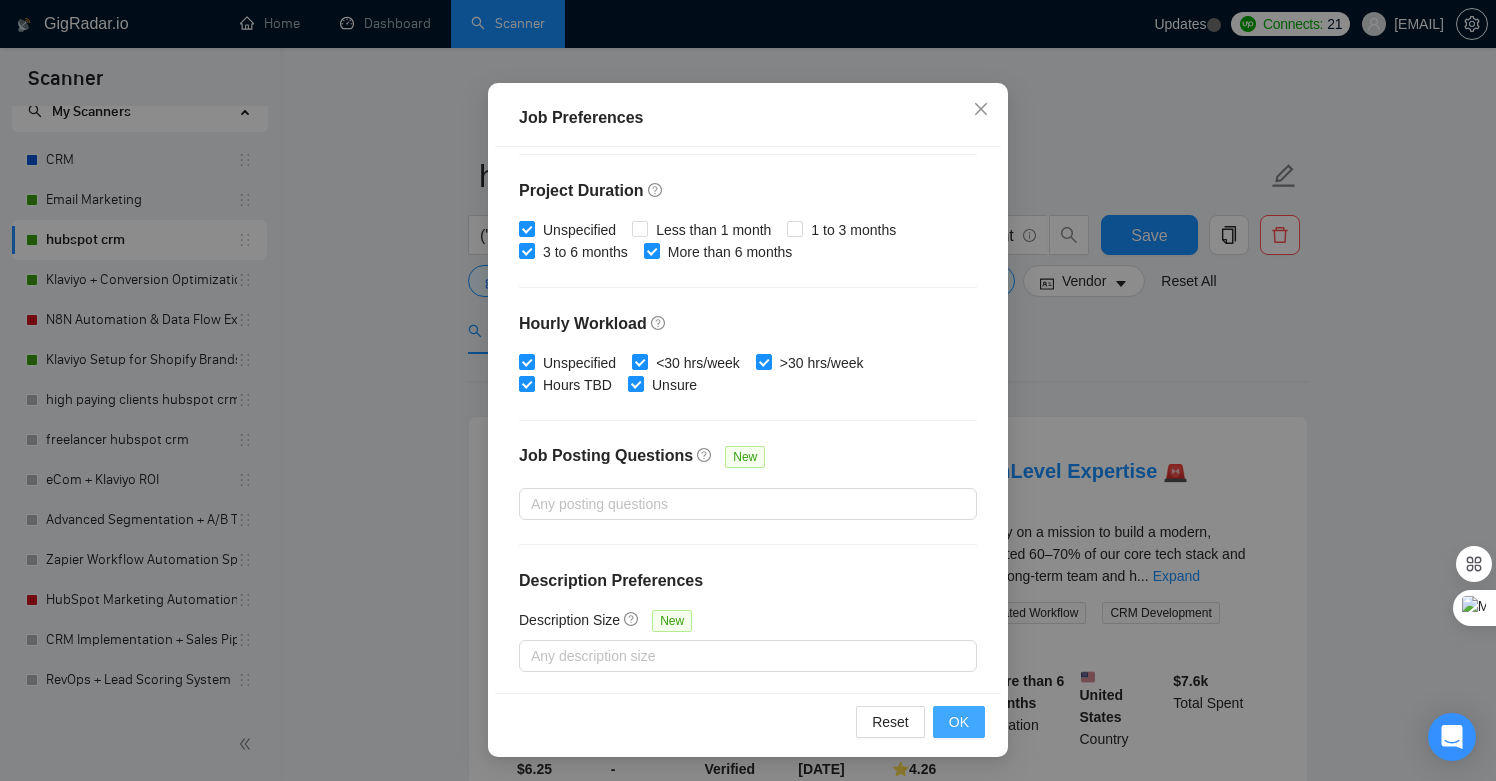click on "OK" at bounding box center [959, 722] 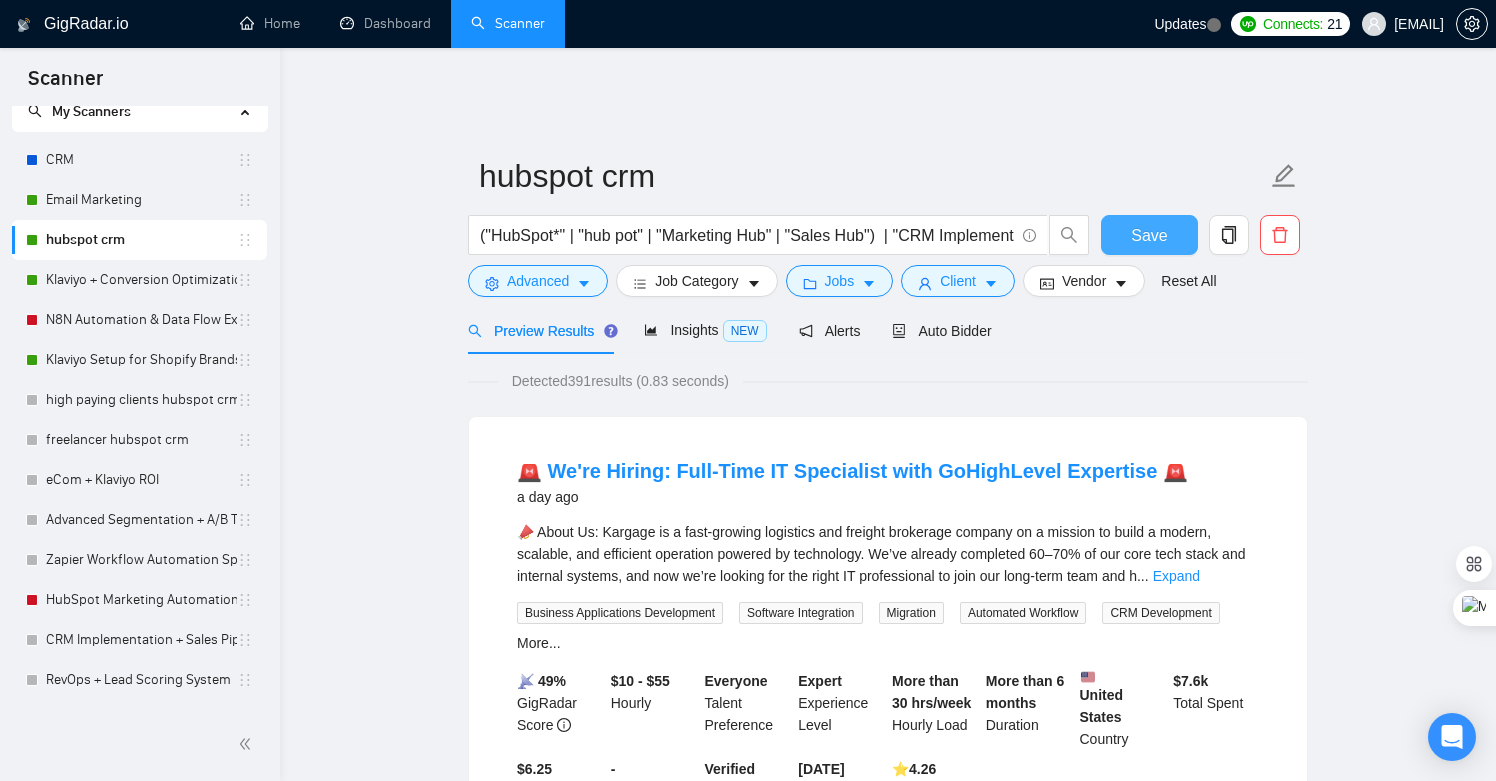 click on "Save" at bounding box center (1149, 235) 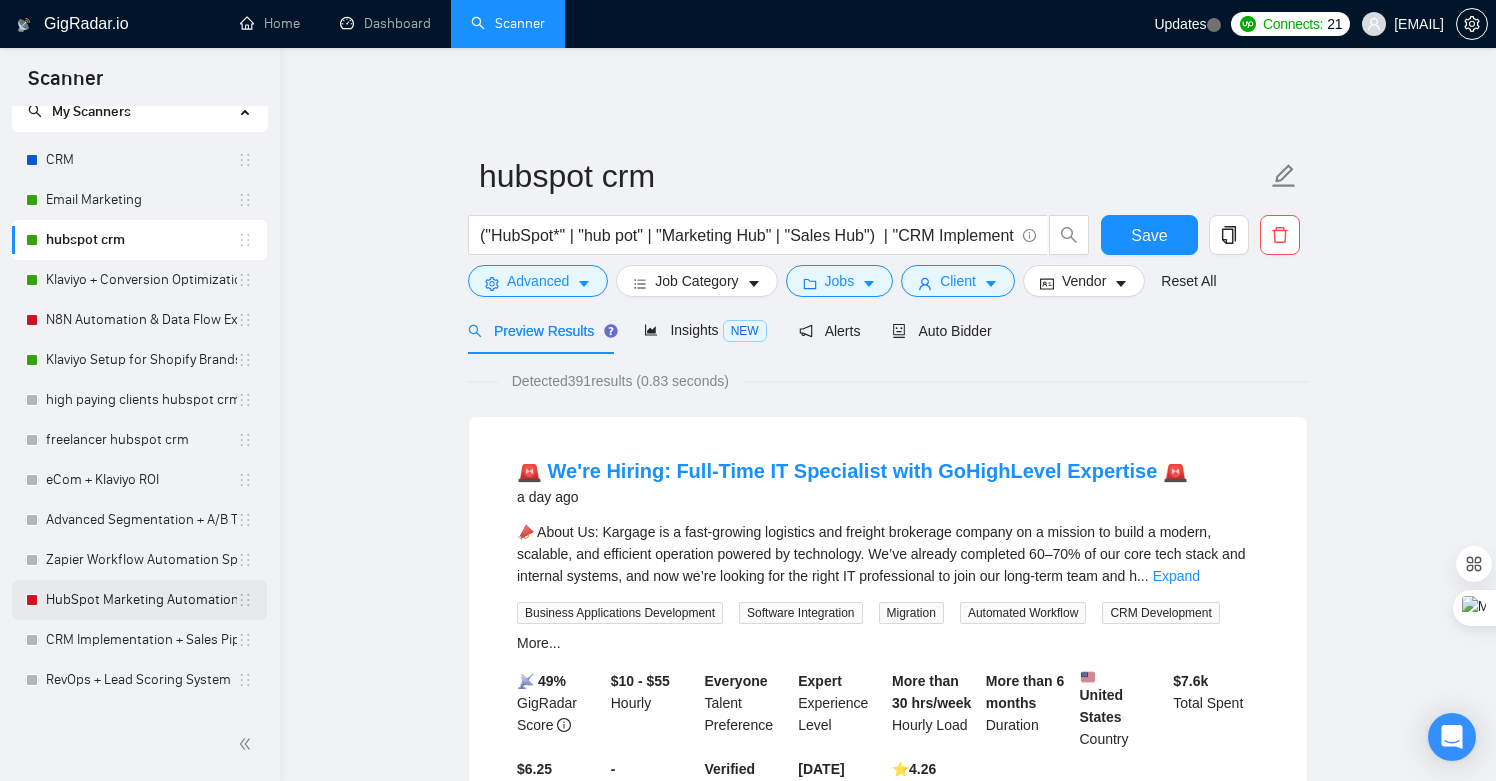 click on "HubSpot Marketing Automation Setup" at bounding box center (141, 600) 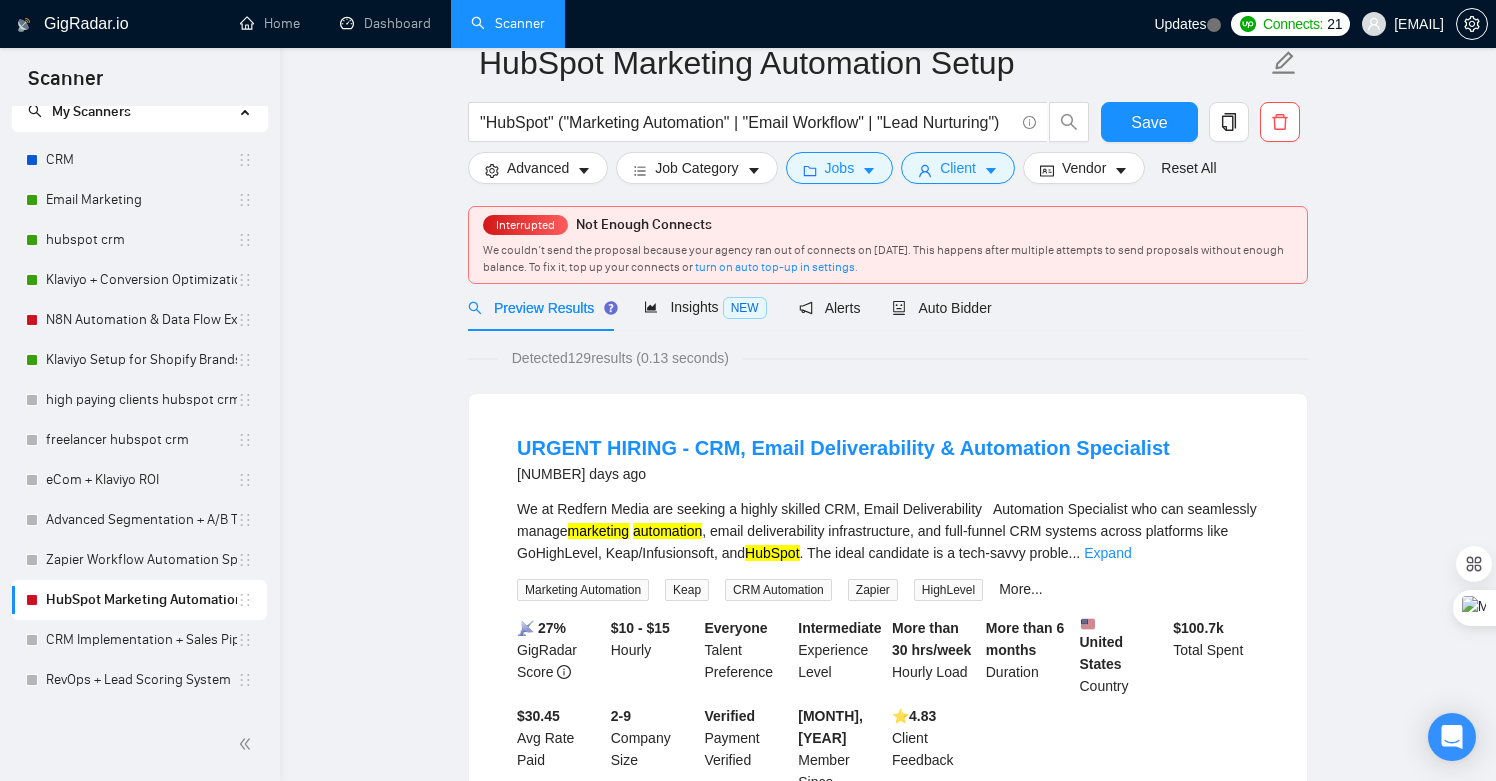 scroll, scrollTop: 0, scrollLeft: 0, axis: both 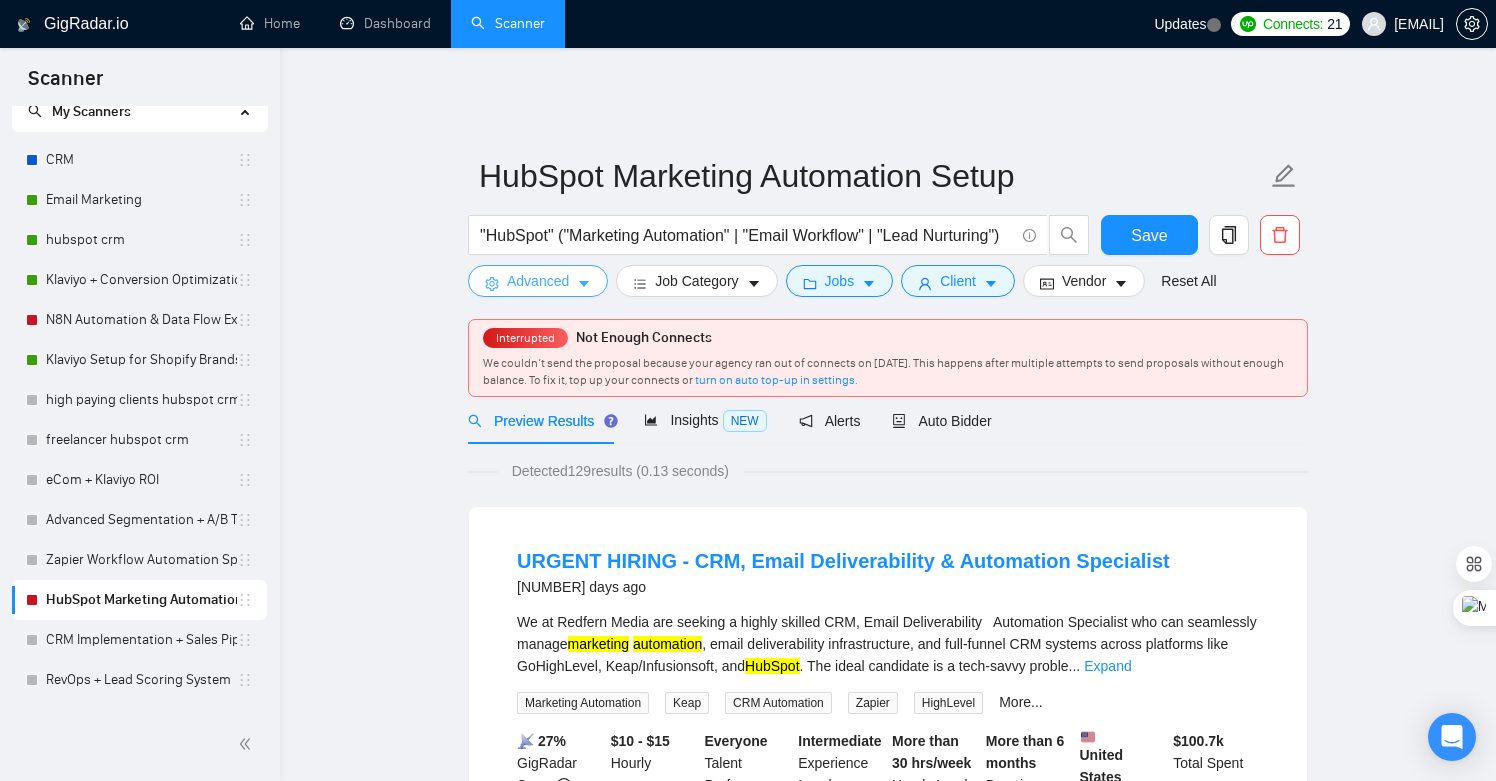 click on "Advanced" at bounding box center (538, 281) 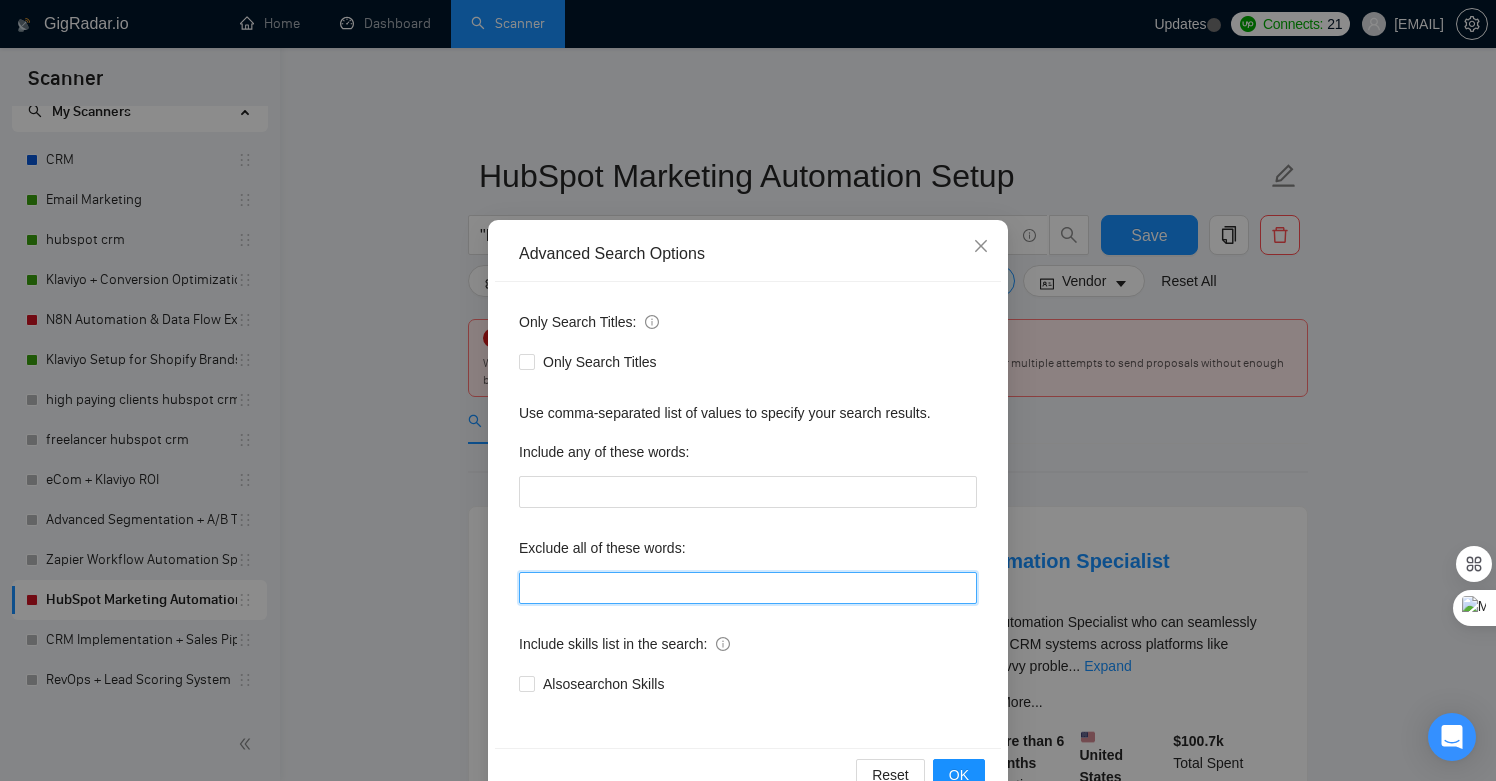 click at bounding box center [748, 588] 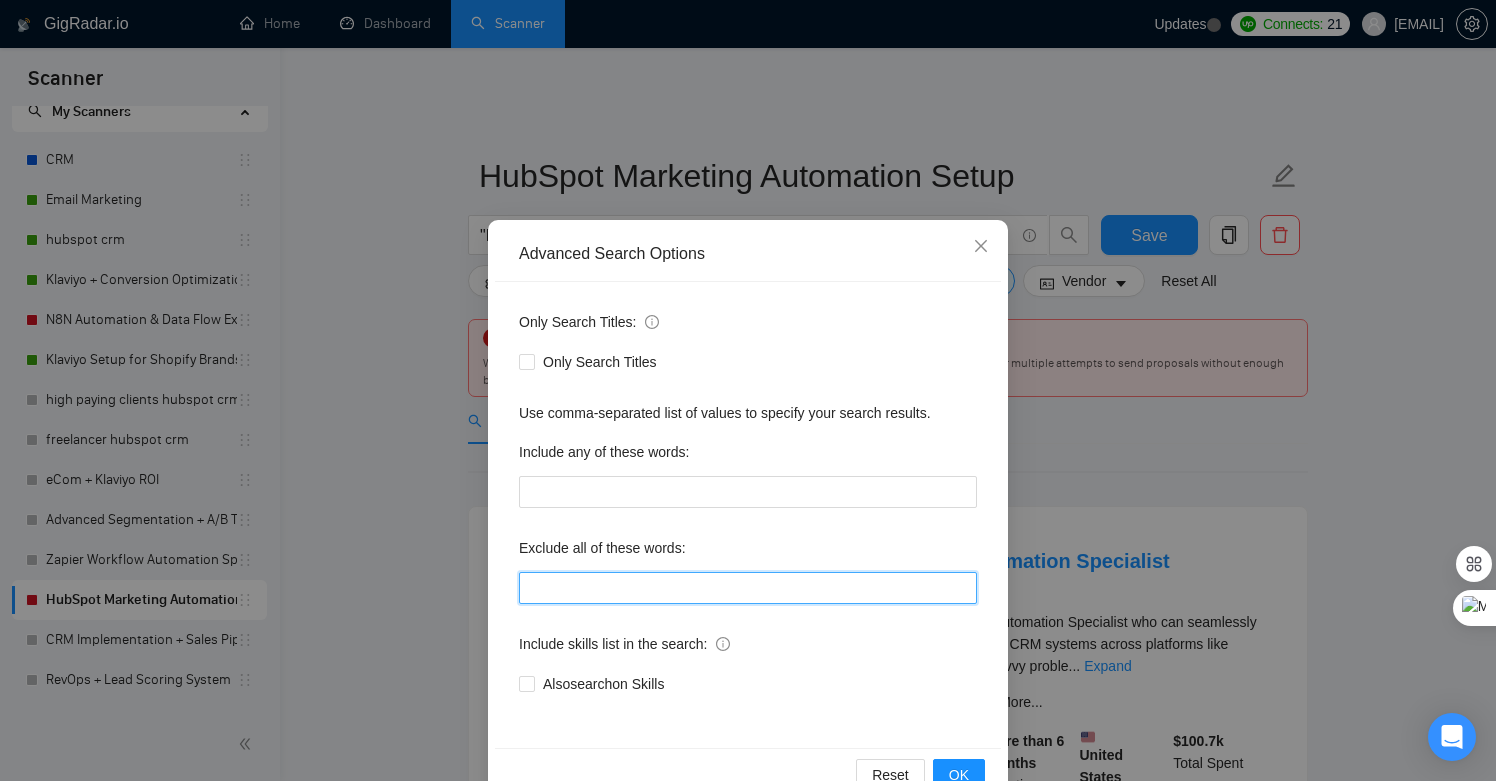 type on "developer, engineer, programmer, web developer, app developer, full stack, frontend, backend, UI/UX, UI, UX, designer, graphic, logo, illustrator, photoshop, figma, data analyst, data scientist, analyst, machine learning, AI developer, devops, blockchain, web3, support, admin assistant, virtual assistant, VA, video editing, copywriter, writer, content creator, telemarketer, cold caller, branding, brand strategist, SEO specialist, photographer, receptionist" 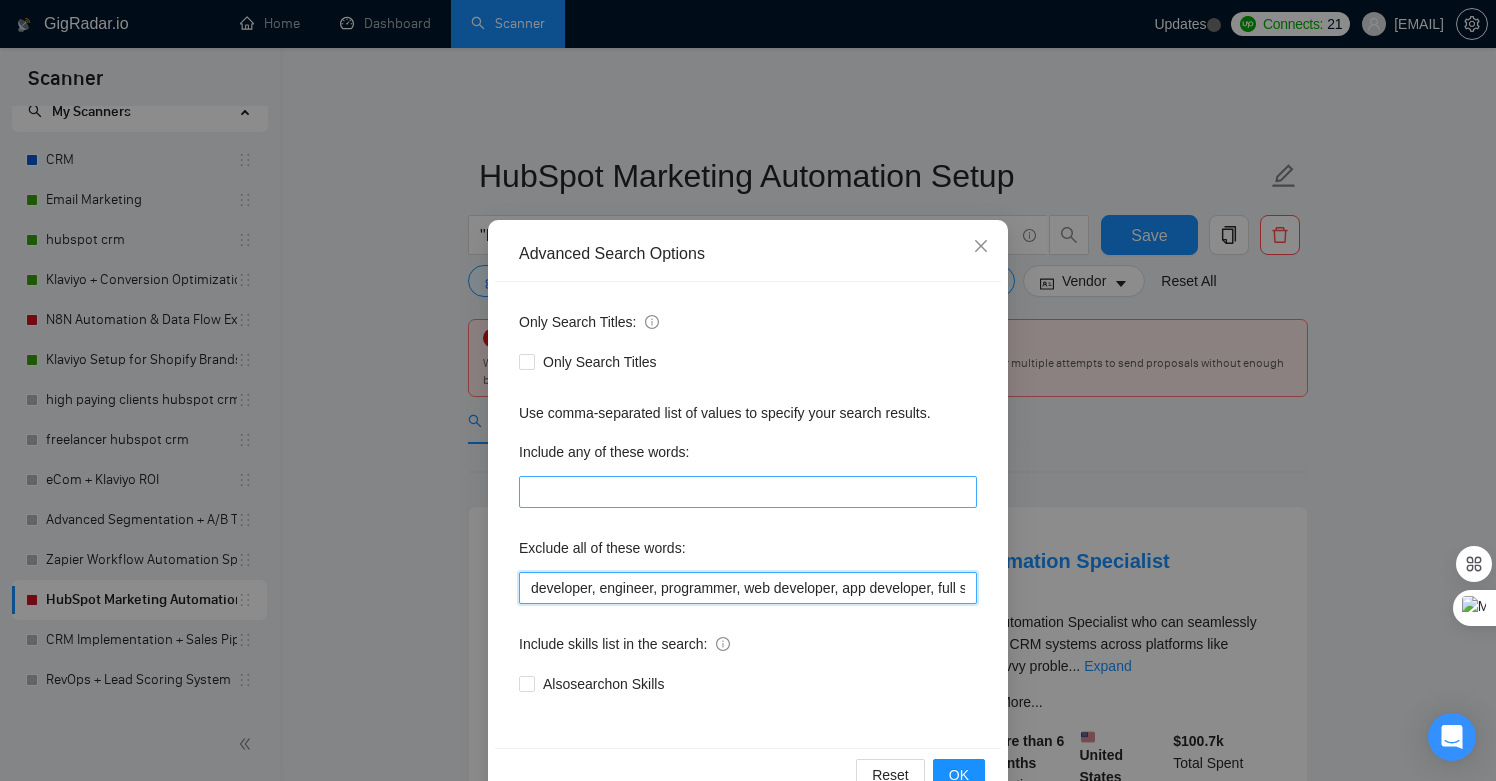 scroll, scrollTop: 51, scrollLeft: 0, axis: vertical 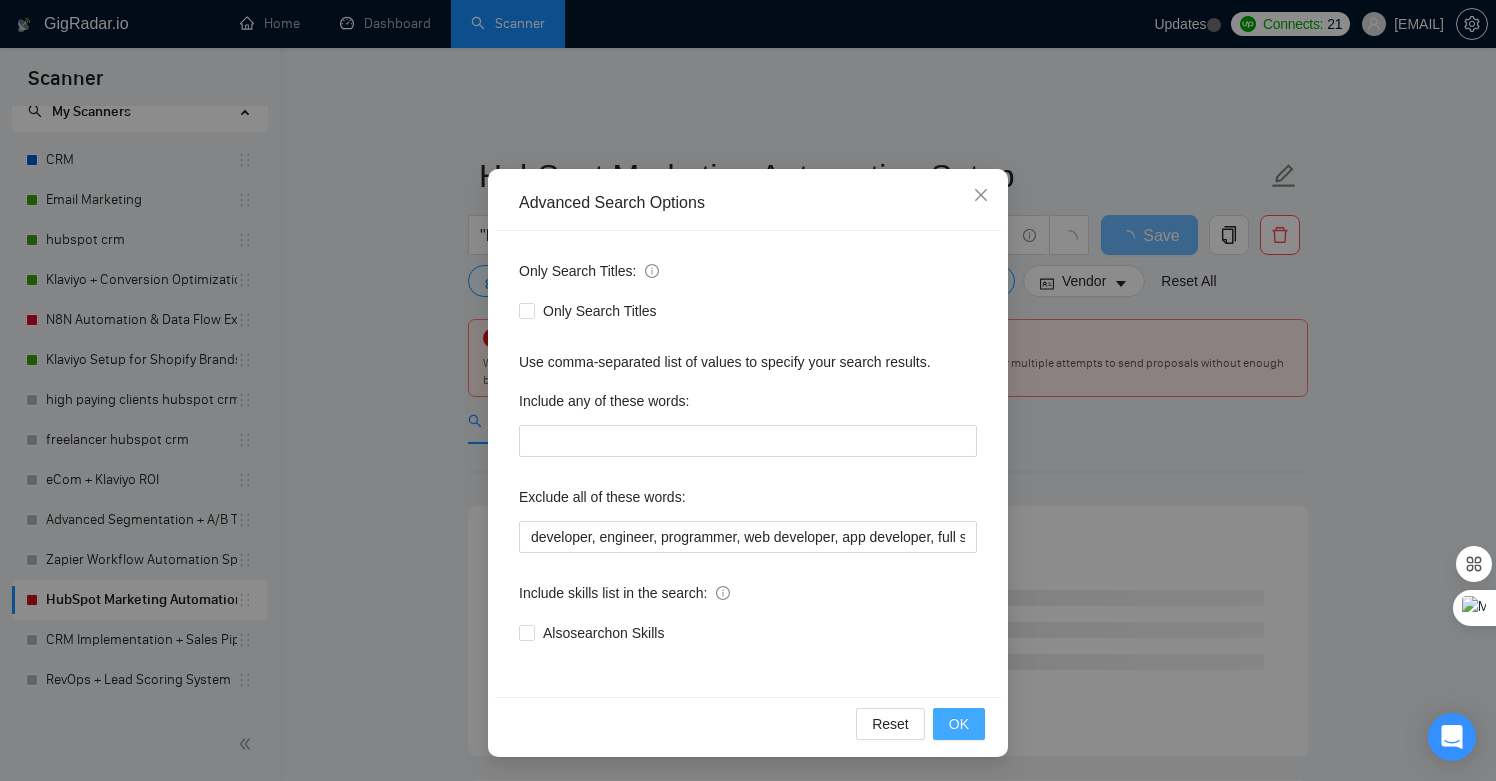 click on "OK" at bounding box center (959, 724) 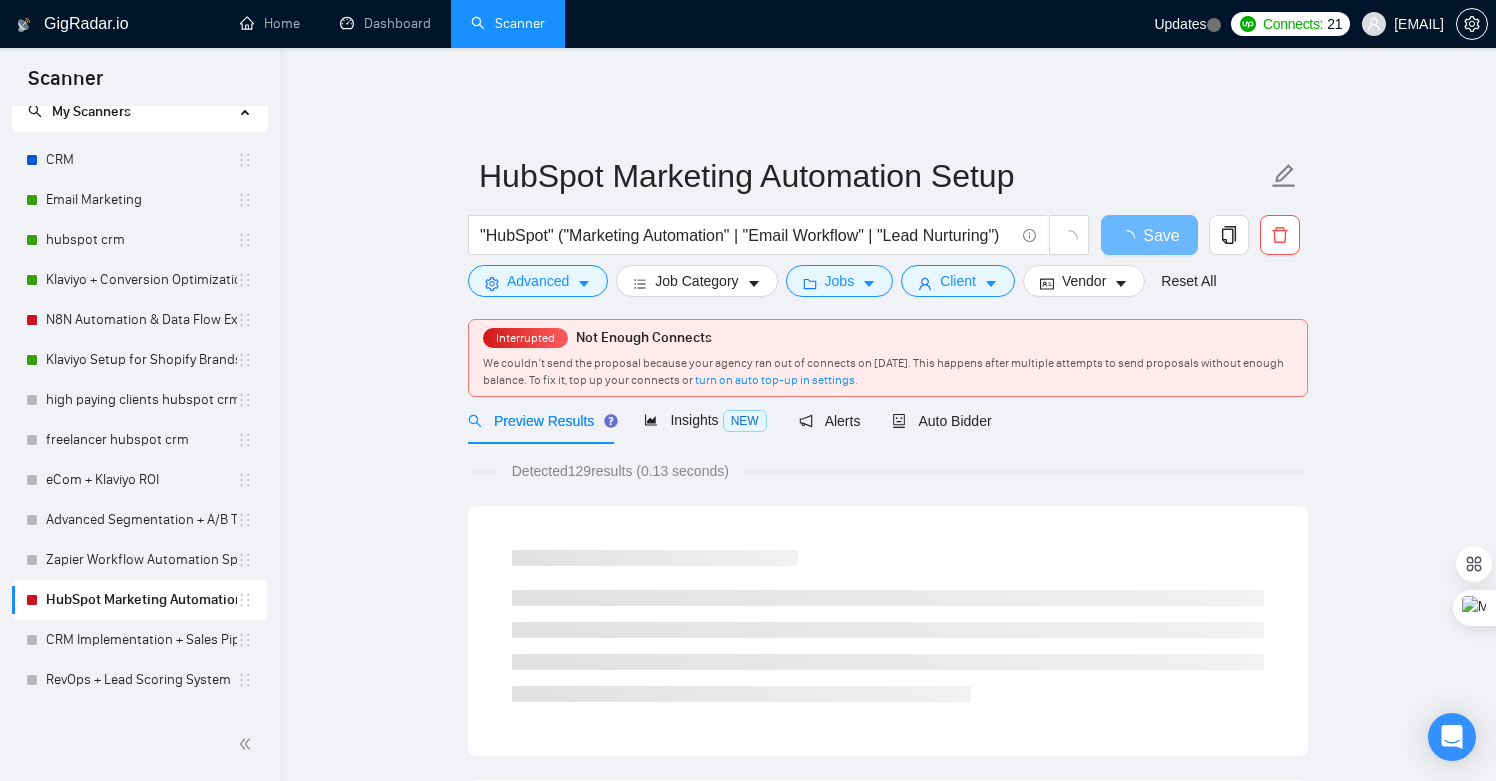 scroll, scrollTop: 0, scrollLeft: 0, axis: both 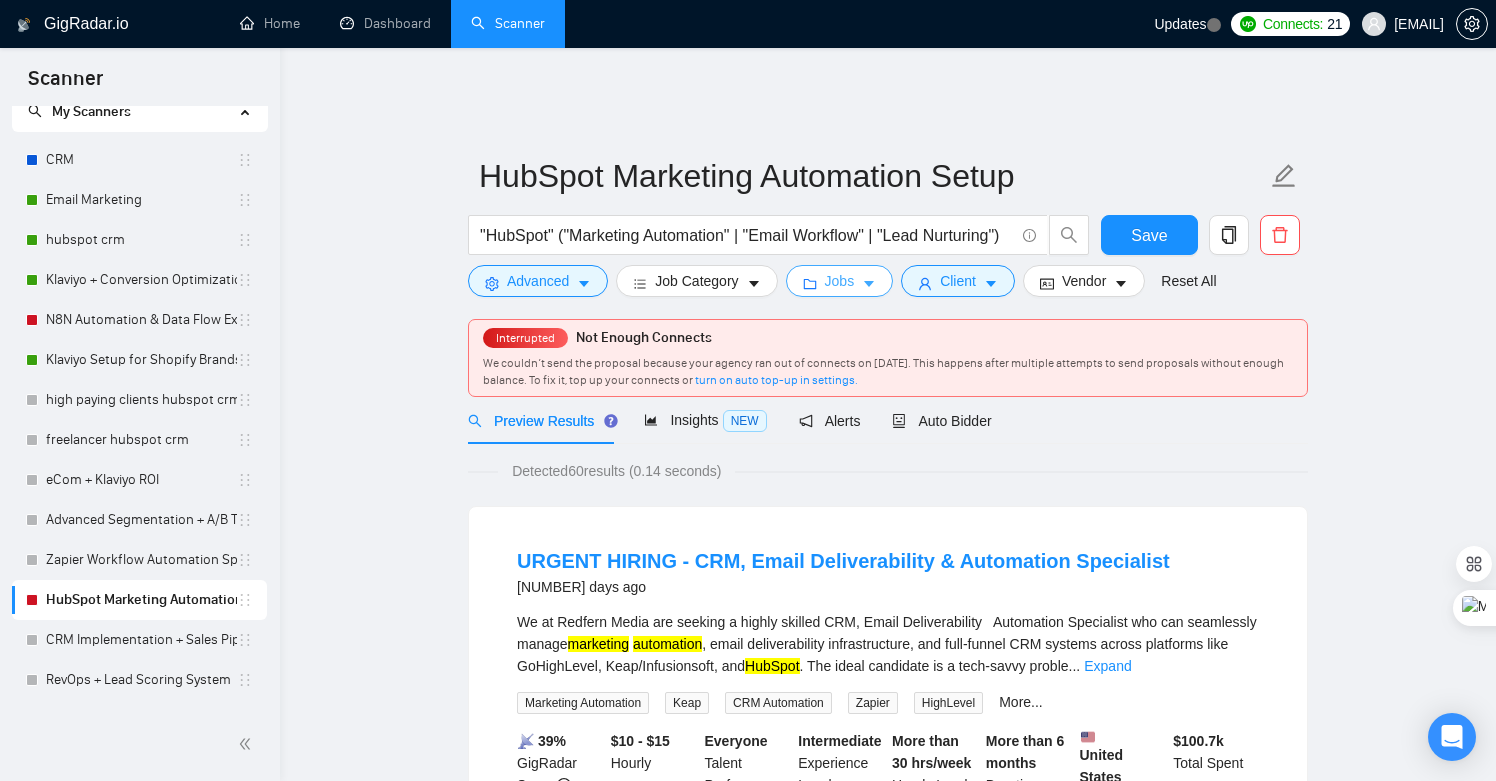 click 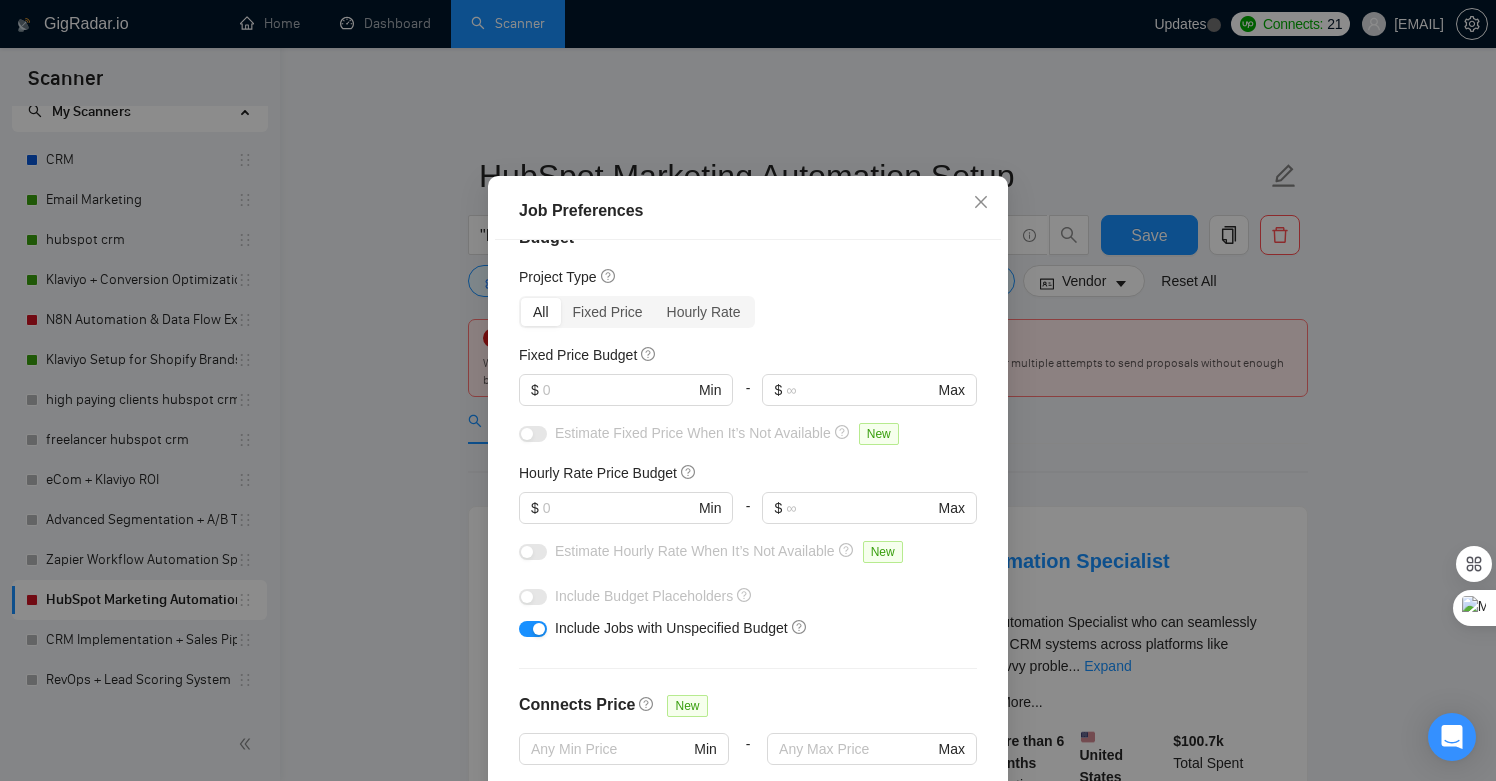 scroll, scrollTop: 0, scrollLeft: 0, axis: both 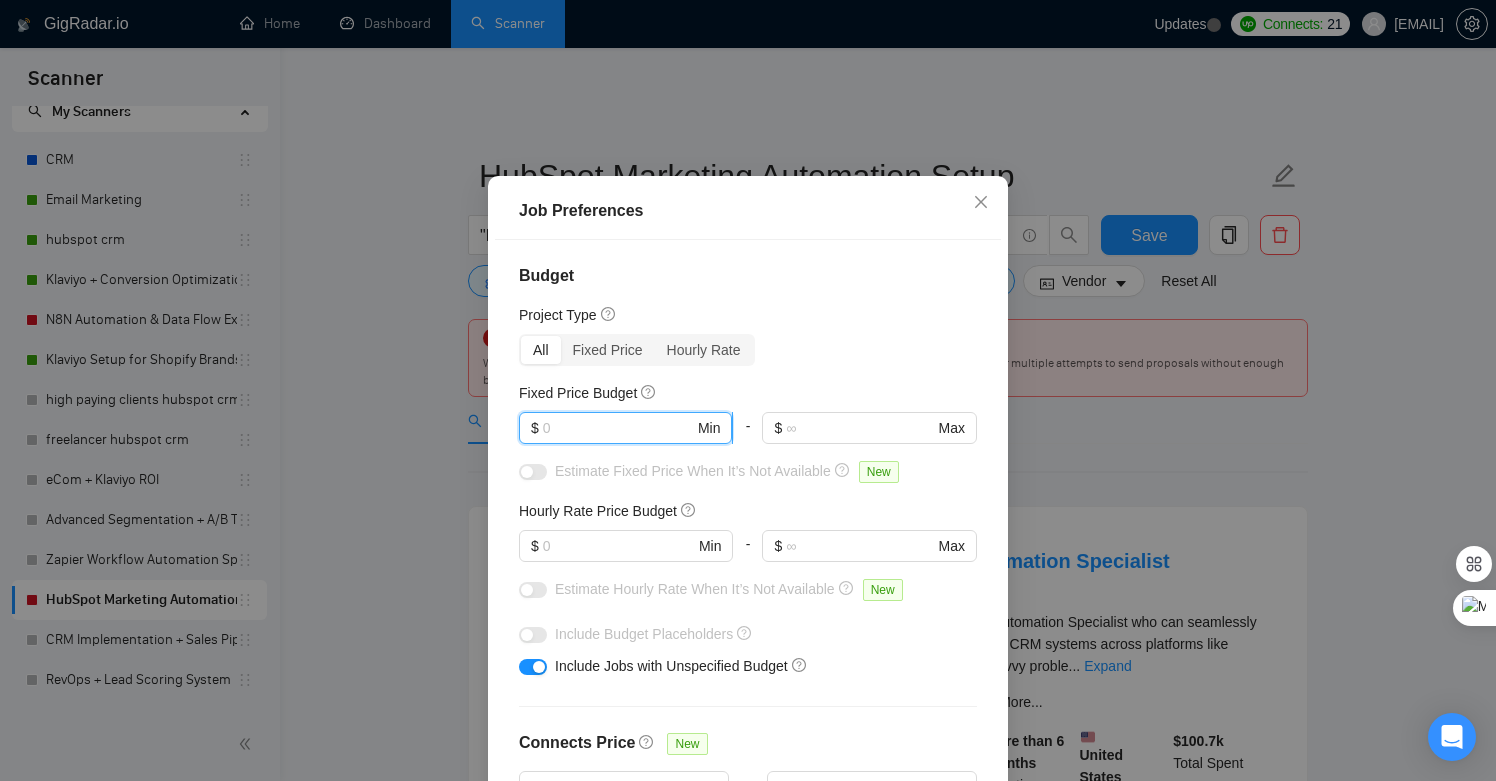 click at bounding box center [618, 428] 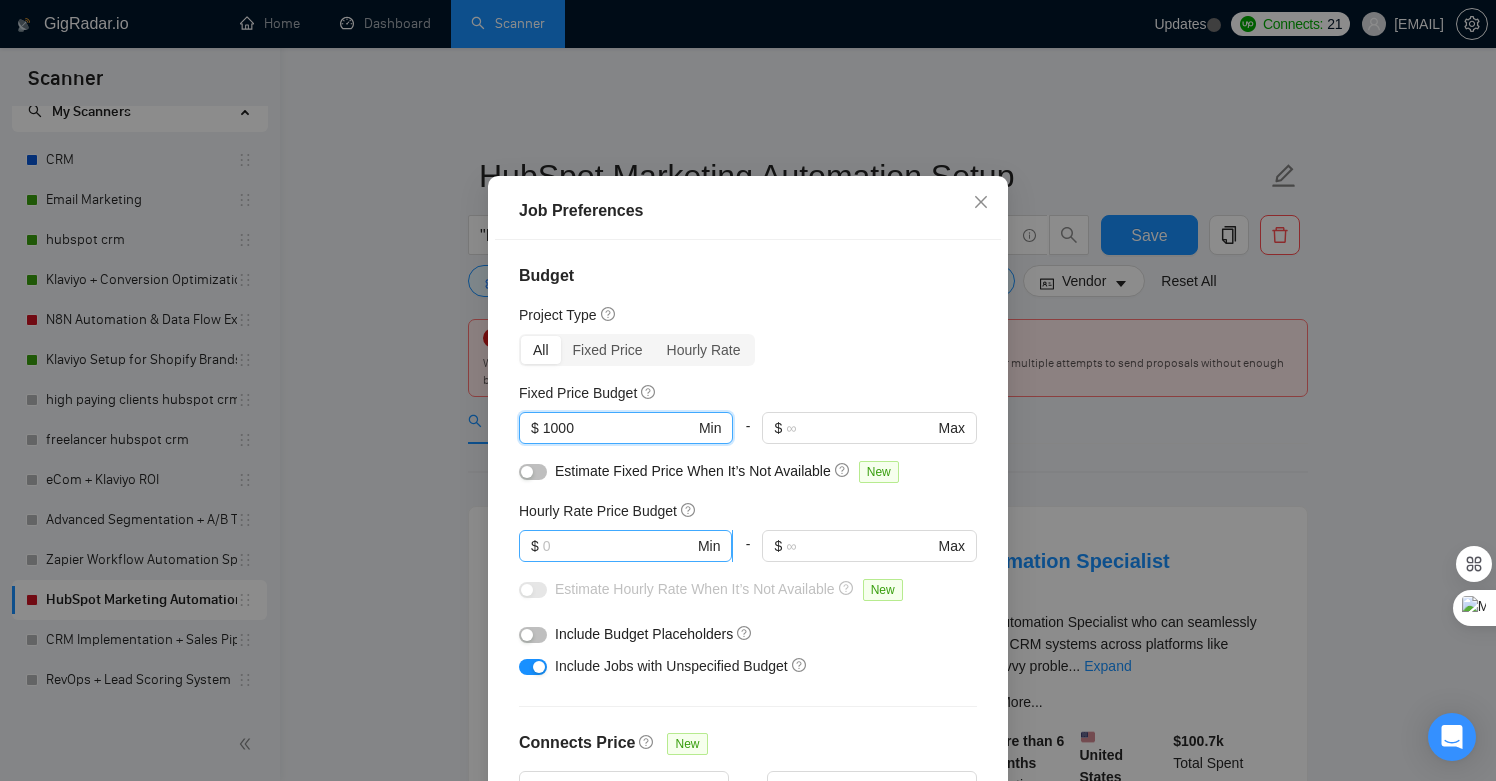 type on "1000" 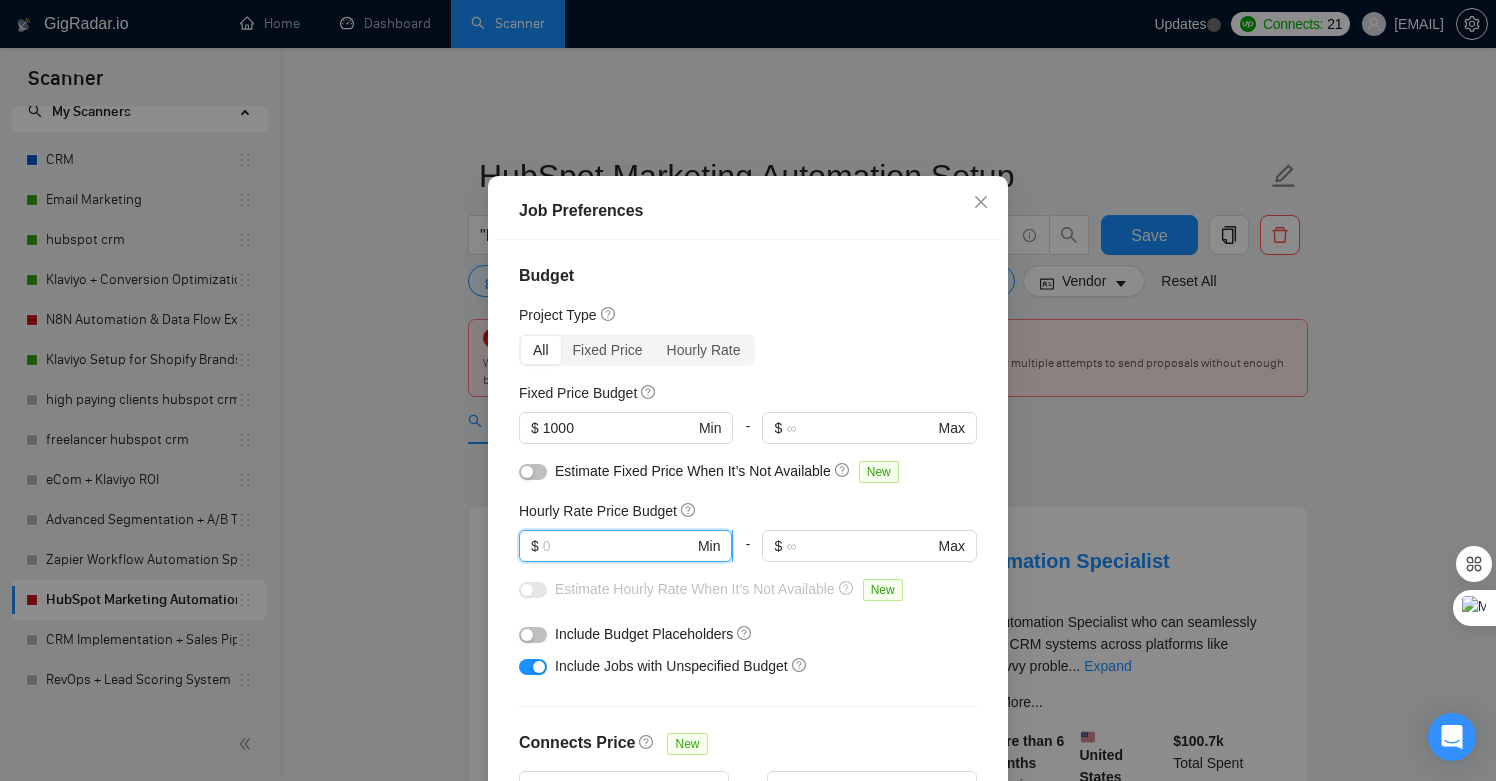 click at bounding box center (618, 546) 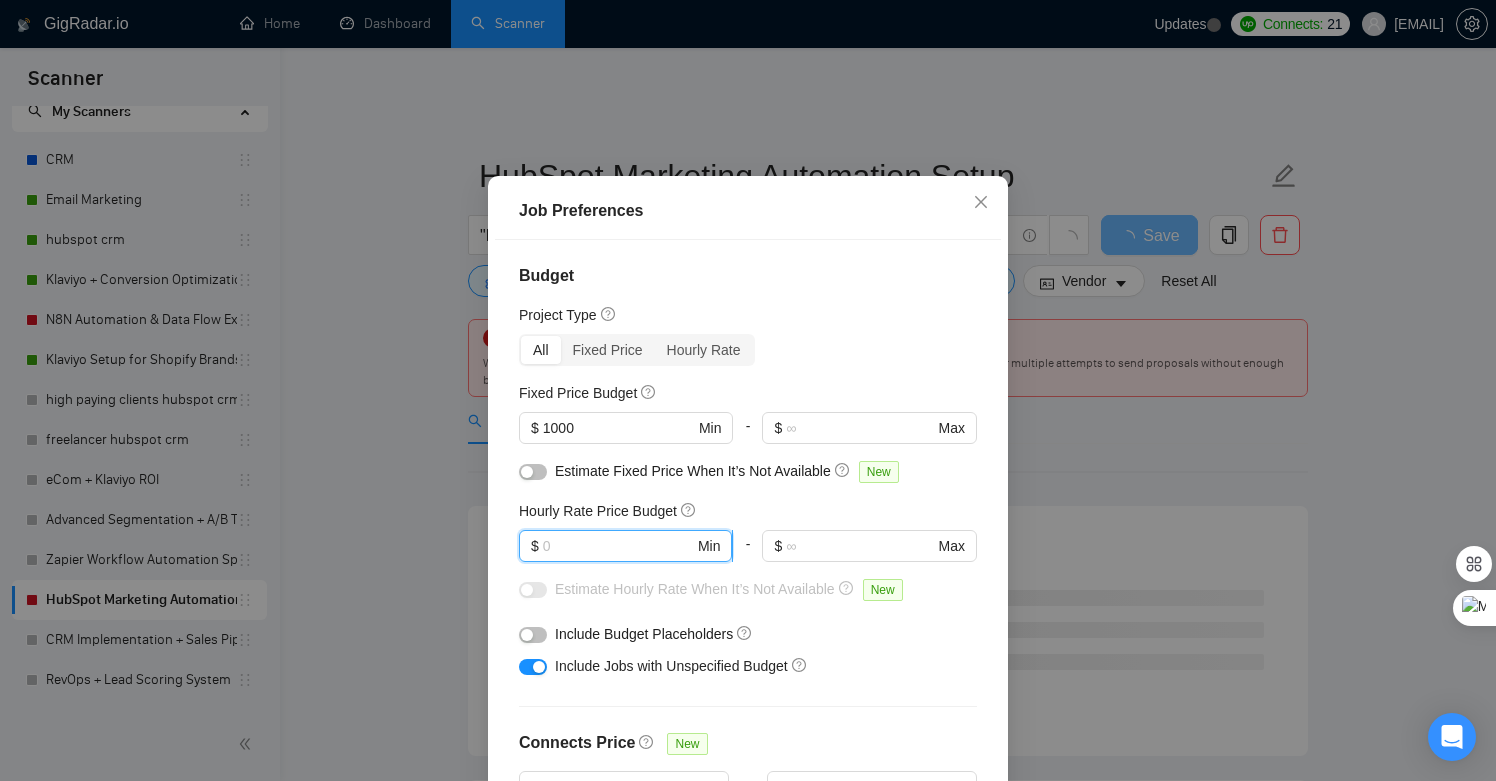 type on "2" 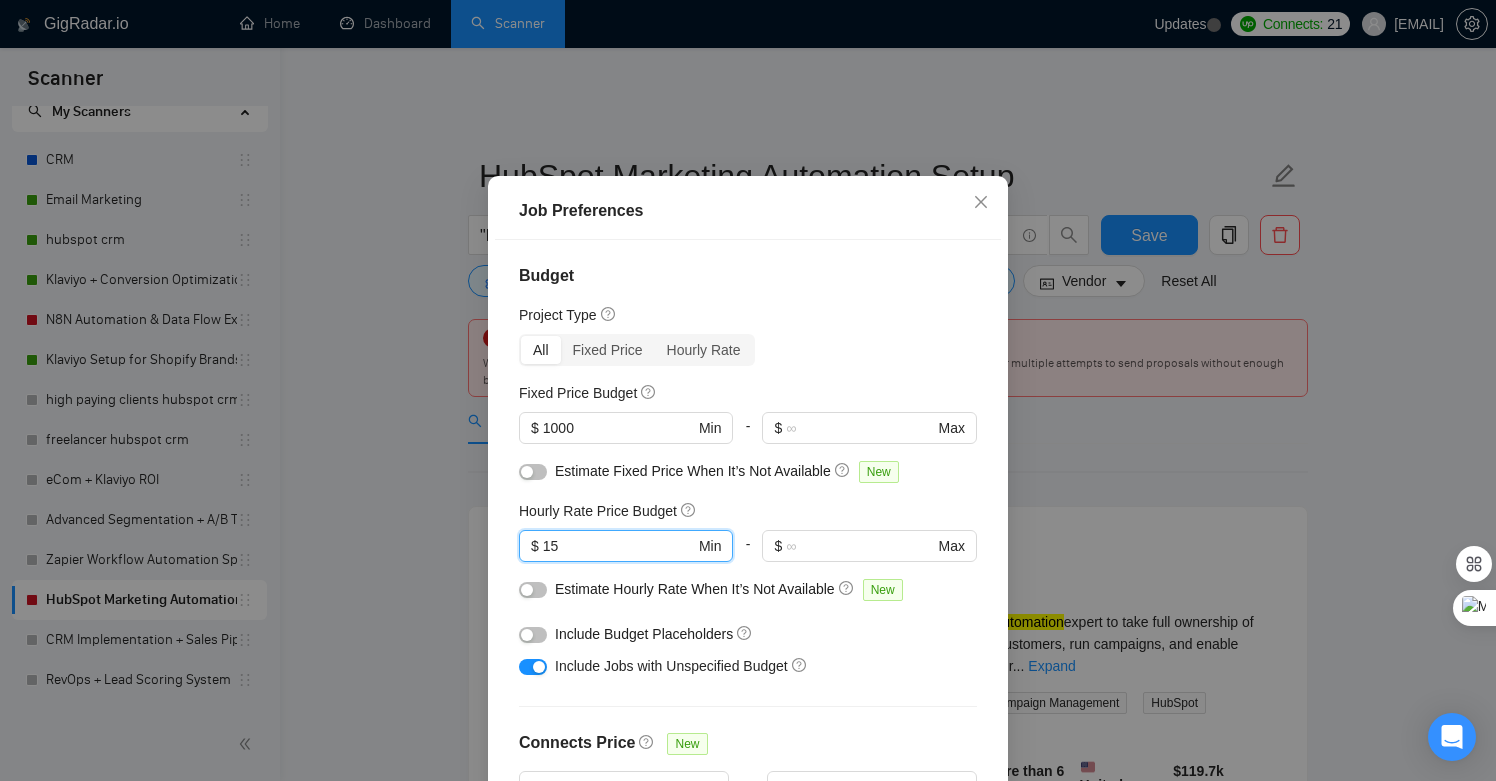 type on "15" 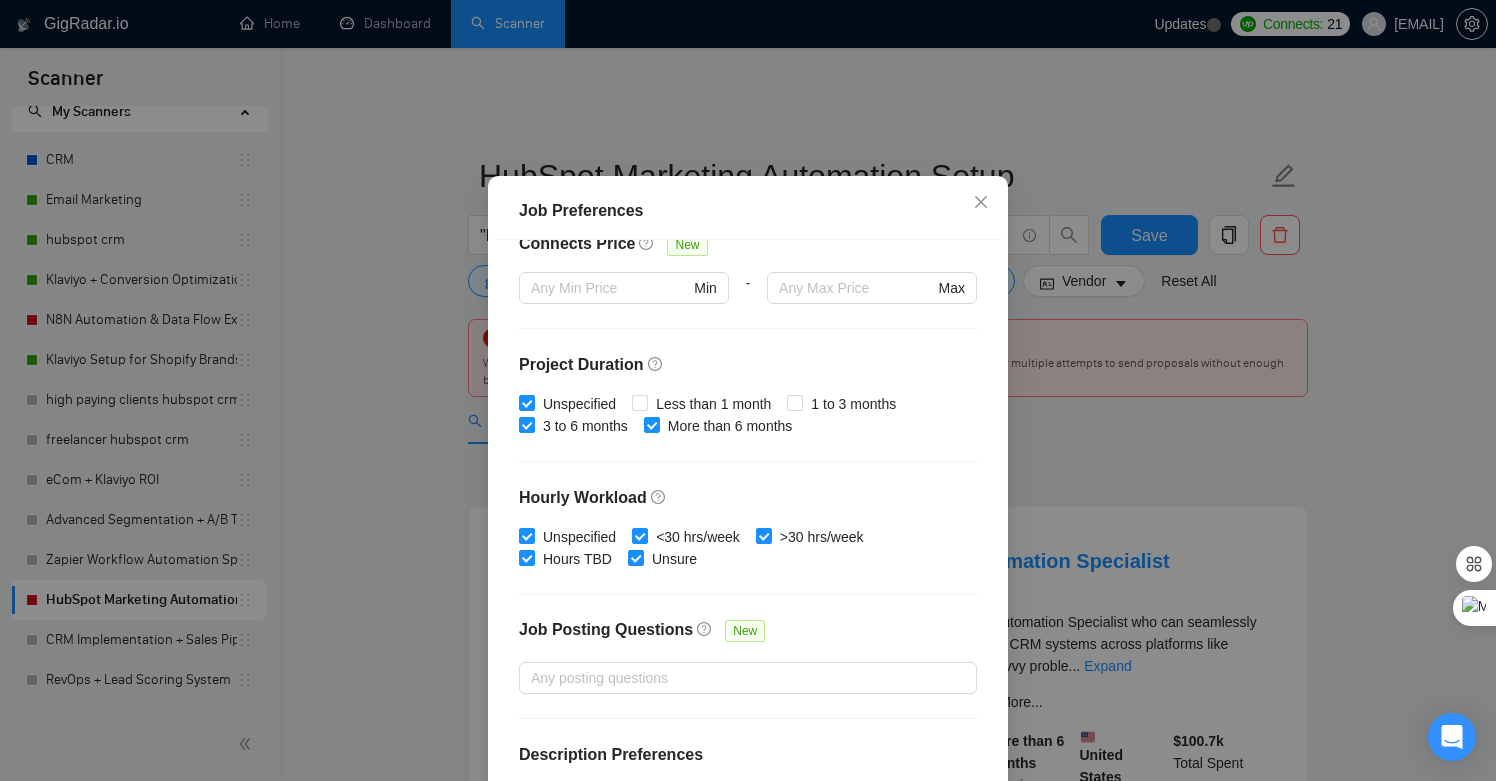scroll, scrollTop: 580, scrollLeft: 0, axis: vertical 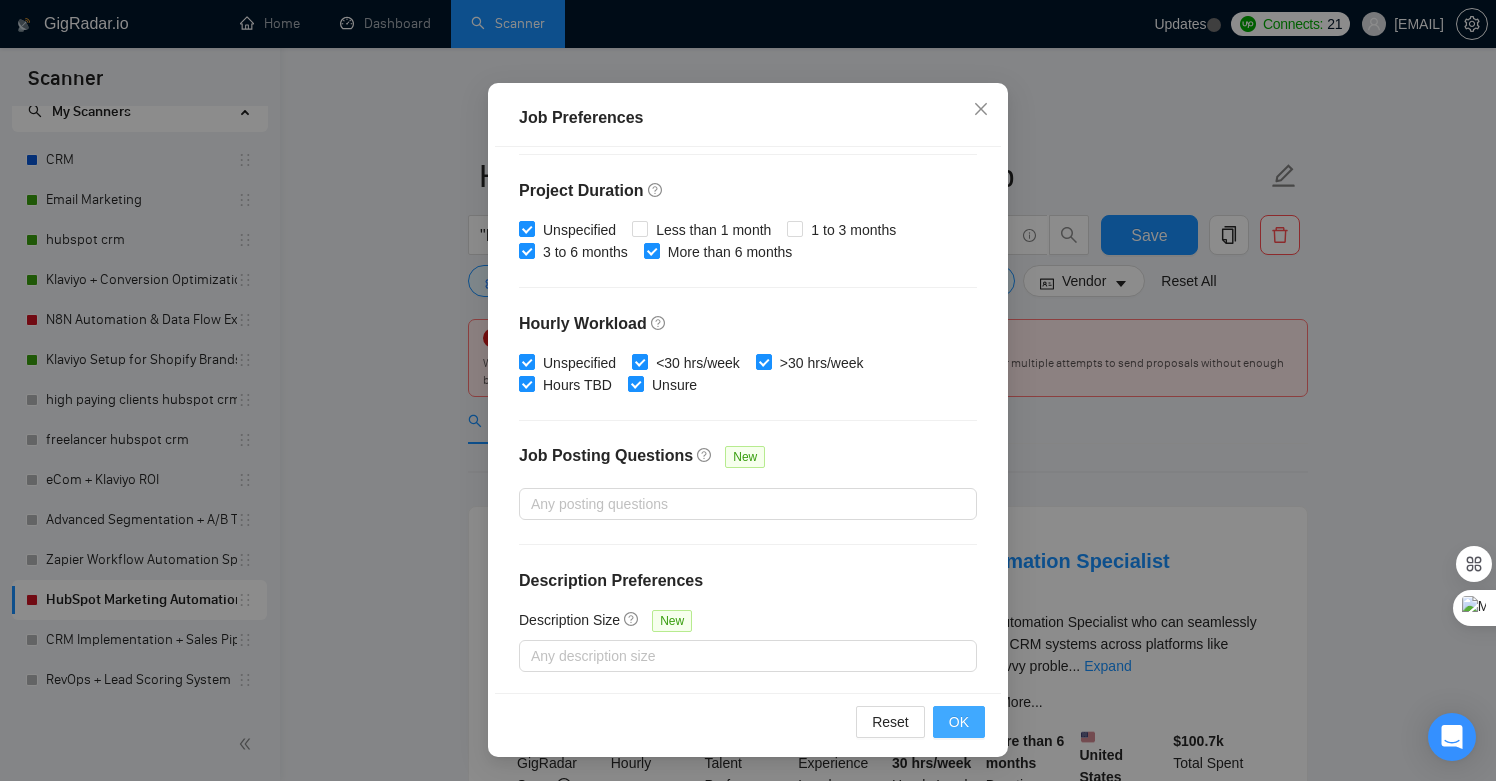 click on "OK" at bounding box center (959, 722) 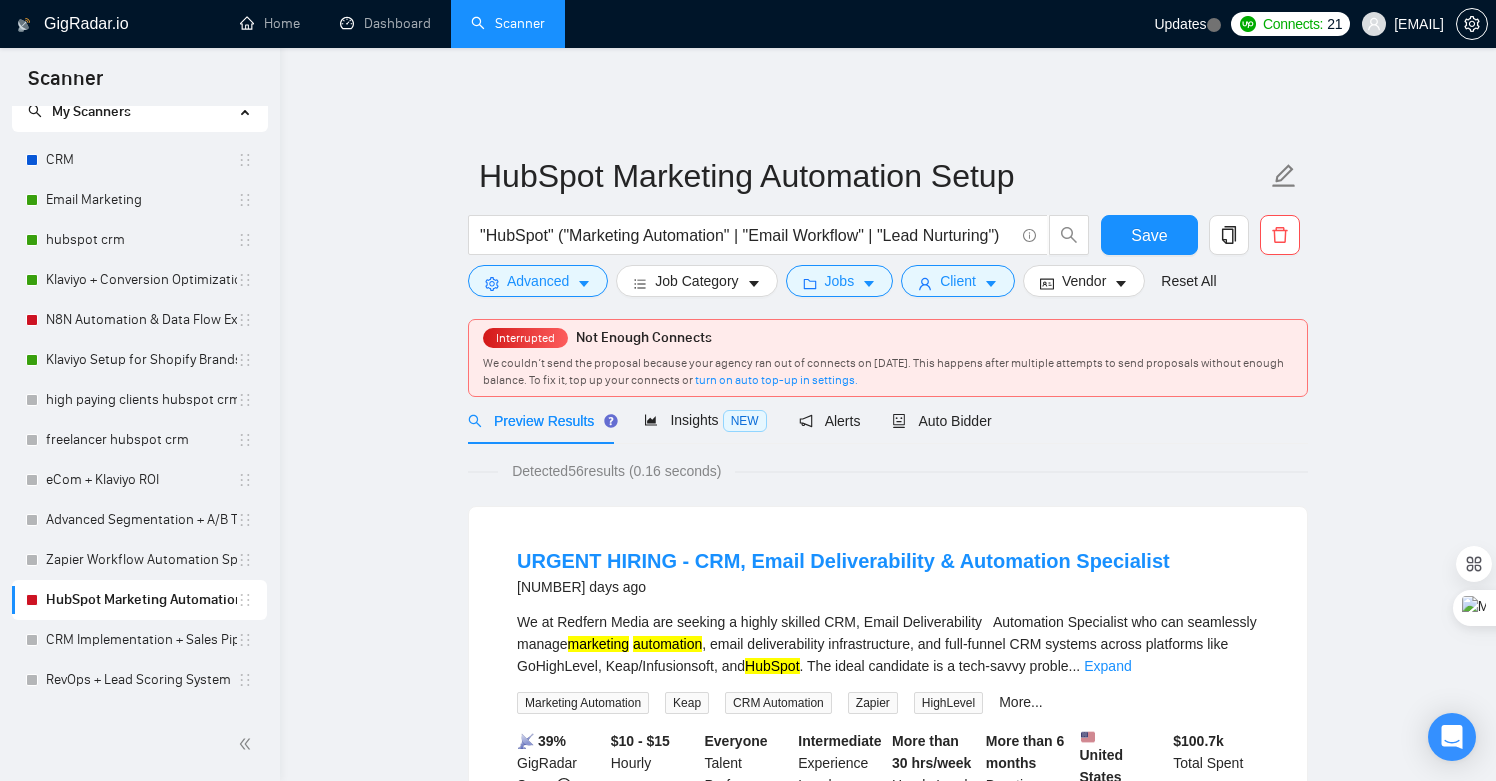 scroll, scrollTop: 37, scrollLeft: 0, axis: vertical 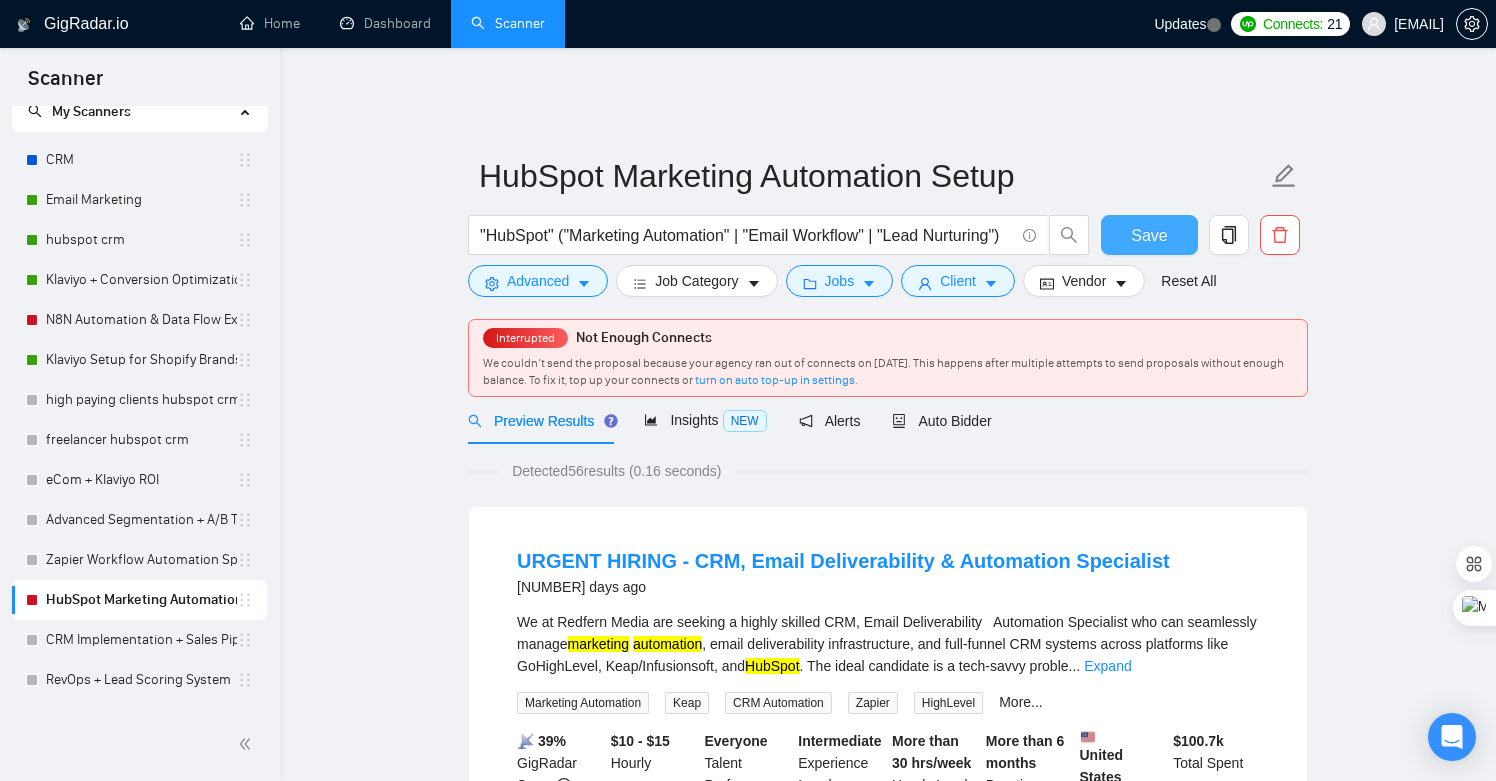 click on "Save" at bounding box center (1149, 235) 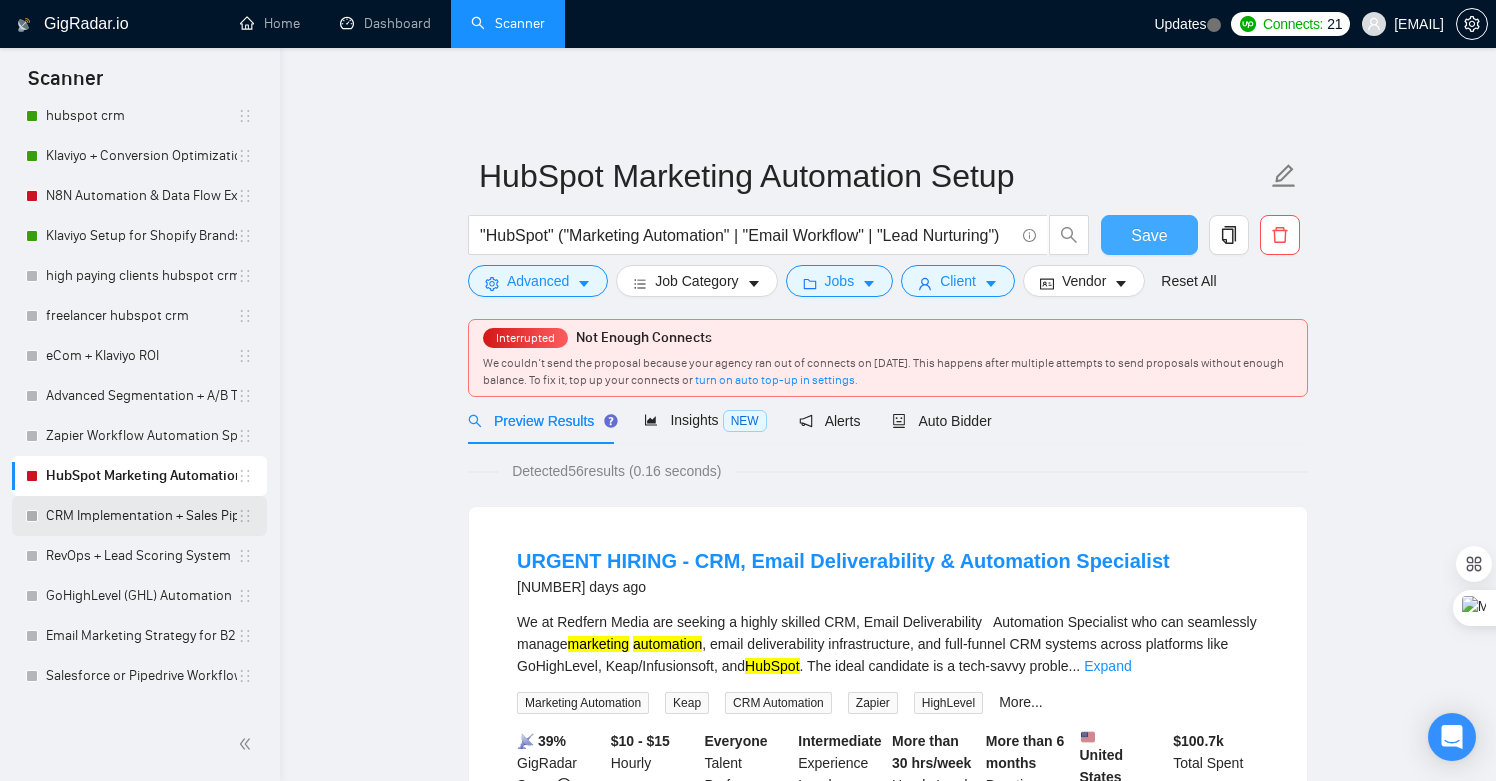 scroll, scrollTop: 172, scrollLeft: 0, axis: vertical 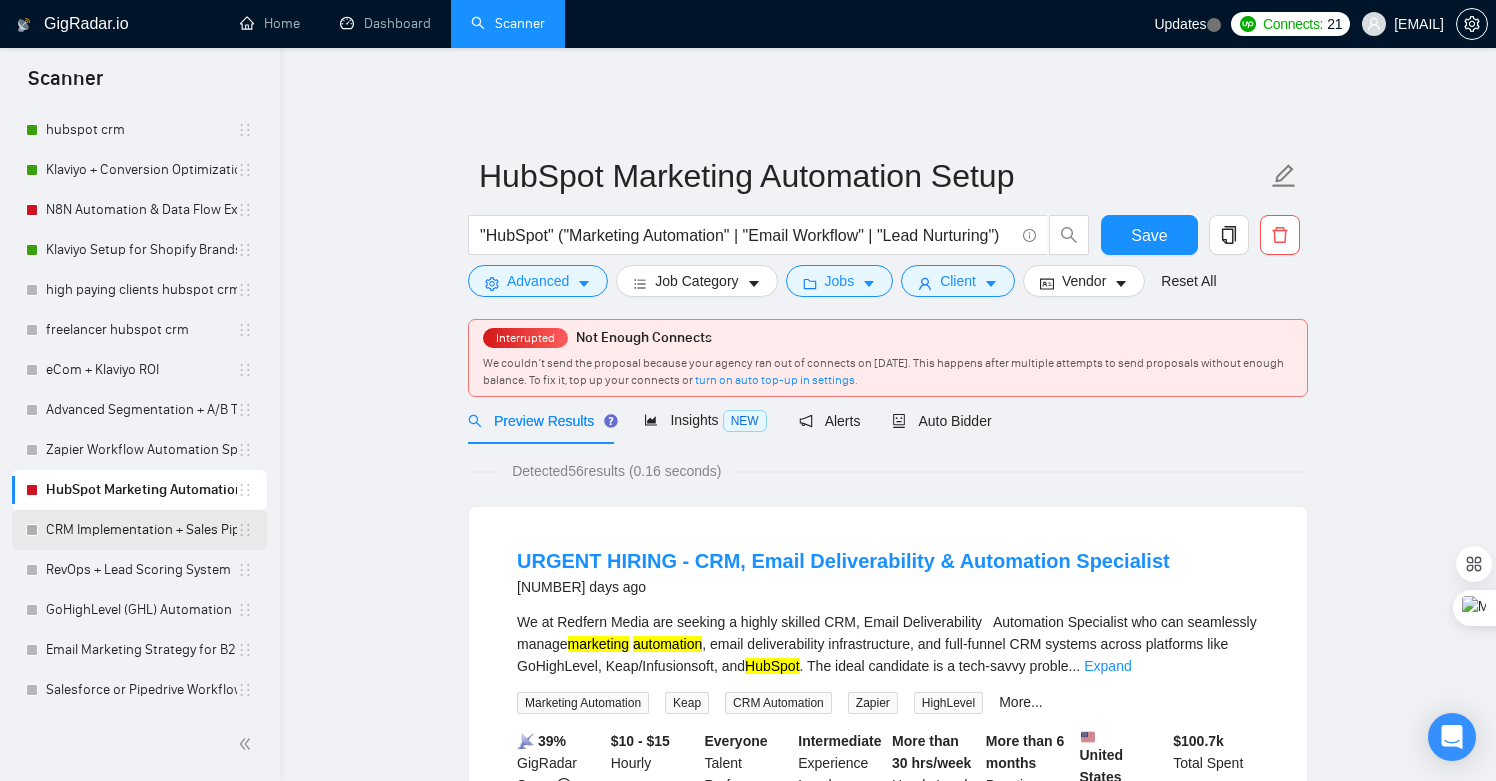 click on "CRM Implementation + Sales Pipeline Design" at bounding box center (141, 530) 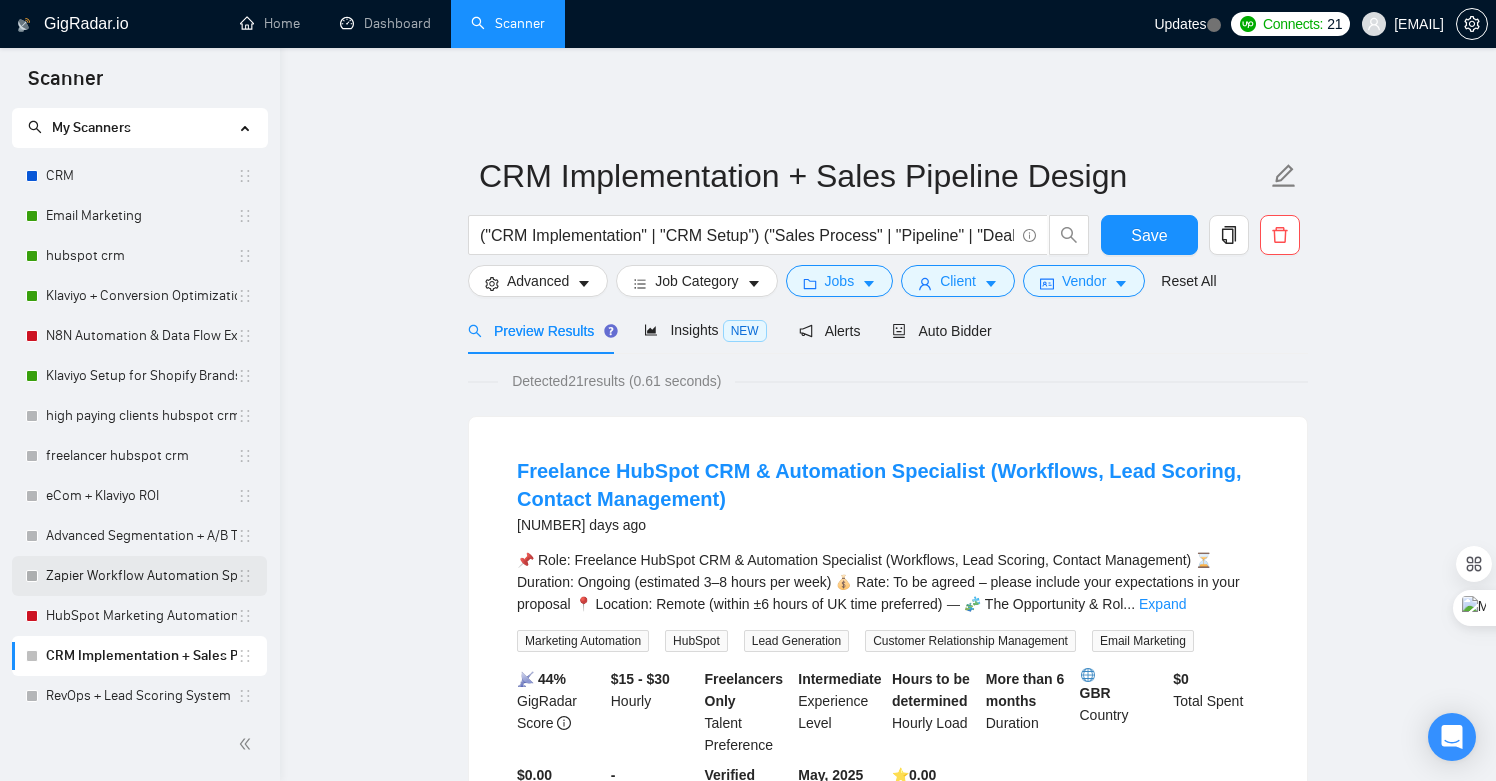 scroll, scrollTop: 0, scrollLeft: 0, axis: both 